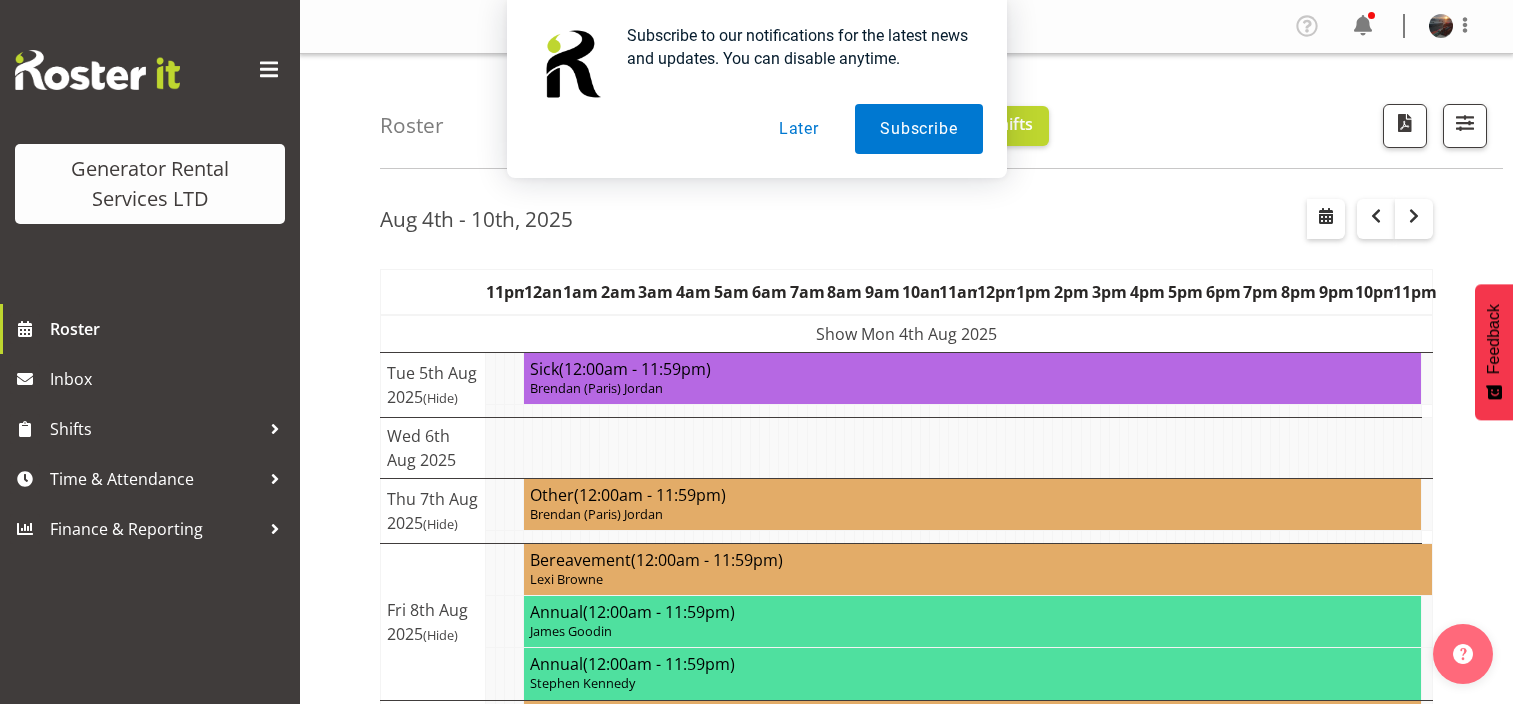 scroll, scrollTop: 0, scrollLeft: 0, axis: both 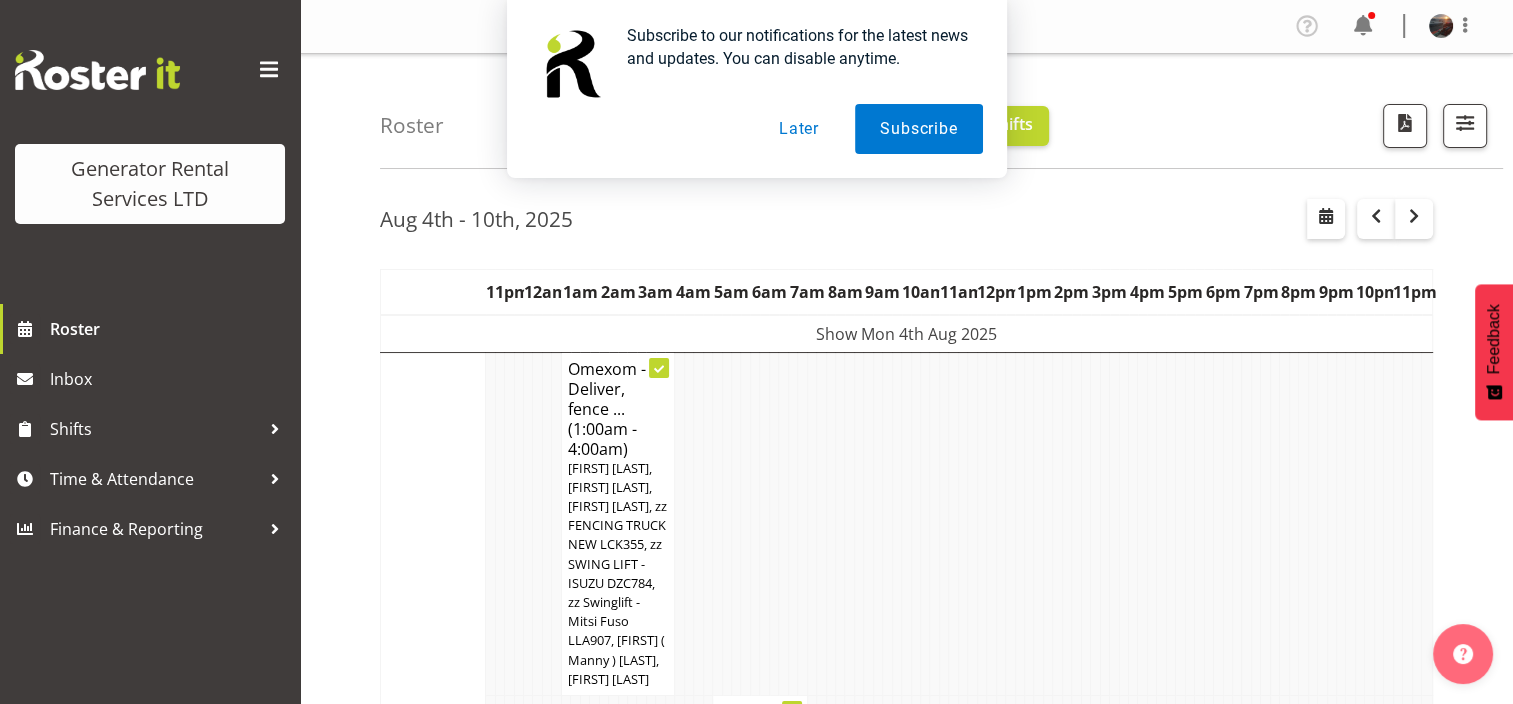click on "Later" at bounding box center (799, 129) 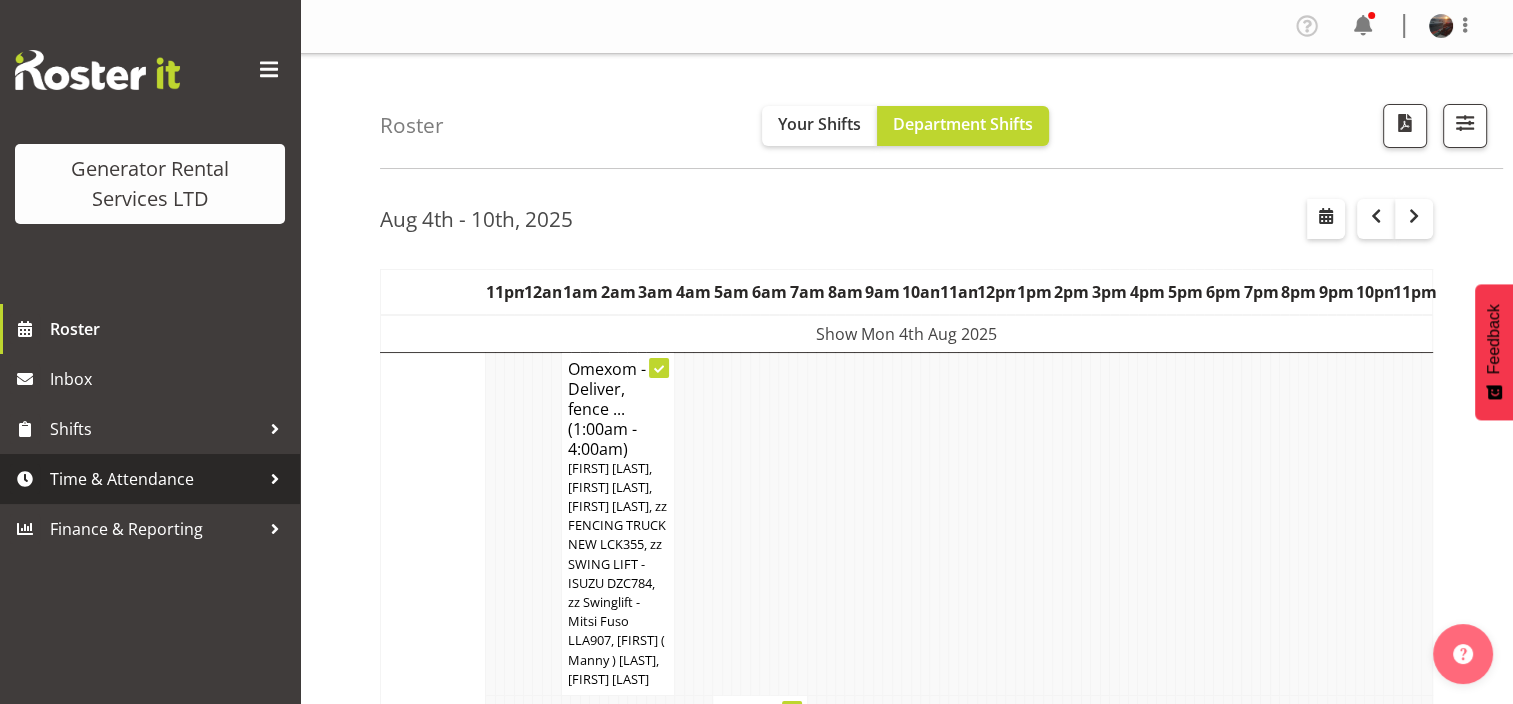 click on "Time & Attendance" at bounding box center (155, 479) 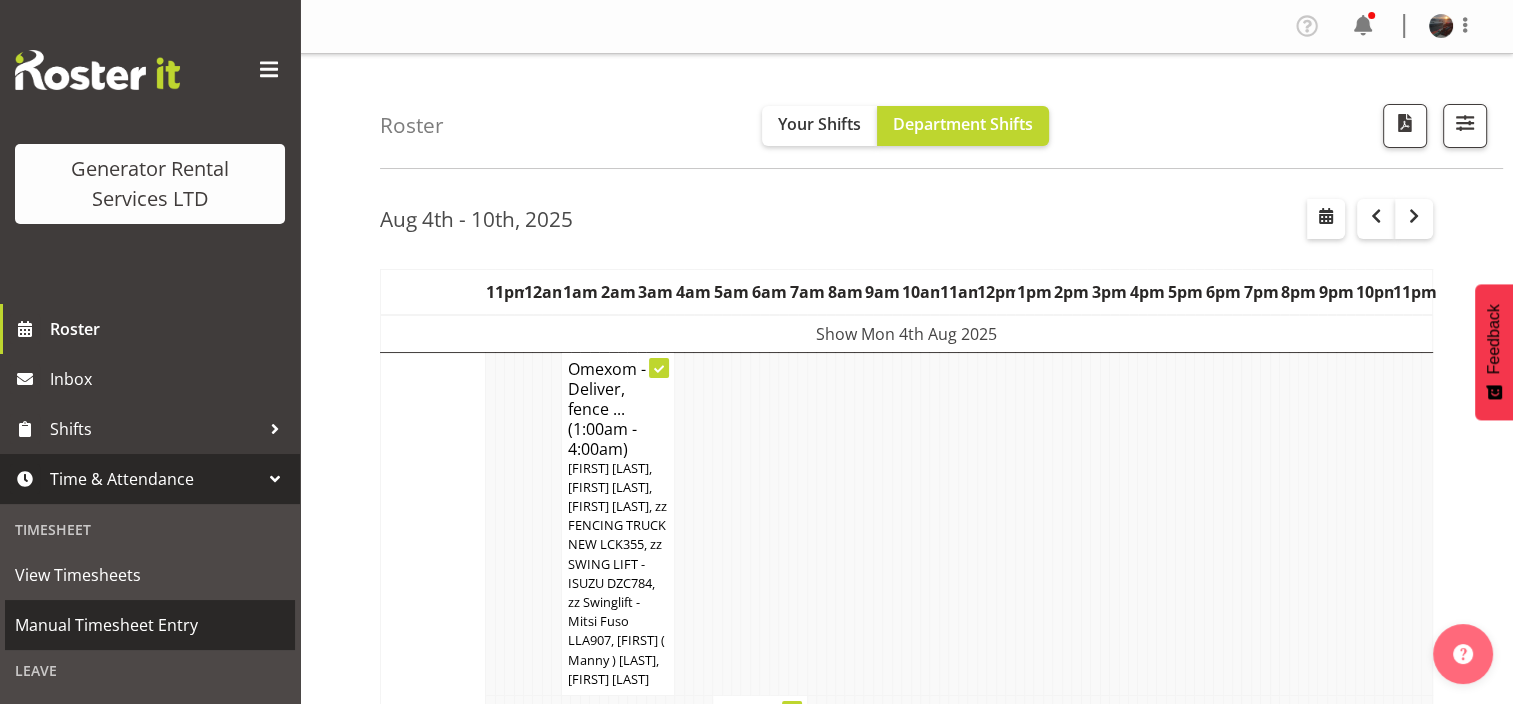 click on "Manual Timesheet Entry" at bounding box center (150, 625) 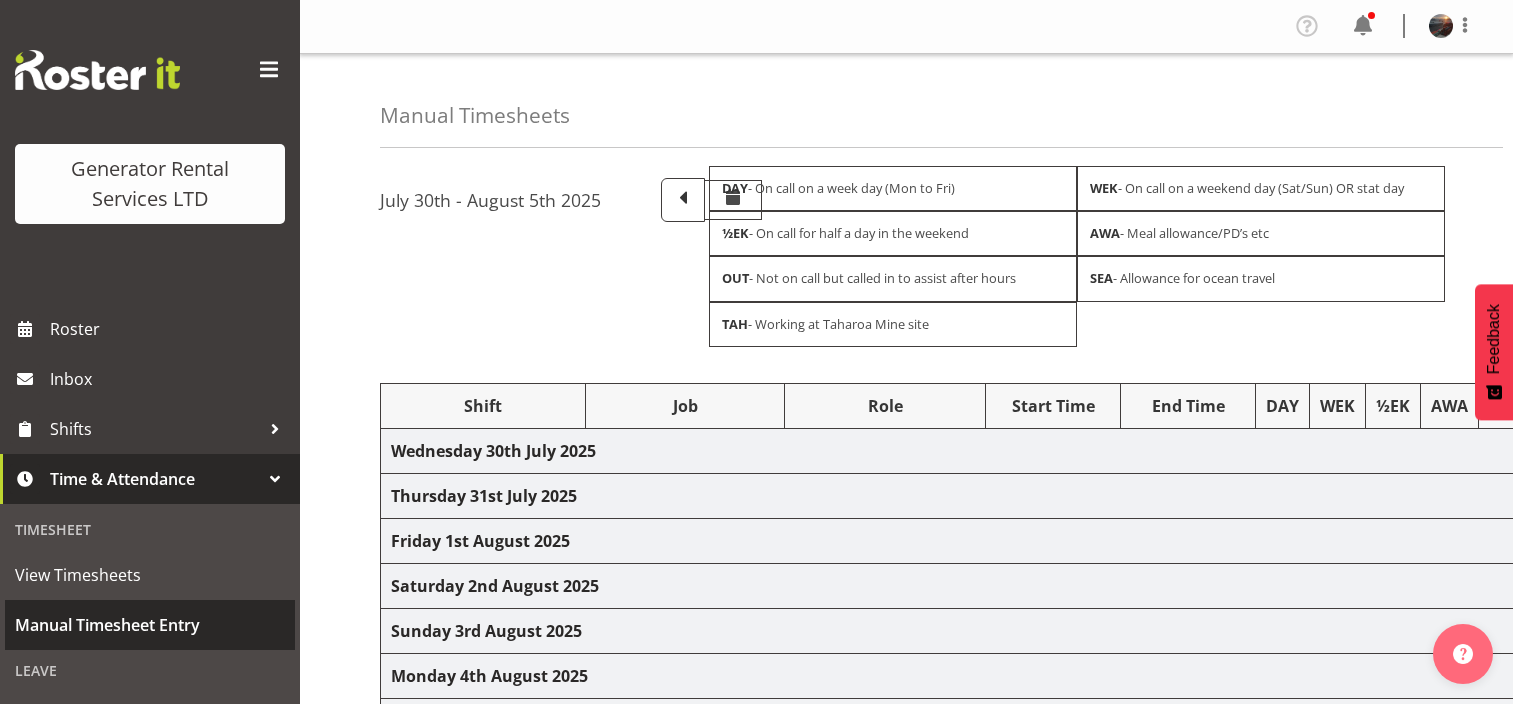 scroll, scrollTop: 0, scrollLeft: 0, axis: both 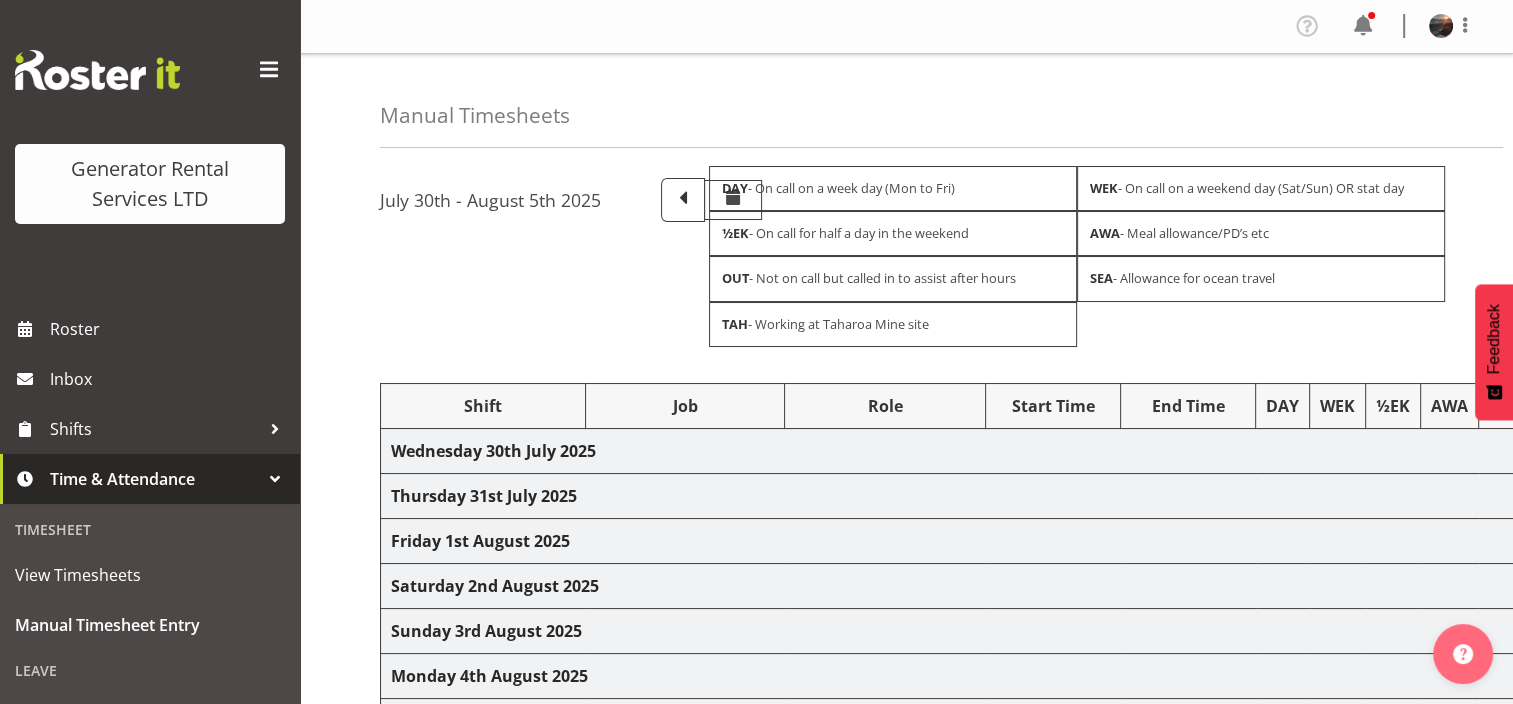 select on "79298" 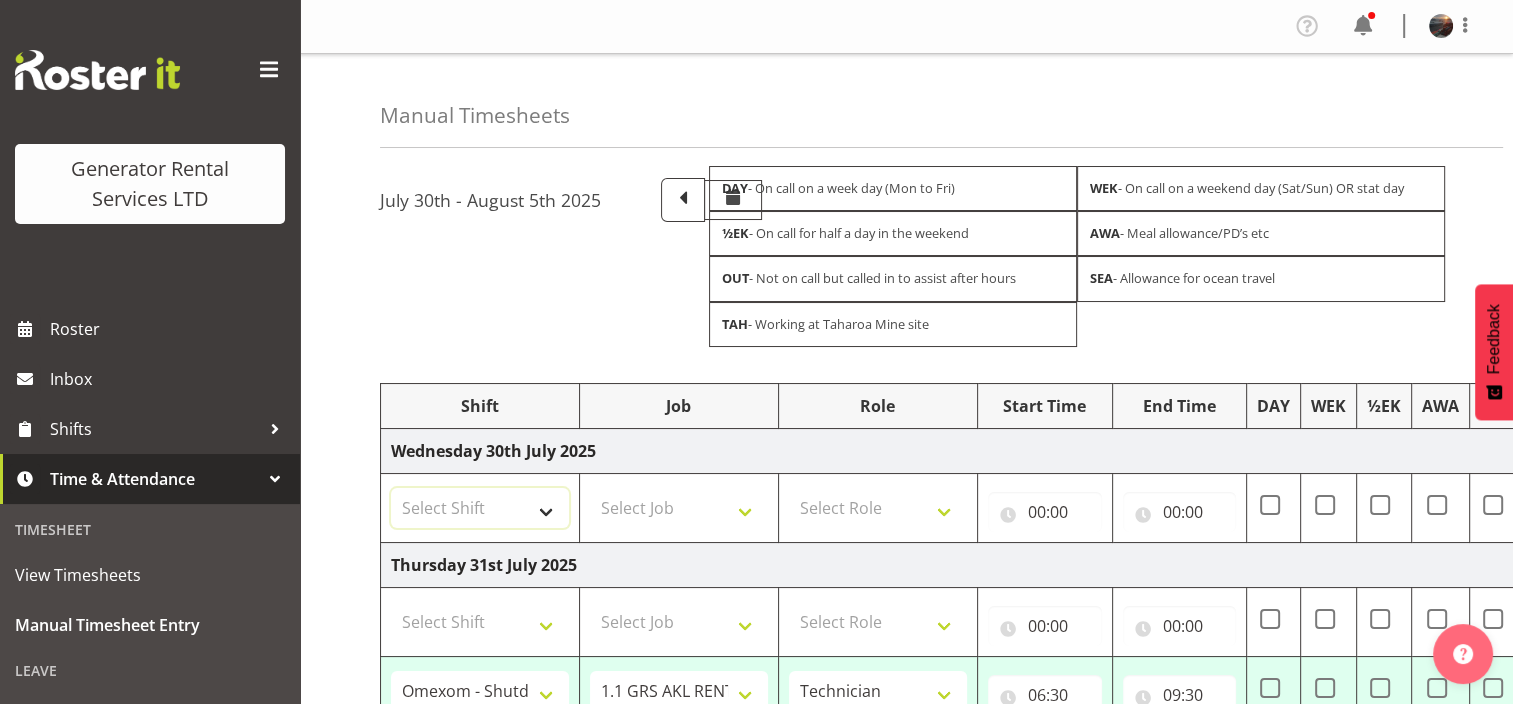 click on "Select Shift  #105 e cert #112 Delivery to V8 boneyard #1250-3 - Take load bank to Cummins Wiri and load up #1250-3 so Cummins can find leaks etc. Time TBC #1265 - Remove both VSD's and test and fit 16amp and light timer to make it Taharoa spec going back down on monday #1284 - Tear down rocker assembly and clean parts. #402 - Service , load test , remove second set of tails , wash/ tidy up   going out long term hire 2 months #510 - Repair Powerlocks #515 - Reset back to 415V / 50Hz #515 - requires converting to 60hz 1.1 GRS AKL RENTALS WORK 1.3 GRS TAHAROA WORK 1.30pm Finish - Sean 1.6 GRS AKL CALL OUT WORK 1.7 GRS AKL STAND DOWN 10am Site visit in Hobsonville with Rick. 1262 - 4 Hour Loadbank 1267 Alternator finish - Going back to taharoa 1288 - 4 Hour Load Test 12pm finish - Chris Fry 12pm finish - Sam P 12pm finish - Sean M 12pm start - Sam P (Court) 1405-121 Alternator re-installation 18 x cube lights towers  + 6 ld's check over and make sure all work ready for delivery Meatstock/latern fest 4 pm finish" at bounding box center (480, 508) 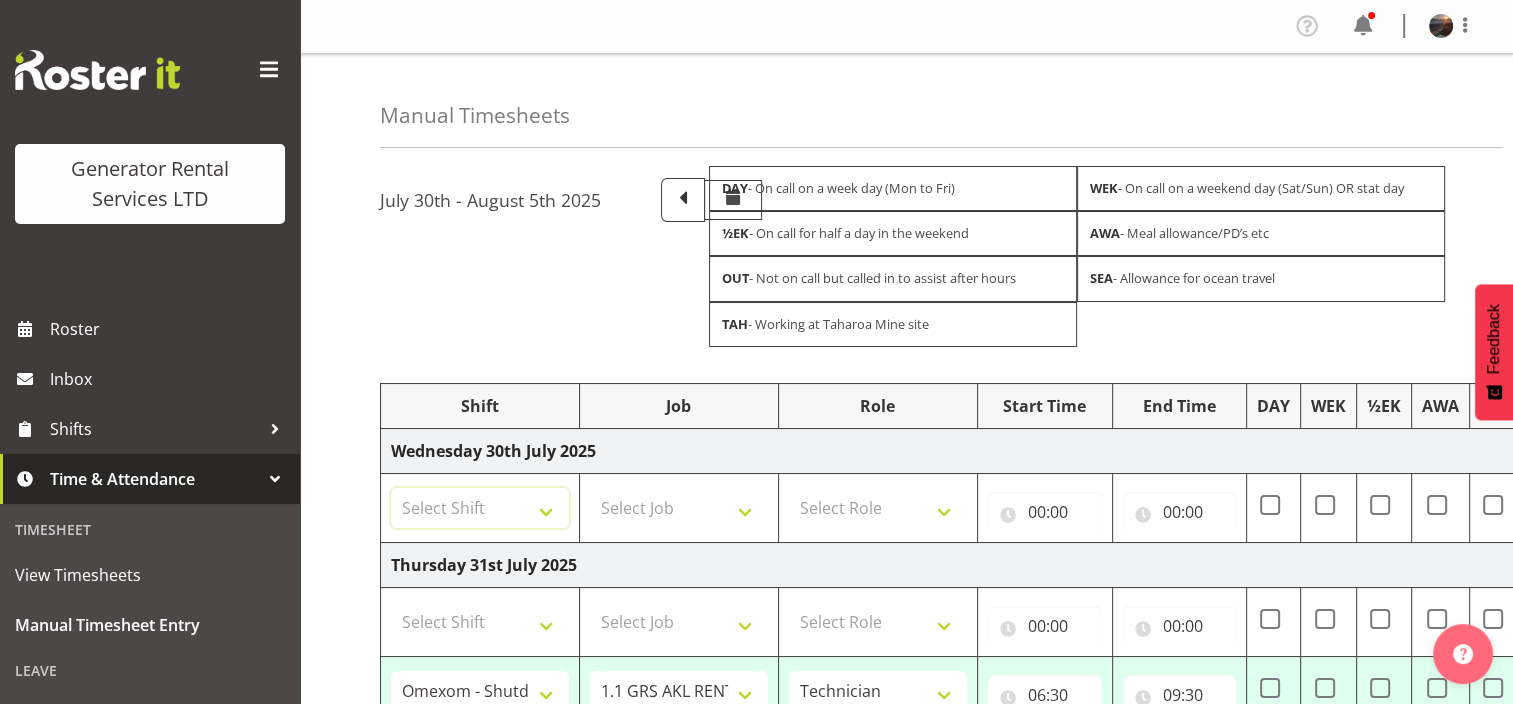 select on "6063" 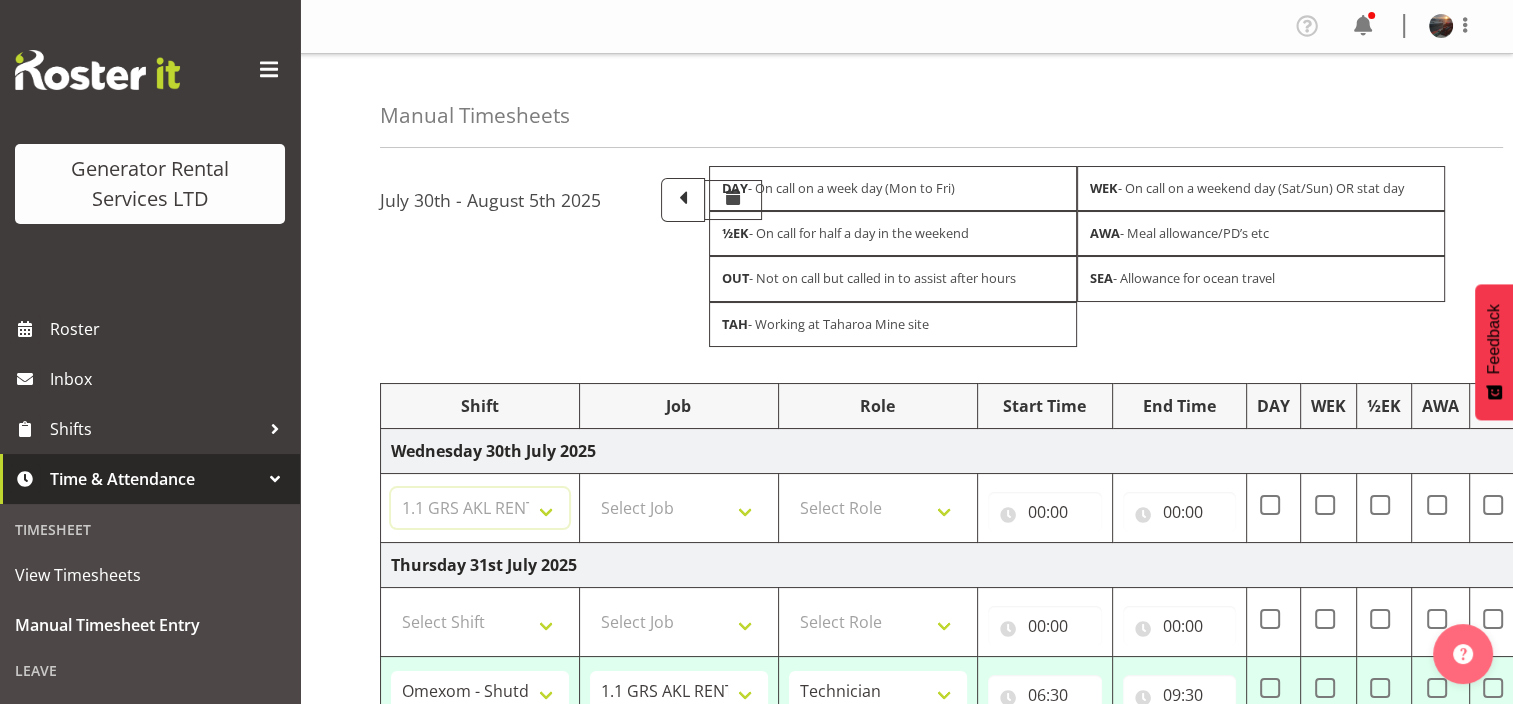 click on "Select Shift  #105 e cert #112 Delivery to V8 boneyard #1250-3 - Take load bank to Cummins Wiri and load up #1250-3 so Cummins can find leaks etc. Time TBC #1265 - Remove both VSD's and test and fit 16amp and light timer to make it Taharoa spec going back down on monday #1284 - Tear down rocker assembly and clean parts. #402 - Service , load test , remove second set of tails , wash/ tidy up   going out long term hire 2 months #510 - Repair Powerlocks #515 - Reset back to 415V / 50Hz #515 - requires converting to 60hz 1.1 GRS AKL RENTALS WORK 1.3 GRS TAHAROA WORK 1.30pm Finish - Sean 1.6 GRS AKL CALL OUT WORK 1.7 GRS AKL STAND DOWN 10am Site visit in Hobsonville with Rick. 1262 - 4 Hour Loadbank 1267 Alternator finish - Going back to taharoa 1288 - 4 Hour Load Test 12pm finish - Chris Fry 12pm finish - Sam P 12pm finish - Sean M 12pm start - Sam P (Court) 1405-121 Alternator re-installation 18 x cube lights towers  + 6 ld's check over and make sure all work ready for delivery Meatstock/latern fest 4 pm finish" at bounding box center (480, 508) 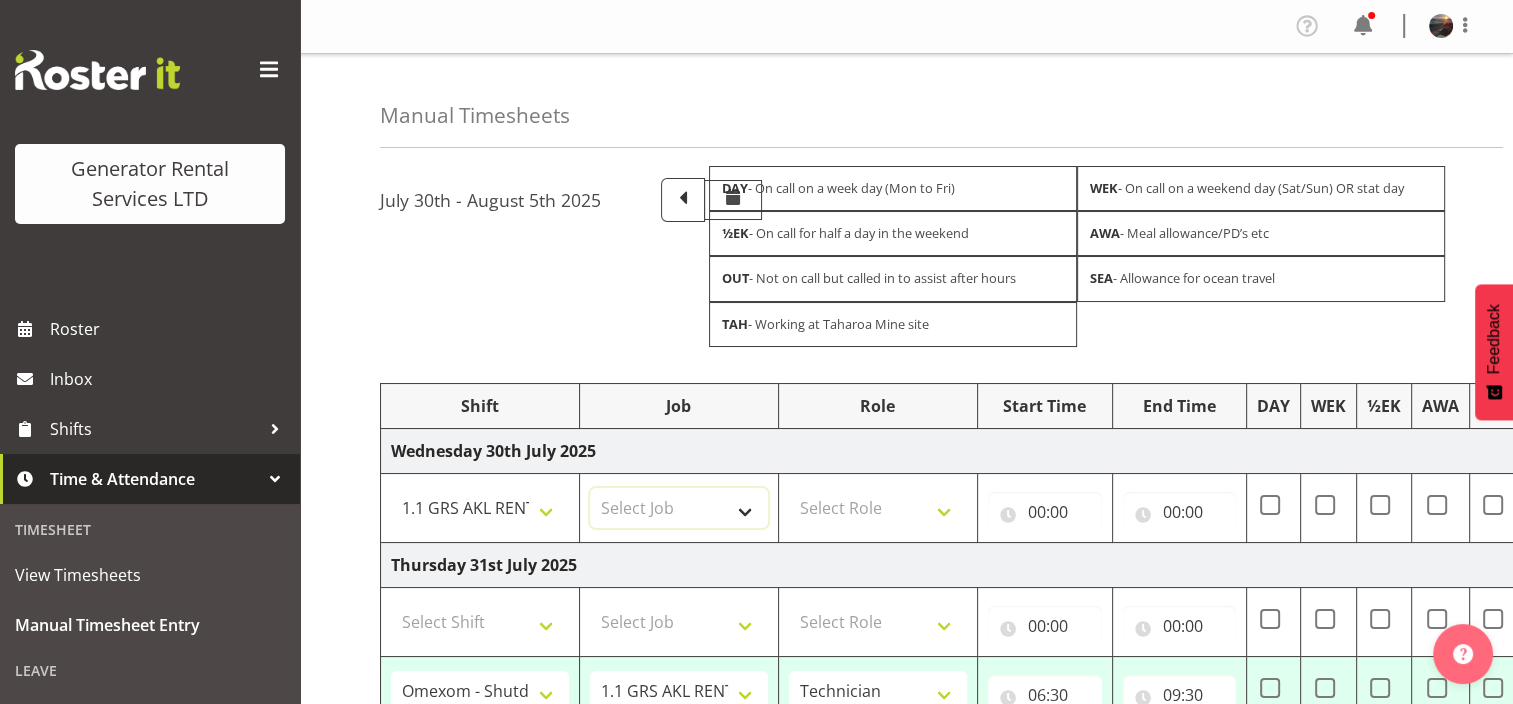 click on "Select Job  1.1 GRS AKL RENTALS 1.1 GRS AKL RENTALS AC 1.1 GRS AKL RENTALS CT 1.1 GRS AKL RENTALS DW 1.1 GRS AKL RENTALS HM 1.1 GRS AKL RENTALS KP 1.1 GRS AKL RENTALS SP 1.1 GRS AKL RENTALS ZS 1.1 GRS AKL RENTALS ZT 1.2 GRS AKL SALES WORK 1.3 GRS TAHAROA WORK 1.4 GRS AKL ADMIN WORK 1.5 GRS AKL ENGINEERING WORK 1.6 GRS CALL OUT WORK 1.7 AKL STAND DOWN 2.1 GRS TGA RENTALS WORK 2.2 GRS TGA SALES WORK 2.3 GRS TGA ADMIN WORK 3.1 GRS NPE RENTALS WORK 3.2 GRS NPE SALES WORK KIWI RAIL Solomon Island Servicing tbc" at bounding box center [679, 508] 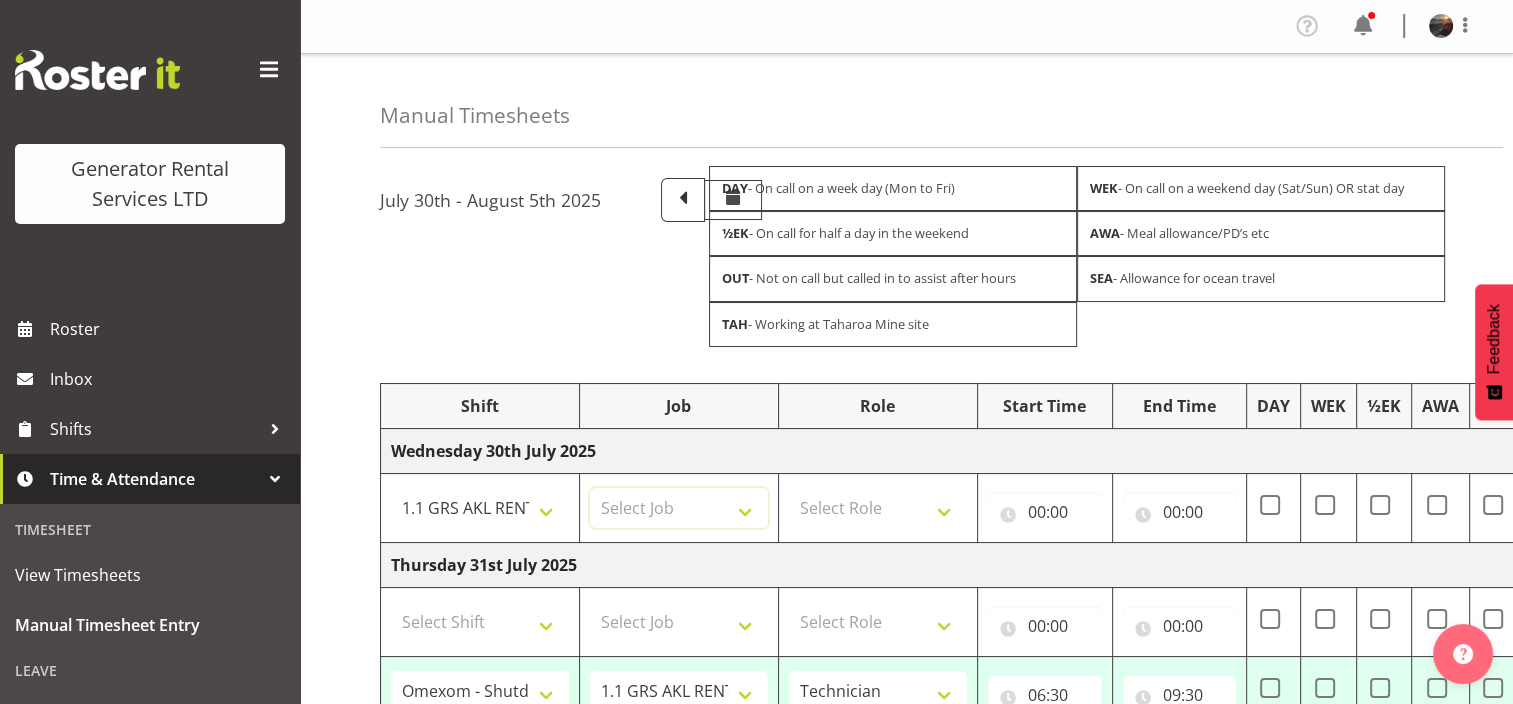 select on "9" 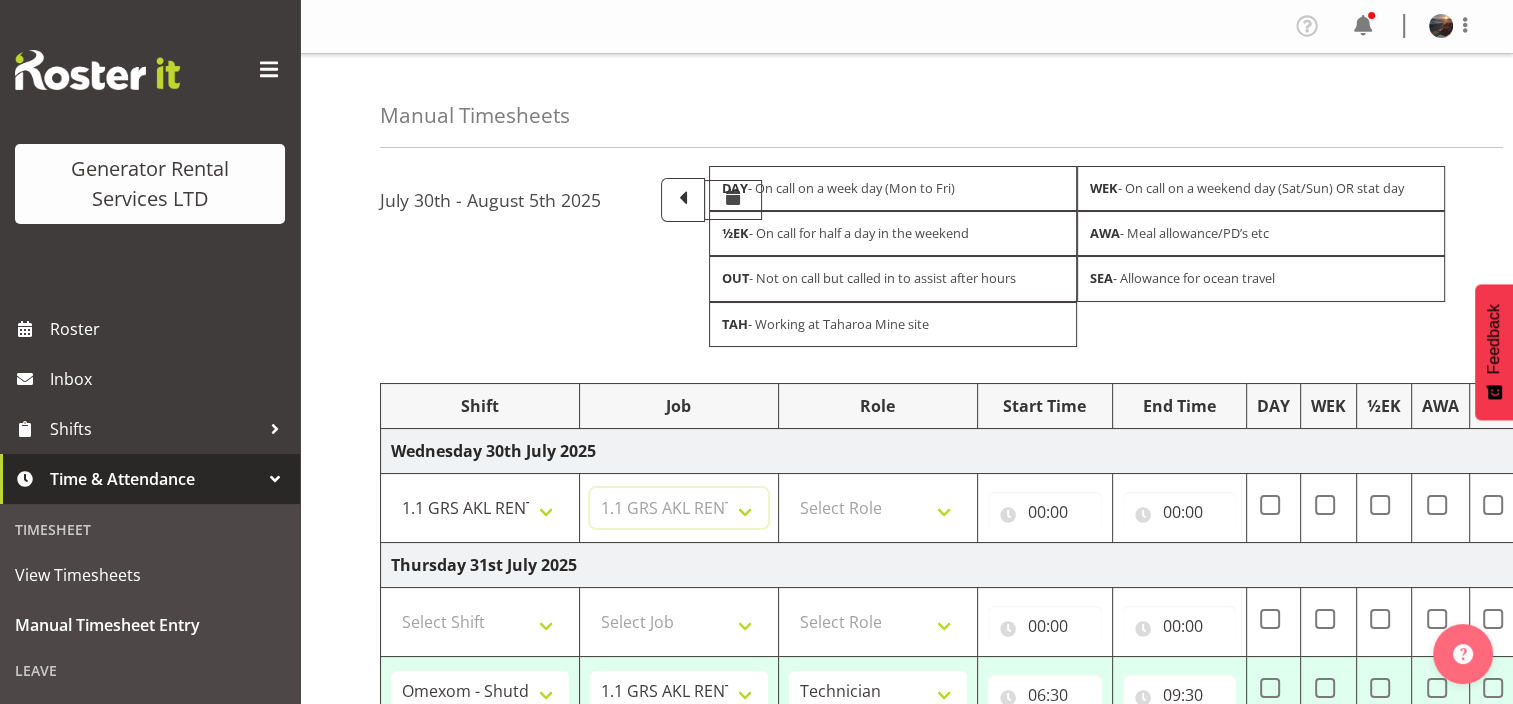 click on "Select Job  1.1 GRS AKL RENTALS 1.1 GRS AKL RENTALS AC 1.1 GRS AKL RENTALS CT 1.1 GRS AKL RENTALS DW 1.1 GRS AKL RENTALS HM 1.1 GRS AKL RENTALS KP 1.1 GRS AKL RENTALS SP 1.1 GRS AKL RENTALS ZS 1.1 GRS AKL RENTALS ZT 1.2 GRS AKL SALES WORK 1.3 GRS TAHAROA WORK 1.4 GRS AKL ADMIN WORK 1.5 GRS AKL ENGINEERING WORK 1.6 GRS CALL OUT WORK 1.7 AKL STAND DOWN 2.1 GRS TGA RENTALS WORK 2.2 GRS TGA SALES WORK 2.3 GRS TGA ADMIN WORK 3.1 GRS NPE RENTALS WORK 3.2 GRS NPE SALES WORK KIWI RAIL Solomon Island Servicing tbc" at bounding box center (679, 508) 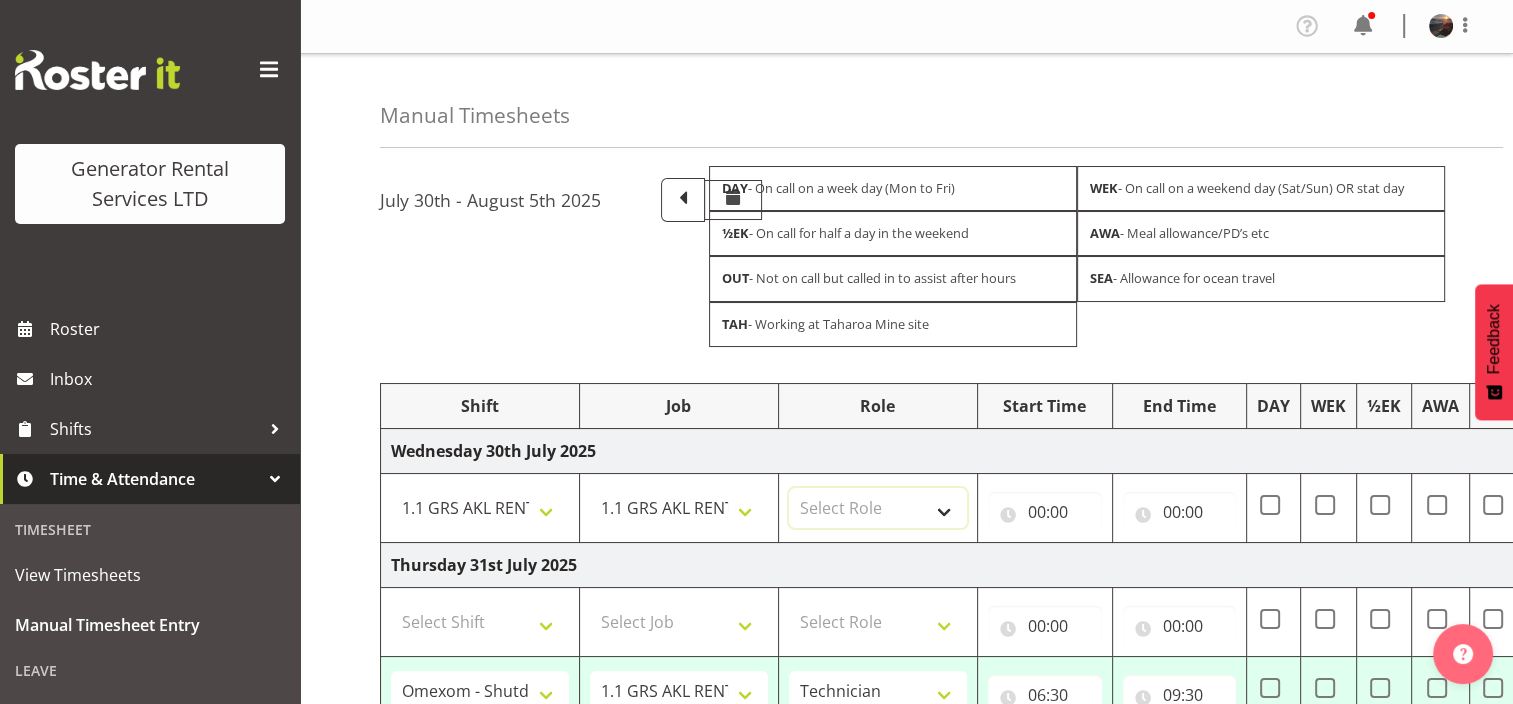 click on "Select Role  Technician Electrician" at bounding box center [878, 508] 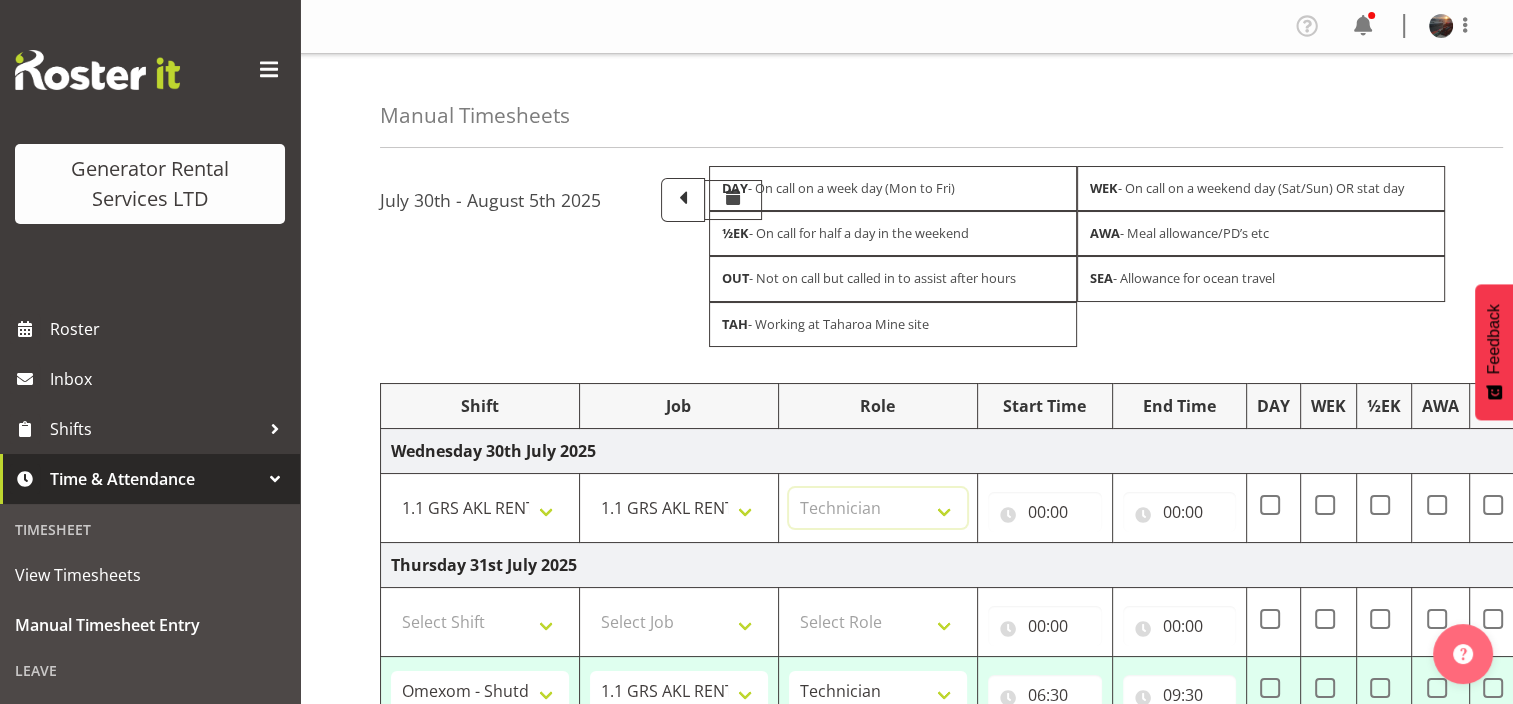 click on "Select Role  Technician Electrician" at bounding box center [878, 508] 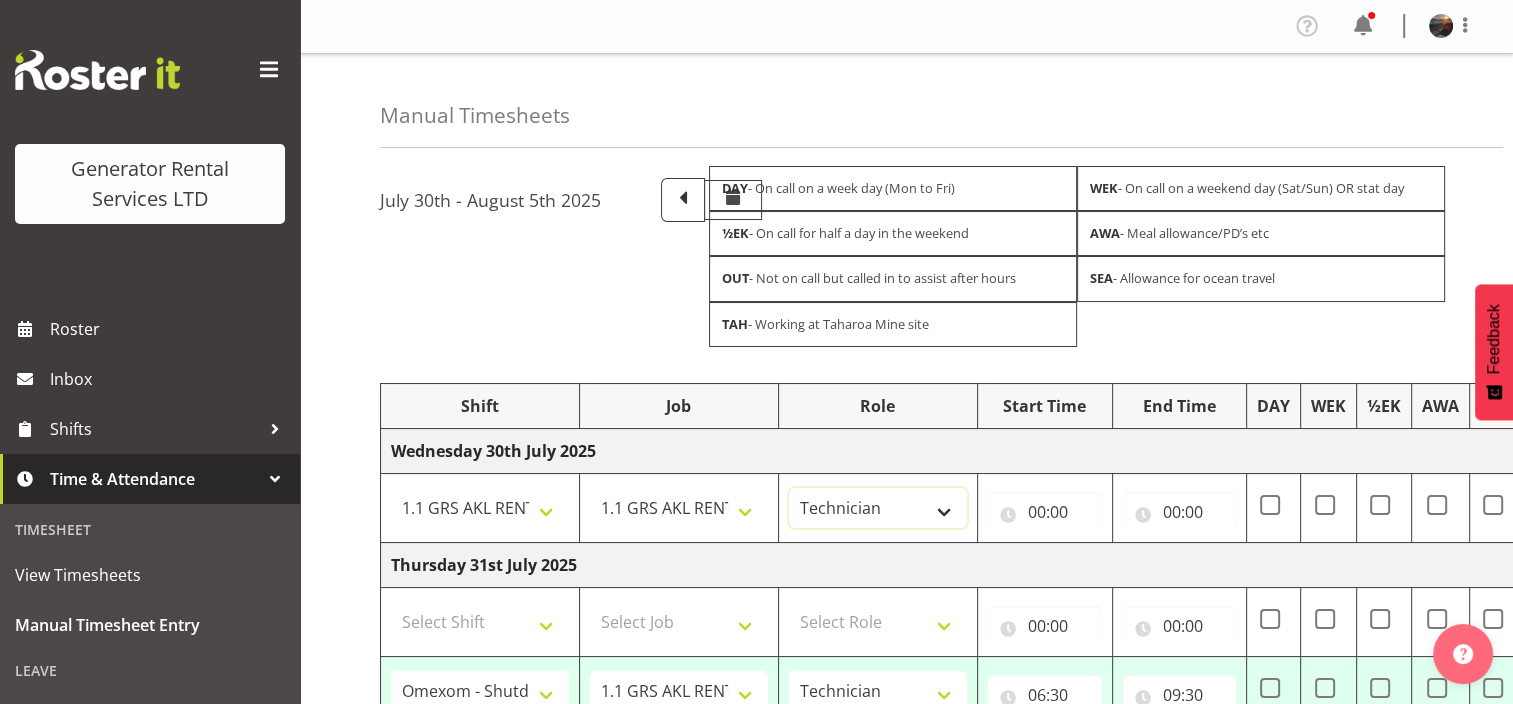 click on "Technician Electrician" at bounding box center (878, 508) 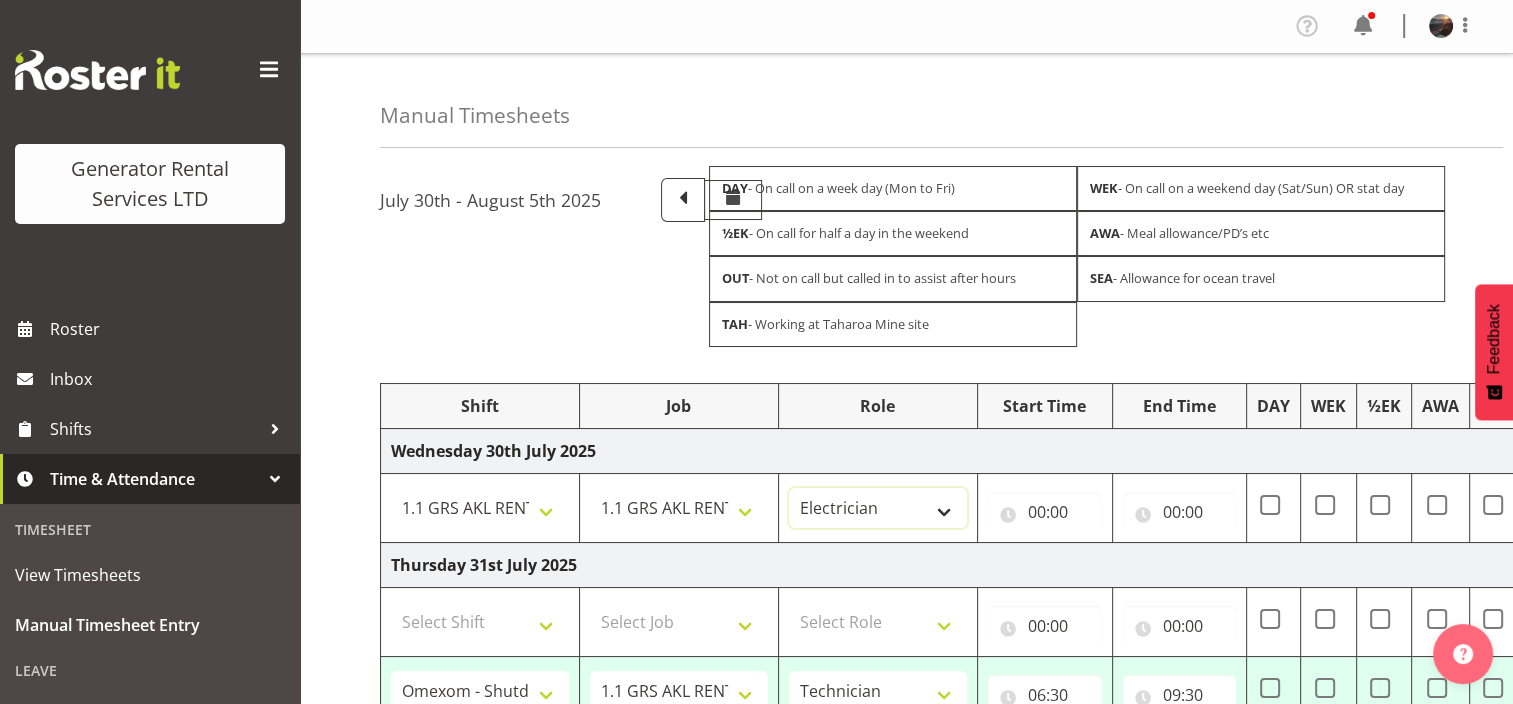 click on "Technician Electrician" at bounding box center [878, 508] 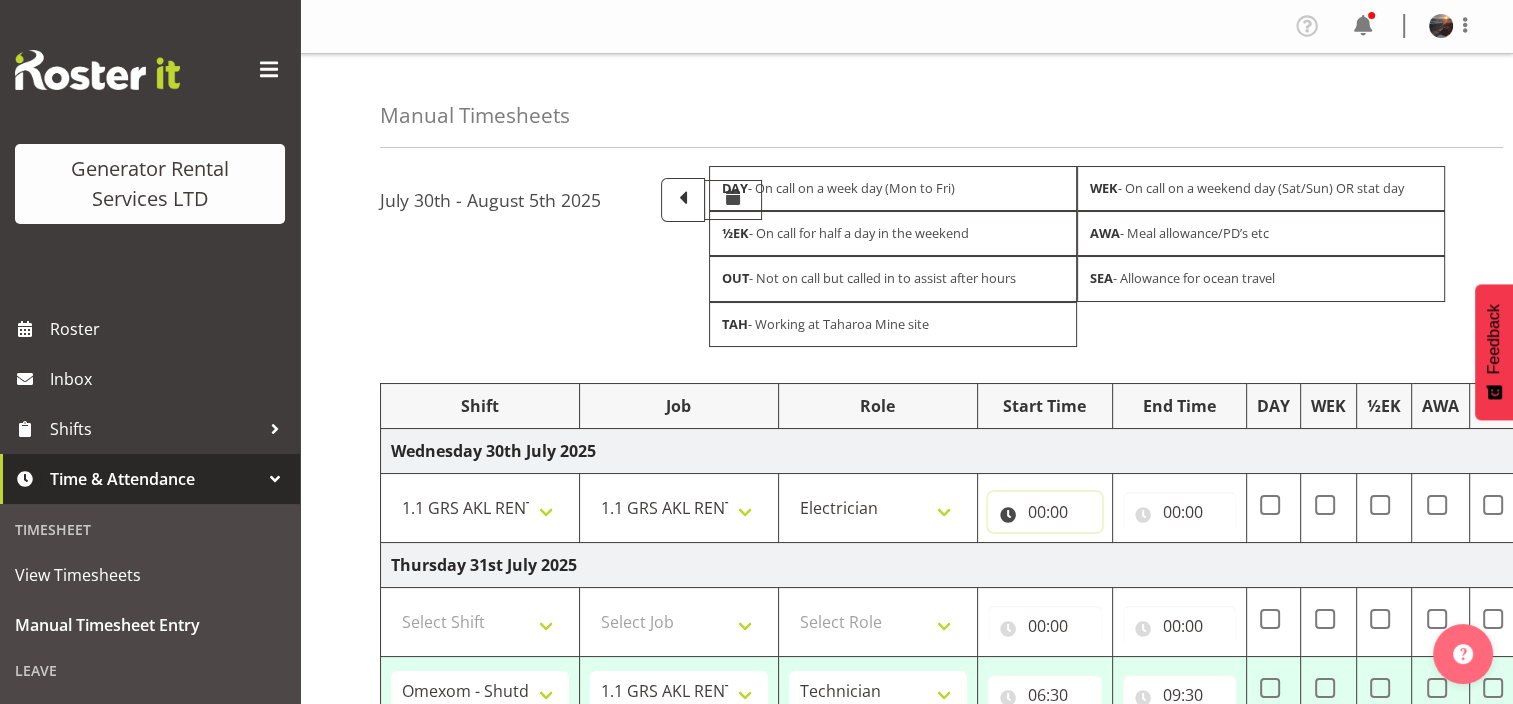 click on "00:00" at bounding box center [1045, 512] 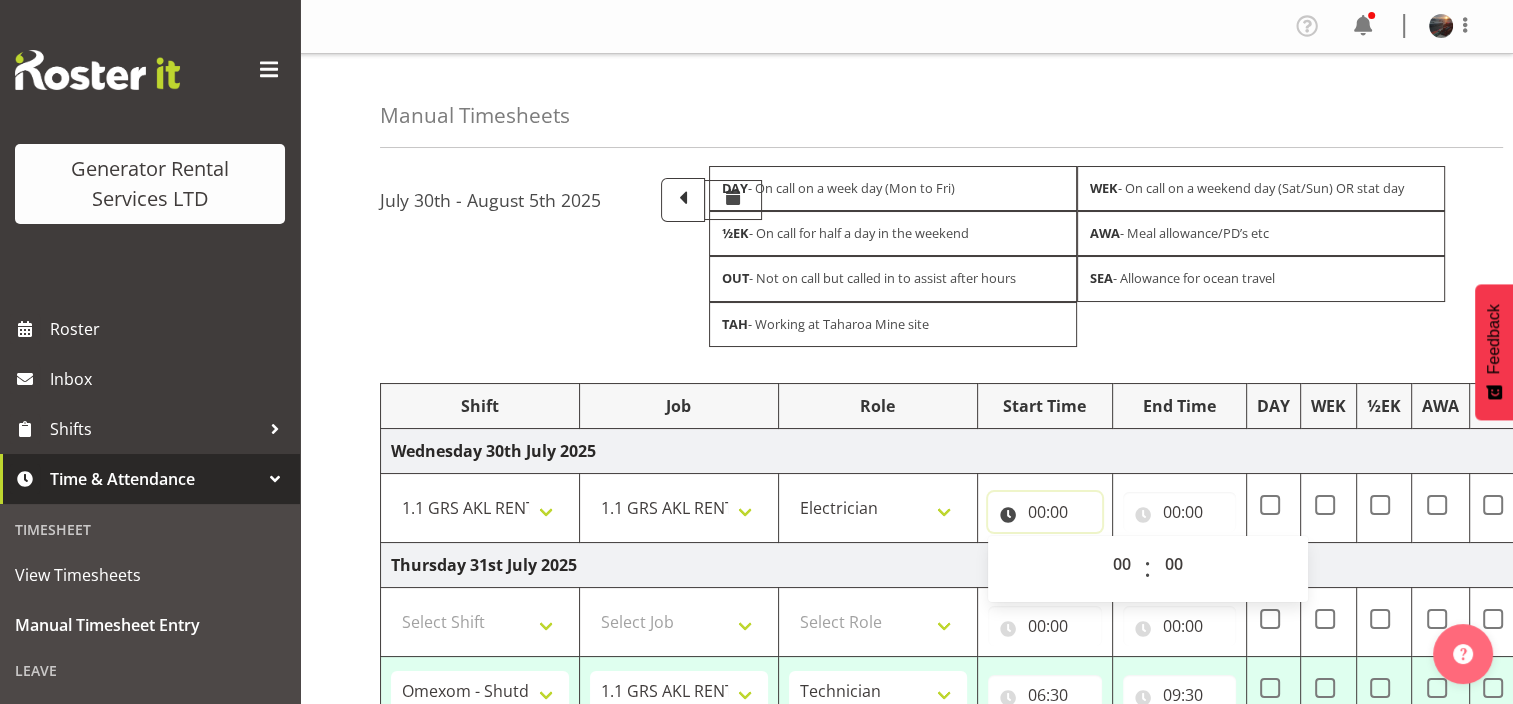 click on "00:00" at bounding box center (1045, 512) 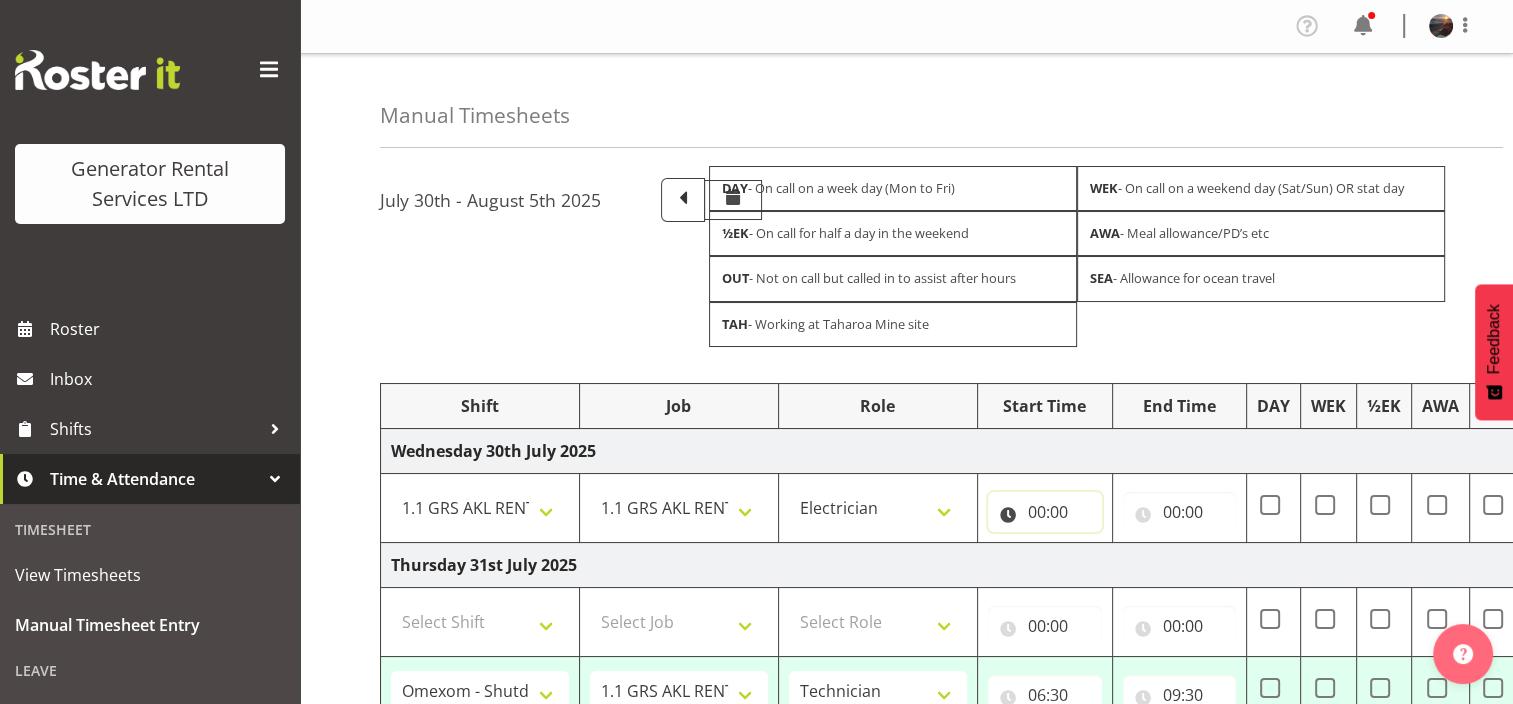 drag, startPoint x: 1036, startPoint y: 516, endPoint x: 1049, endPoint y: 524, distance: 15.264338 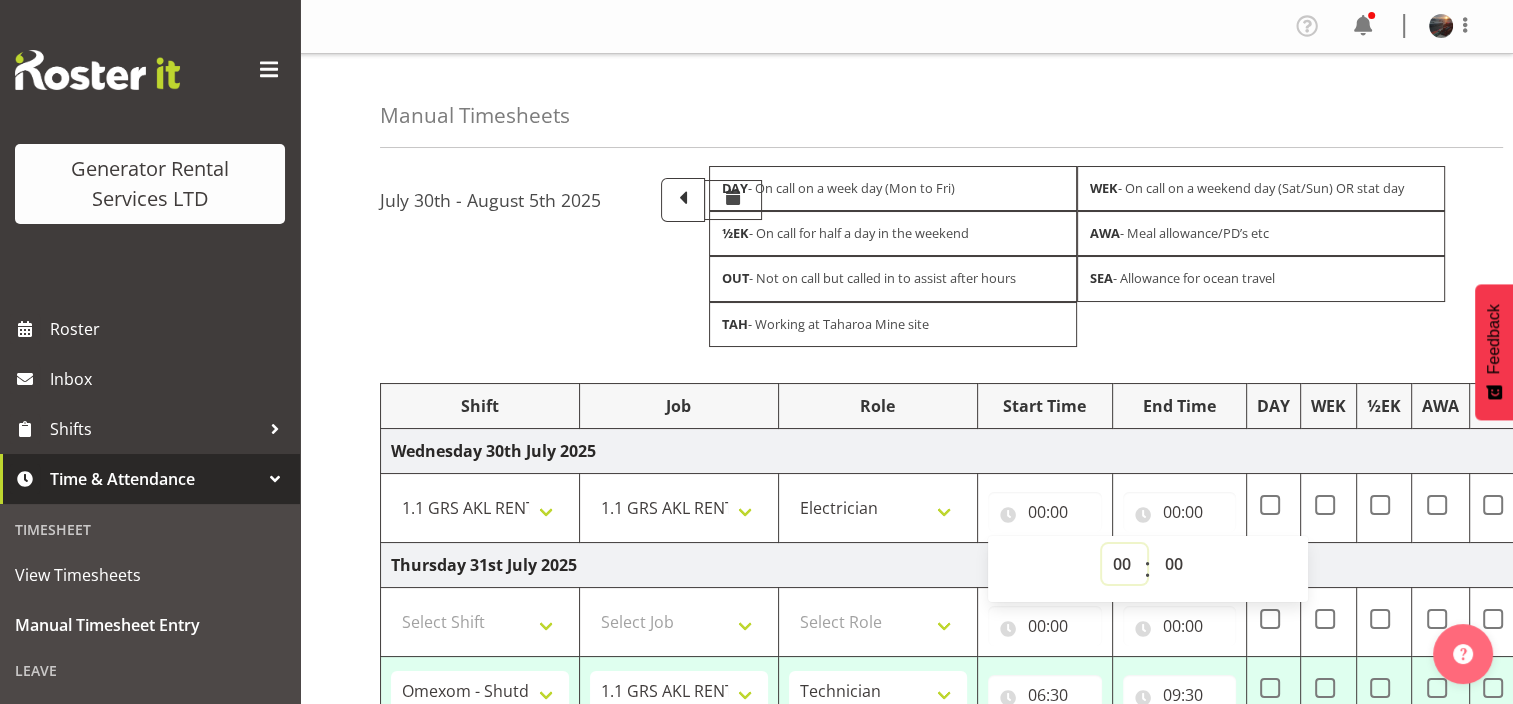 click on "00   01   02   03   04   05   06   07   08   09   10   11   12   13   14   15   16   17   18   19   20   21   22   23" at bounding box center (1124, 564) 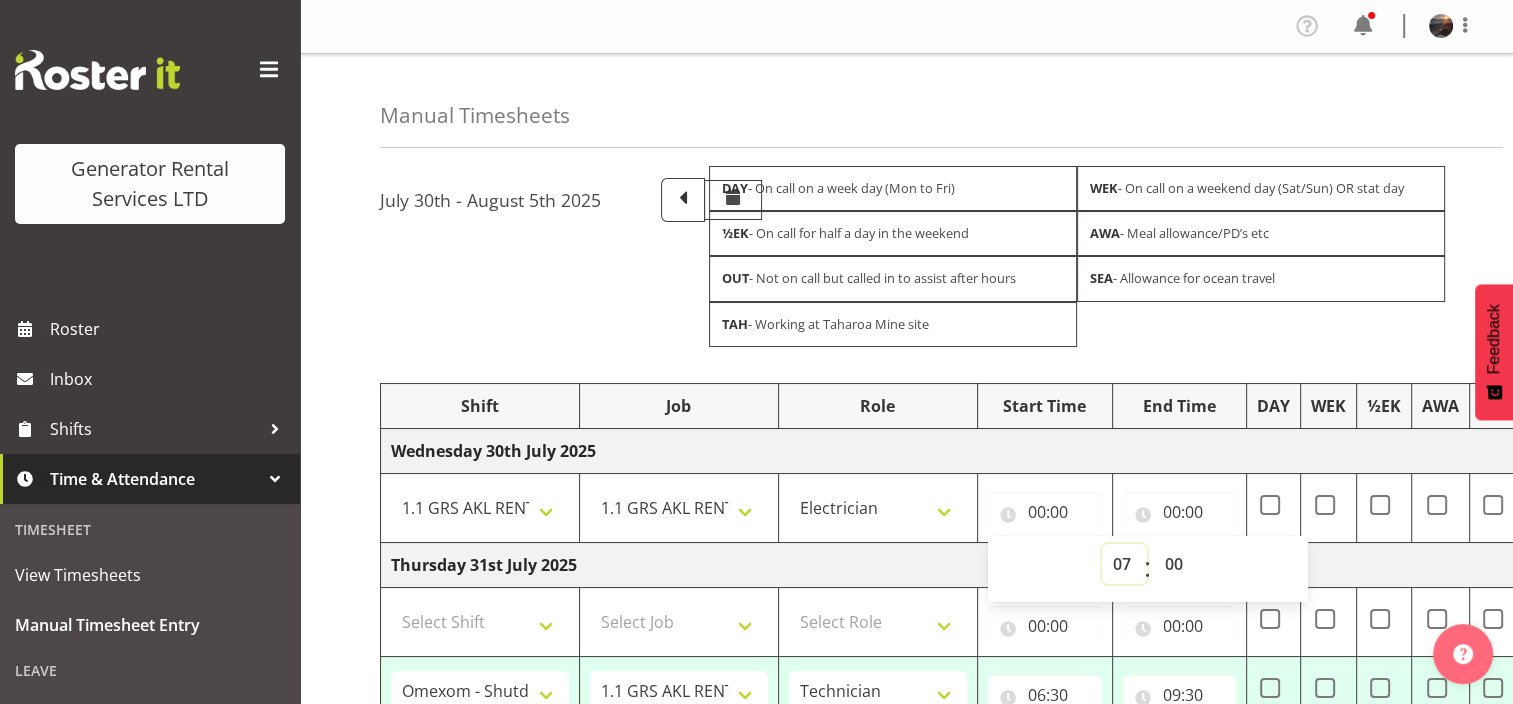 click on "00   01   02   03   04   05   06   07   08   09   10   11   12   13   14   15   16   17   18   19   20   21   22   23" at bounding box center [1124, 564] 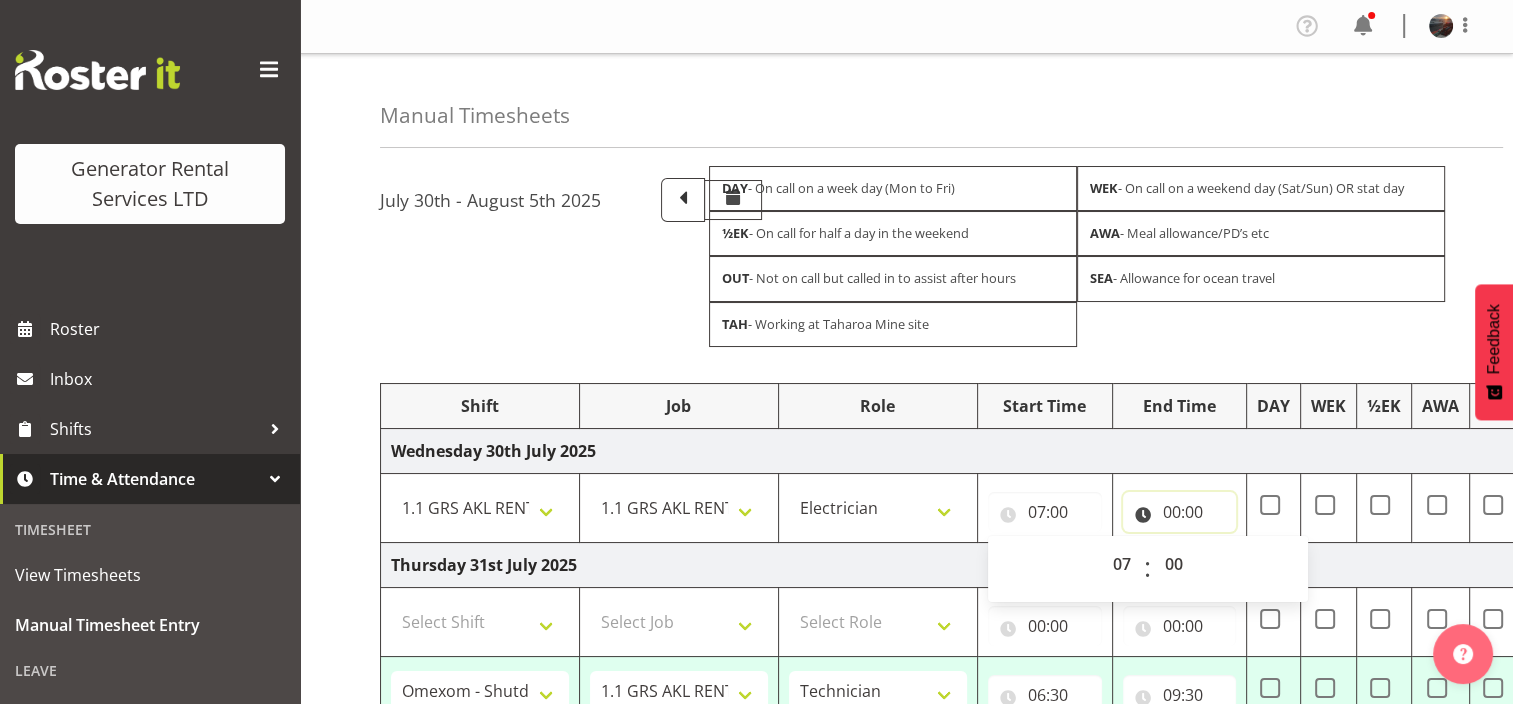 click on "00:00" at bounding box center [1180, 512] 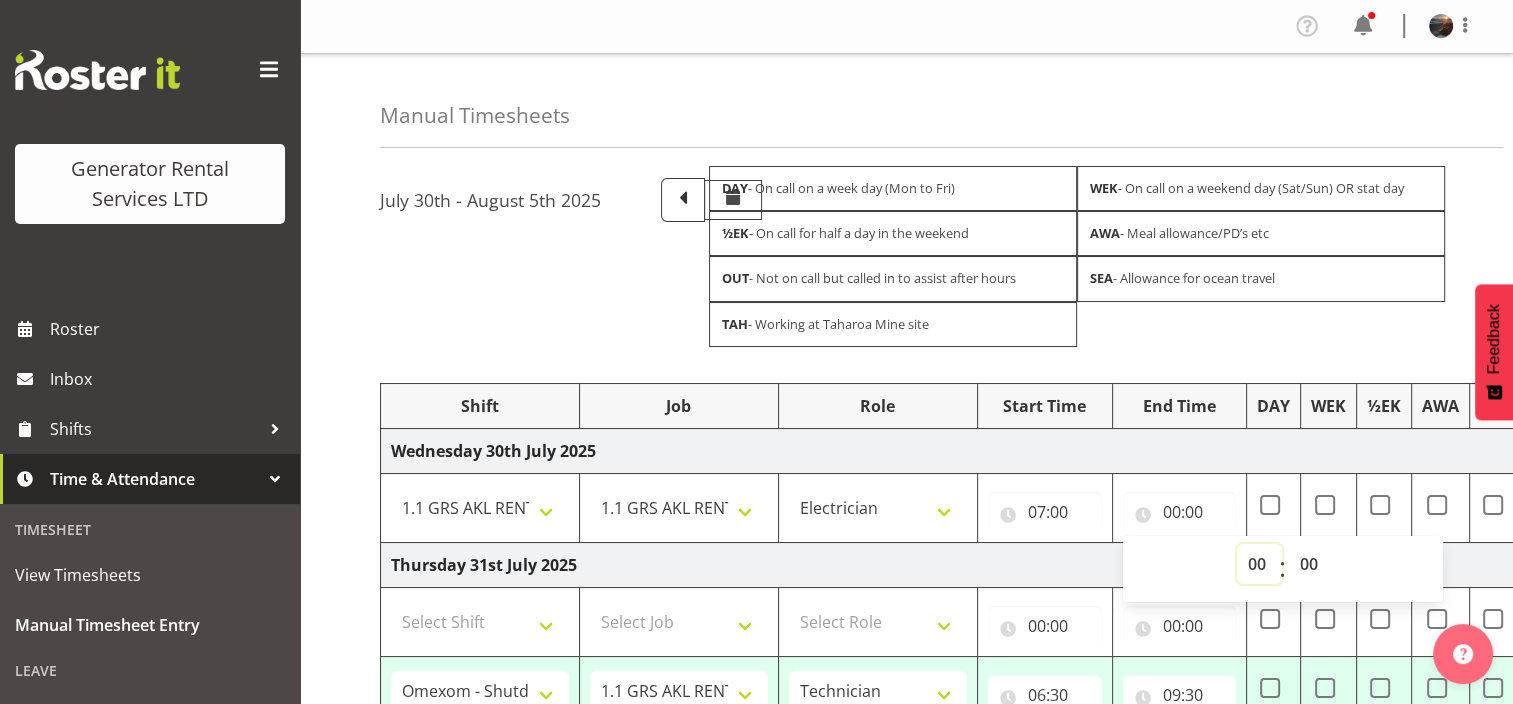 click on "00   01   02   03   04   05   06   07   08   09   10   11   12   13   14   15   16   17   18   19   20   21   22   23" at bounding box center [1259, 564] 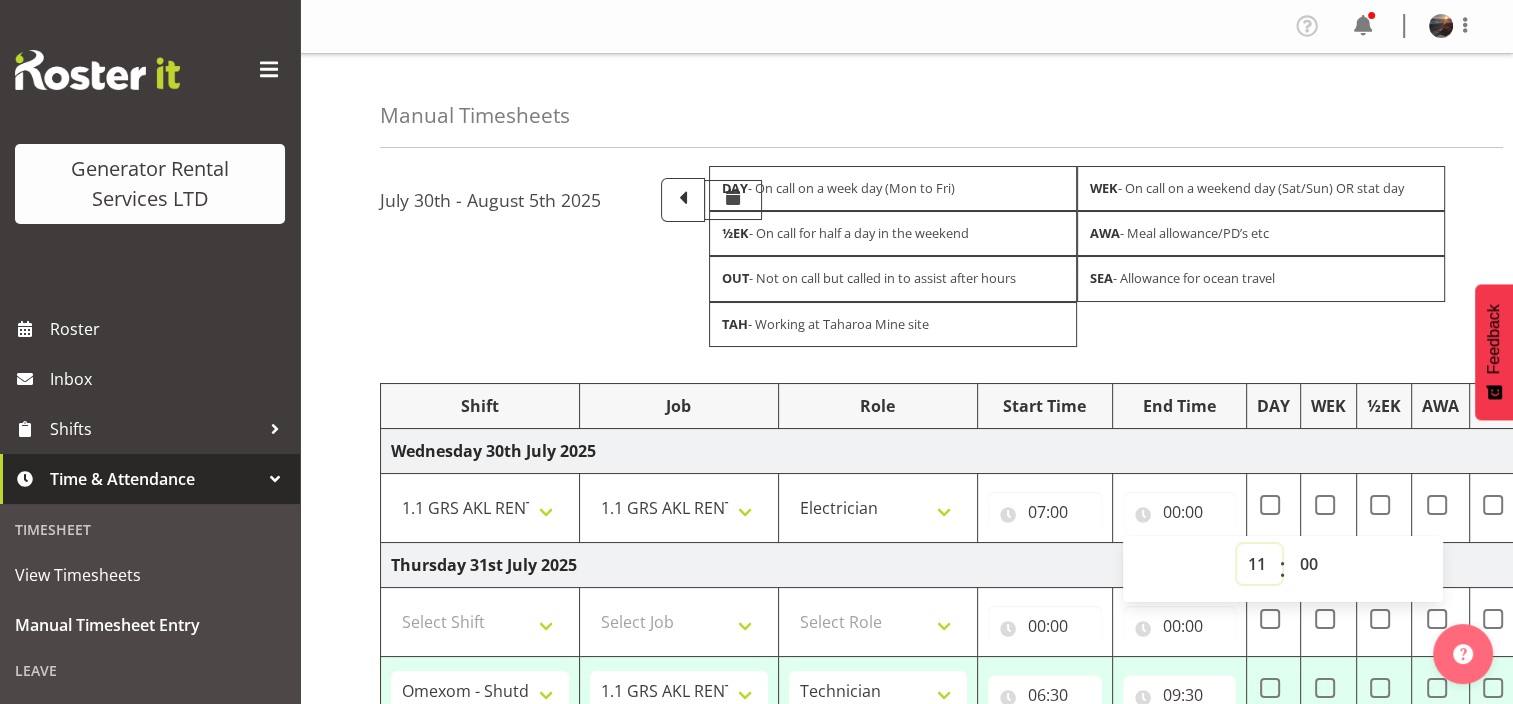 click on "00   01   02   03   04   05   06   07   08   09   10   11   12   13   14   15   16   17   18   19   20   21   22   23" at bounding box center [1259, 564] 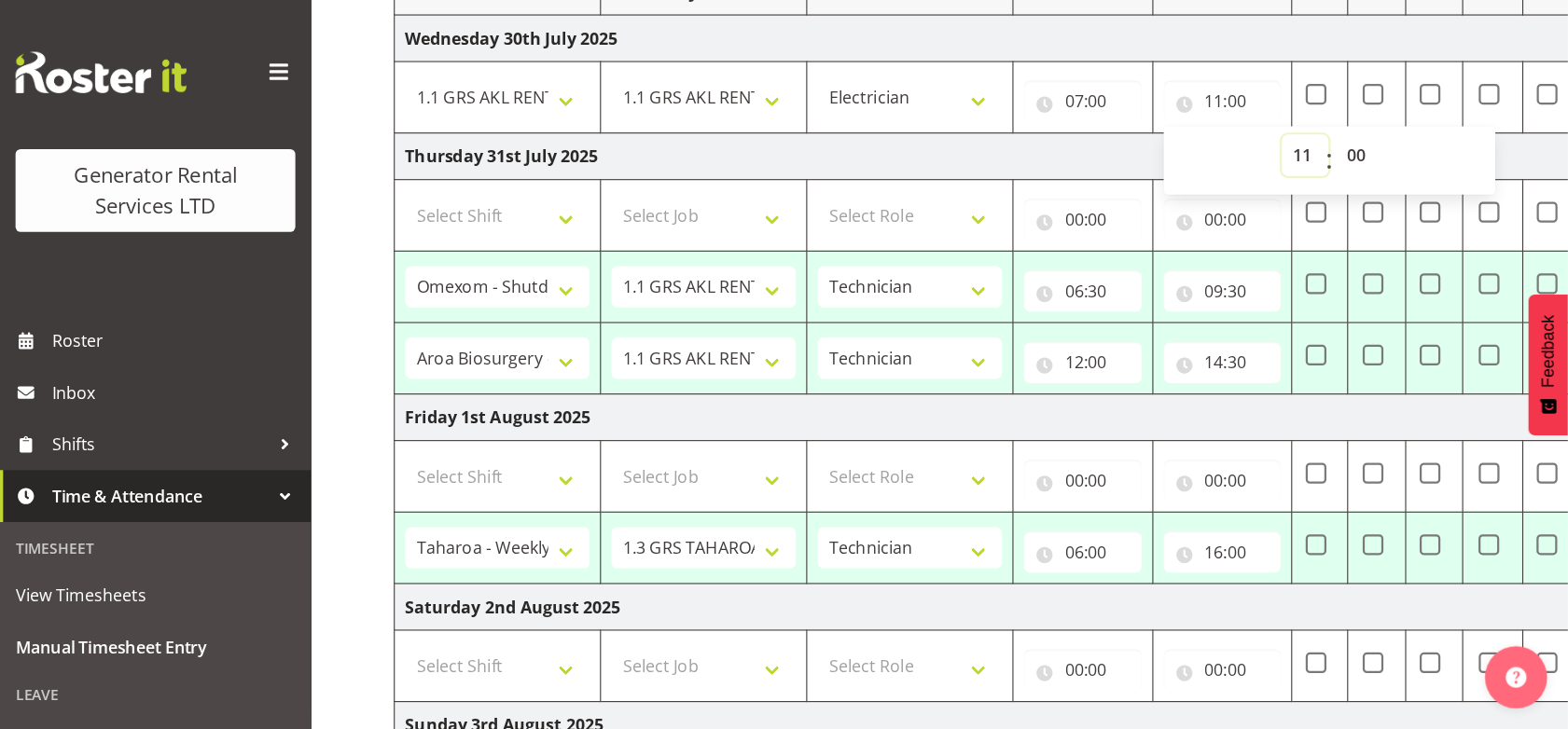 scroll, scrollTop: 395, scrollLeft: 0, axis: vertical 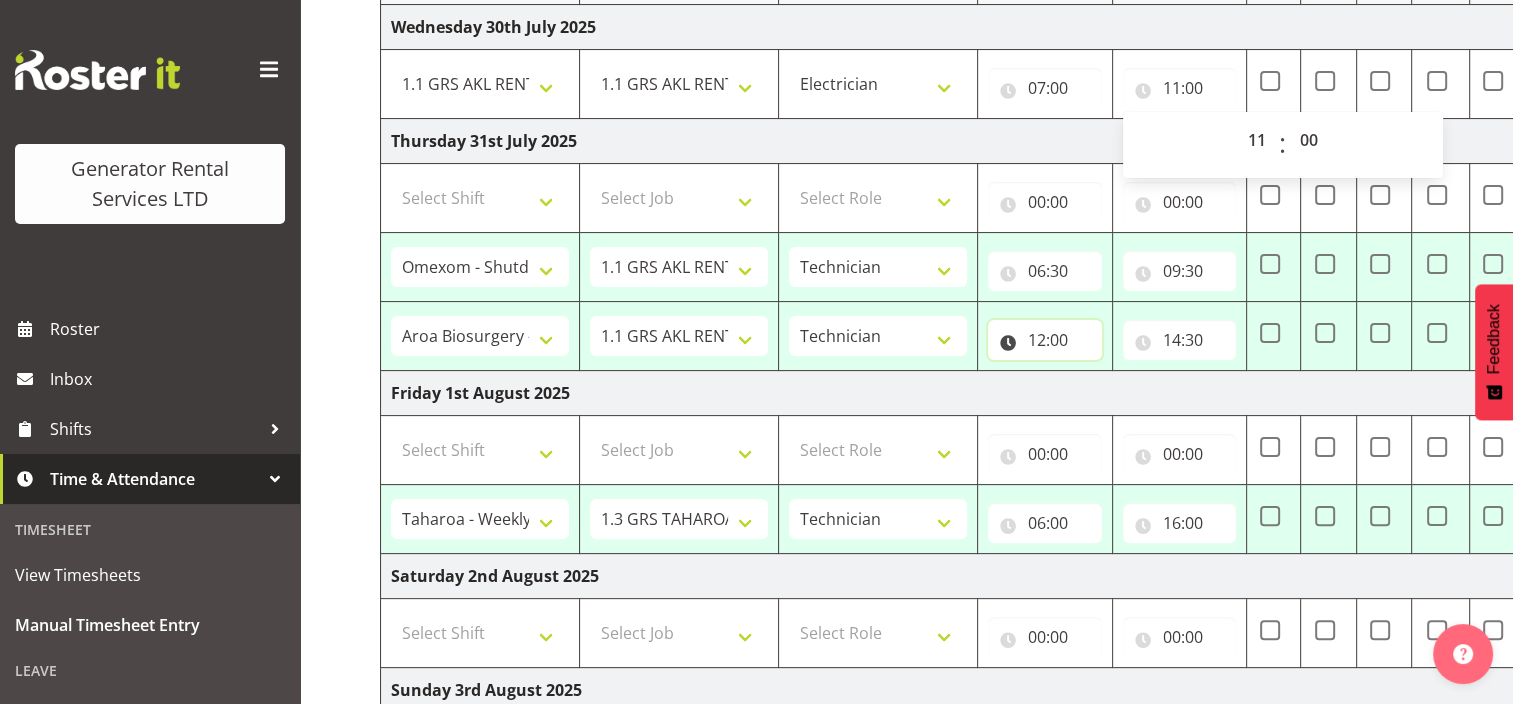 click on "12:00" at bounding box center (1045, 340) 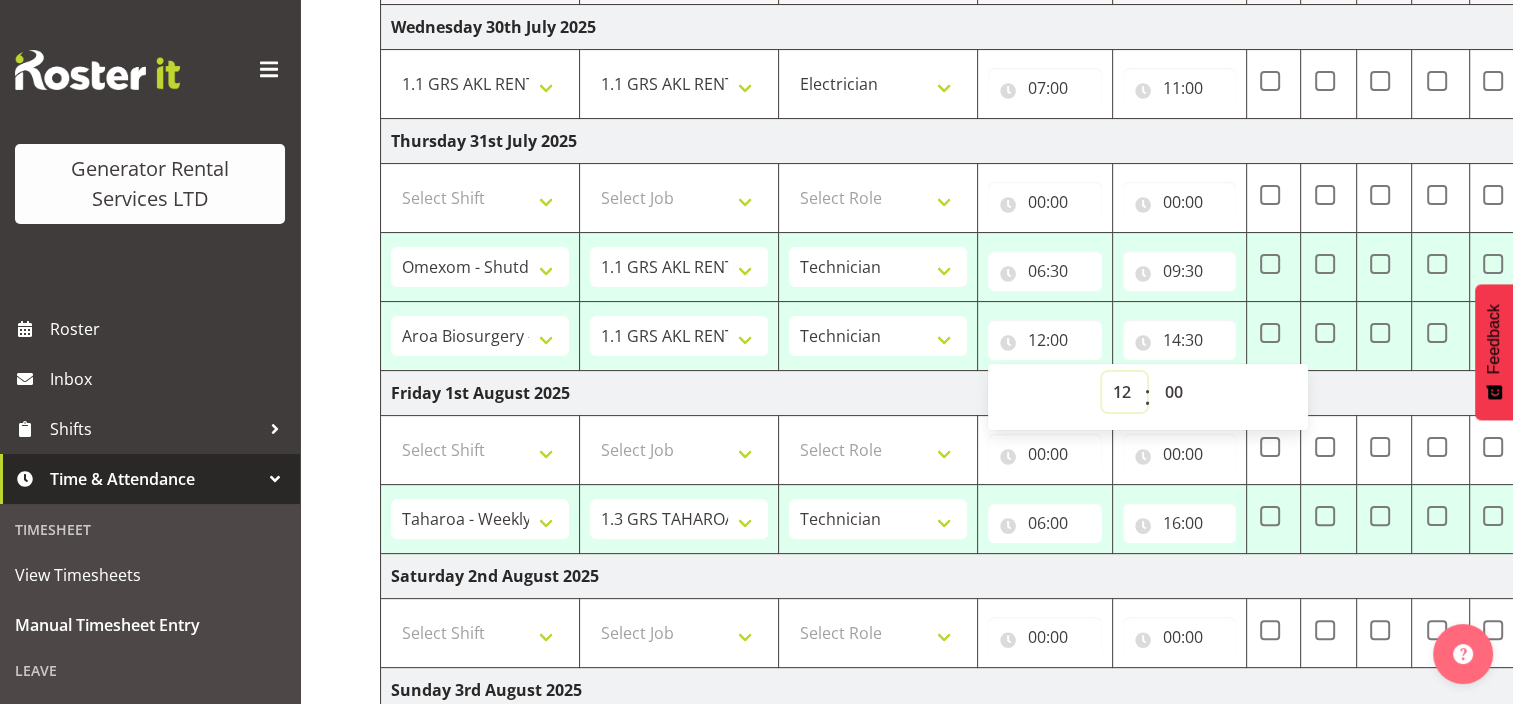 click on "00   01   02   03   04   05   06   07   08   09   10   11   12   13   14   15   16   17   18   19   20   21   22   23" at bounding box center (1124, 392) 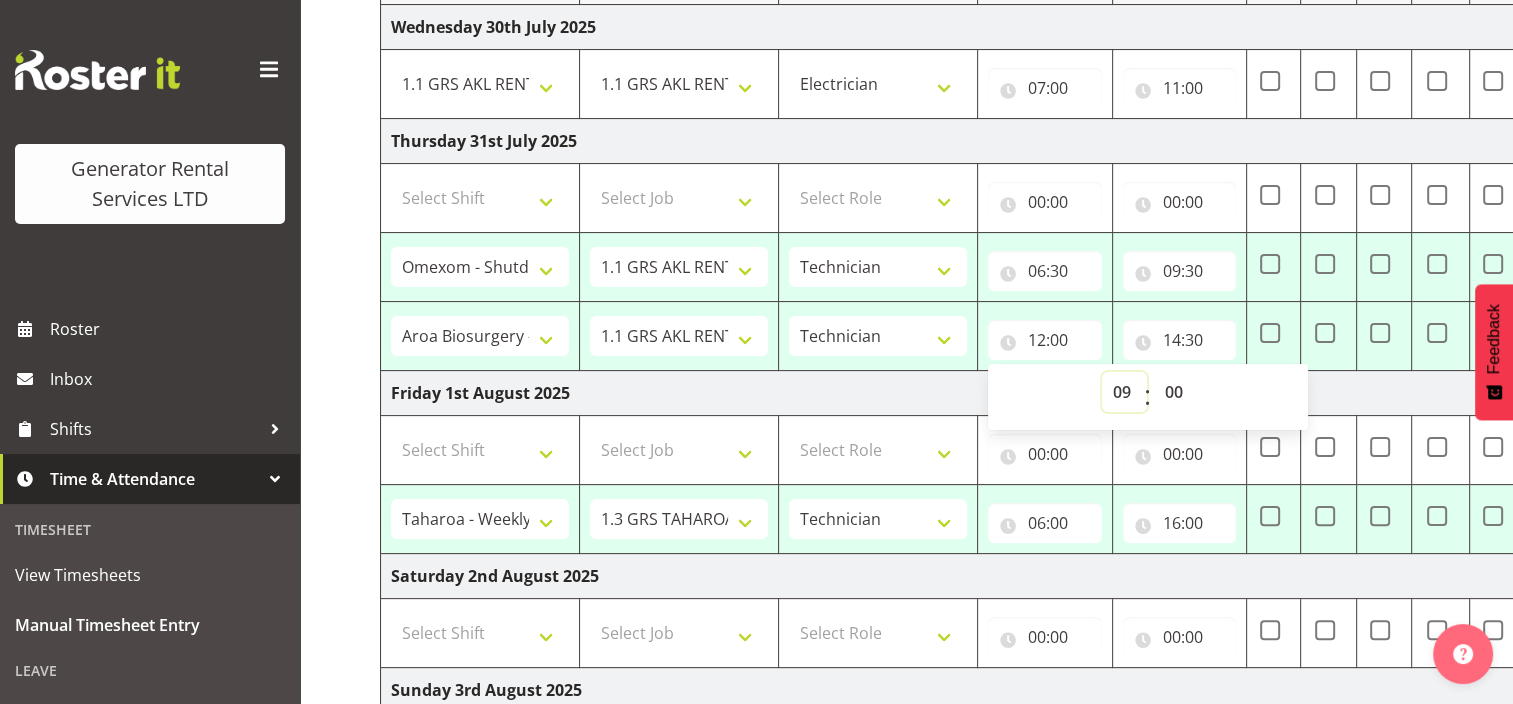 click on "00   01   02   03   04   05   06   07   08   09   10   11   12   13   14   15   16   17   18   19   20   21   22   23" at bounding box center [1124, 392] 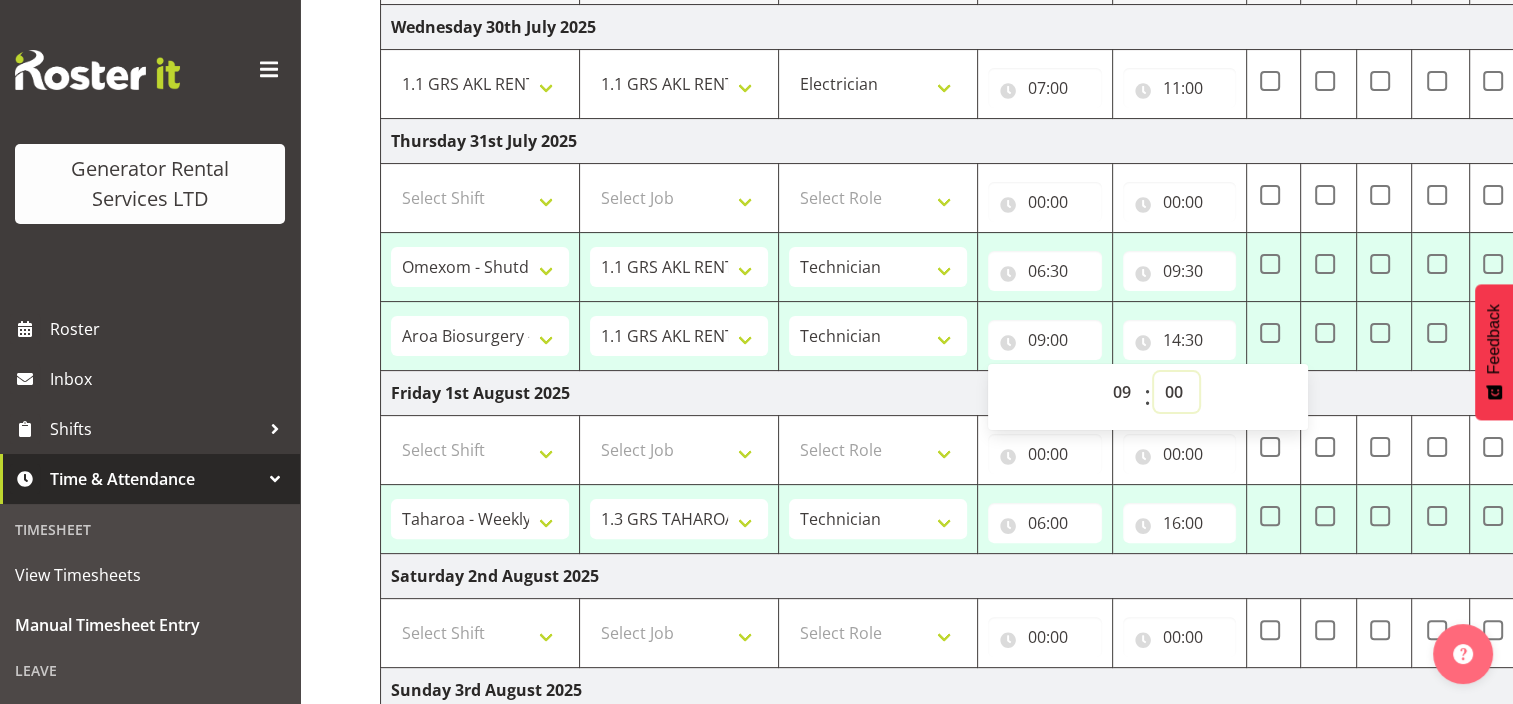 click on "00   01   02   03   04   05   06   07   08   09   10   11   12   13   14   15   16   17   18   19   20   21   22   23   24   25   26   27   28   29   30   31   32   33   34   35   36   37   38   39   40   41   42   43   44   45   46   47   48   49   50   51   52   53   54   55   56   57   58   59" at bounding box center [1176, 392] 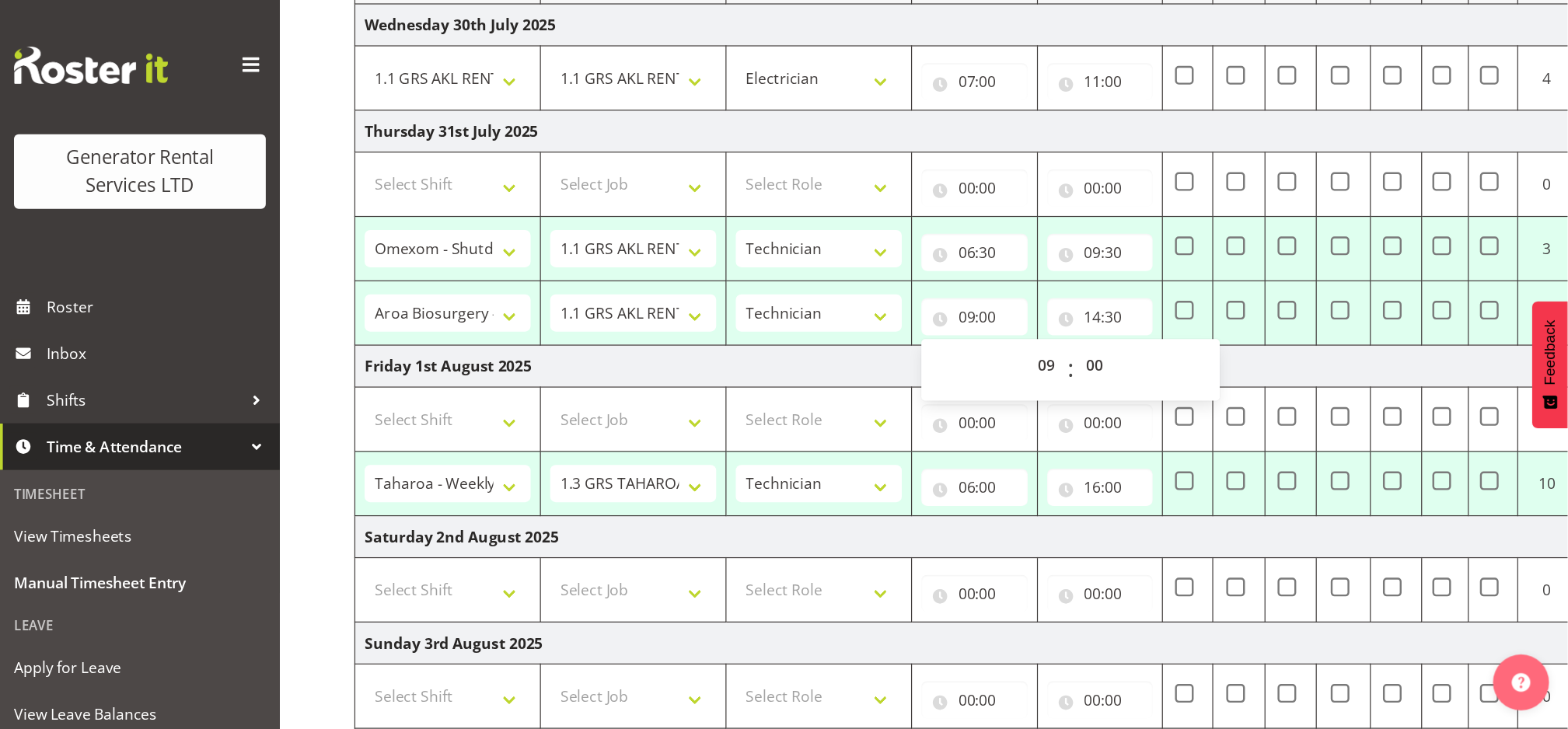 scroll, scrollTop: 0, scrollLeft: 0, axis: both 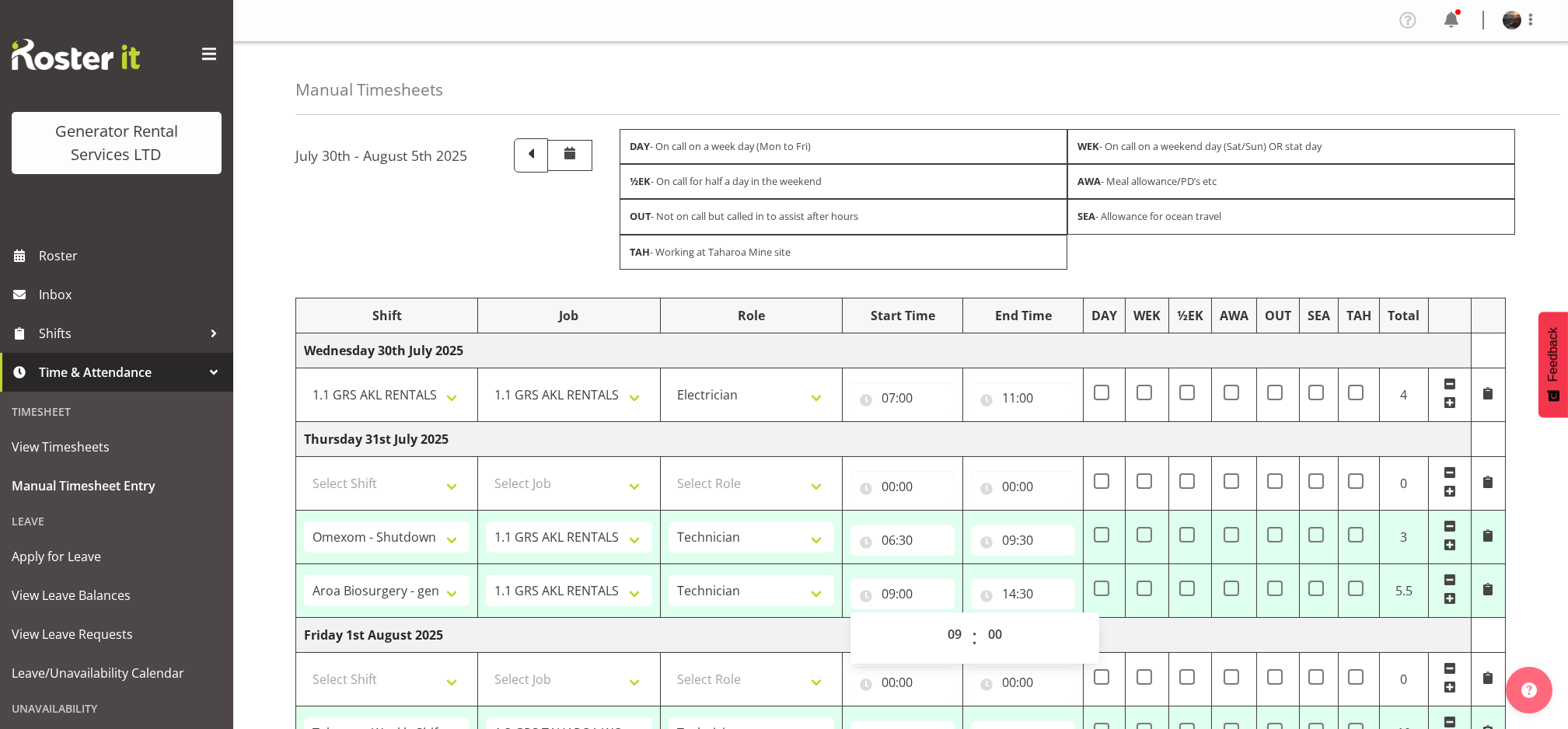 click at bounding box center (1450, 580) 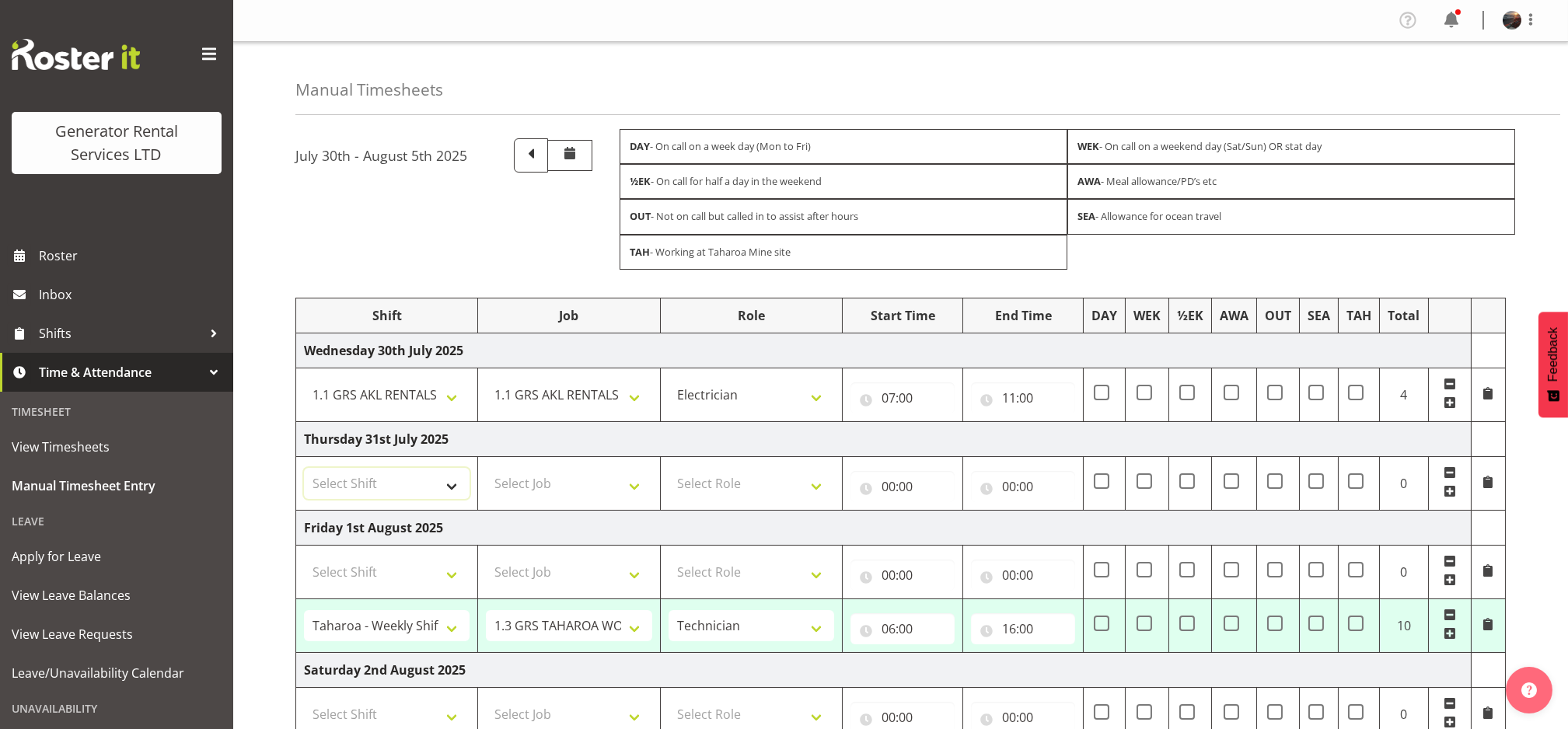 click on "Select Shift  #105 e cert #112 Delivery to V8 boneyard #1250-3 - Take load bank to Cummins Wiri and load up #1250-3 so Cummins can find leaks etc. Time TBC #1265 - Remove both VSD's and test and fit 16amp and light timer to make it Taharoa spec going back down on monday #1284 - Tear down rocker assembly and clean parts. #402 - Service , load test , remove second set of tails , wash/ tidy up   going out long term hire 2 months #510 - Repair Powerlocks #515 - Reset back to 415V / 50Hz #515 - requires converting to 60hz 1.1 GRS AKL RENTALS WORK 1.3 GRS TAHAROA WORK 1.30pm Finish - Sean 1.6 GRS AKL CALL OUT WORK 1.7 GRS AKL STAND DOWN 10am Site visit in Hobsonville with Rick. 1262 - 4 Hour Loadbank 1267 Alternator finish - Going back to taharoa 1288 - 4 Hour Load Test 12pm finish - Chris Fry 12pm finish - Sam P 12pm finish - Sean M 12pm start - Sam P (Court) 1405-121 Alternator re-installation 18 x cube lights towers  + 6 ld's check over and make sure all work ready for delivery Meatstock/latern fest 4 pm finish" at bounding box center (386, 483) 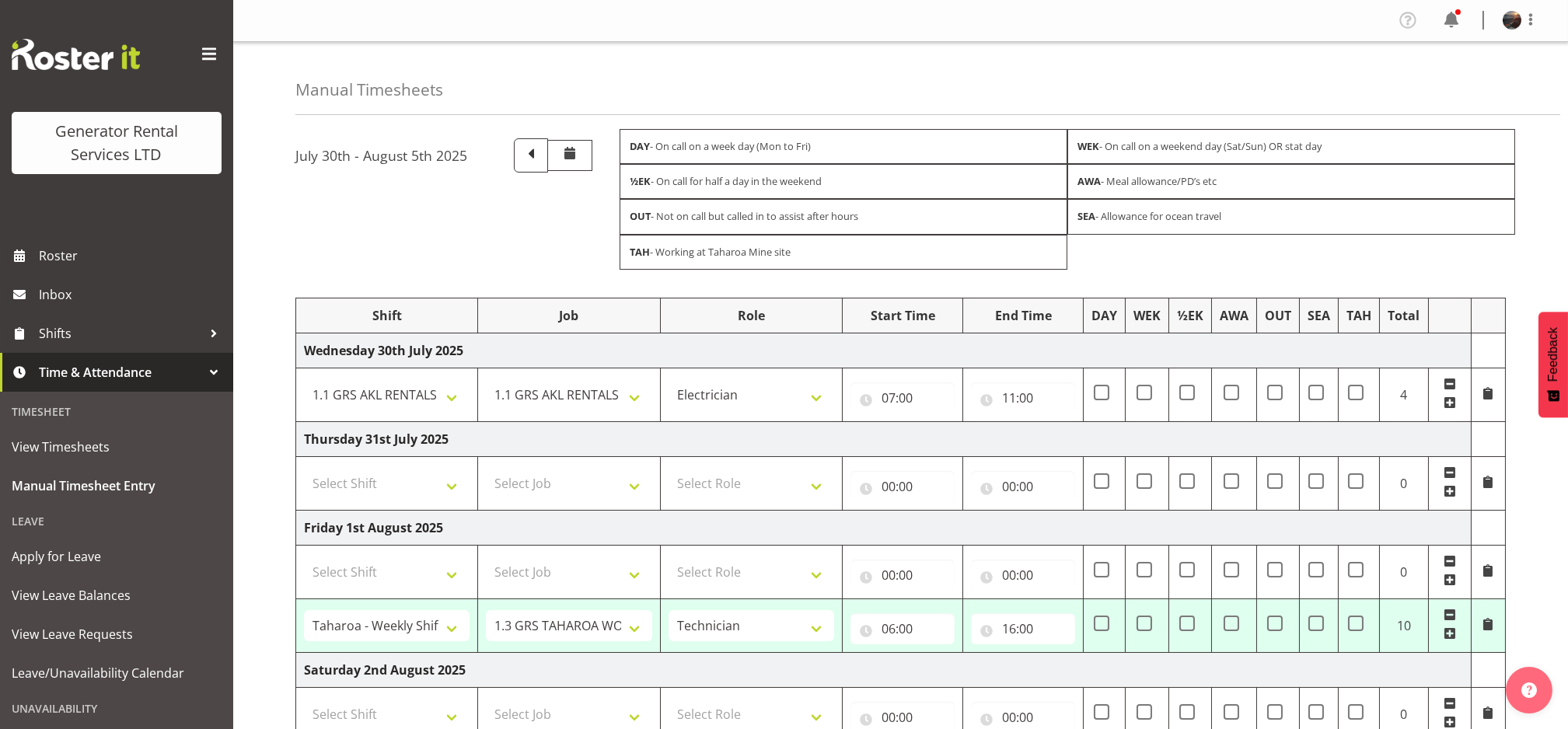 click on "Friday 1st August 2025" at bounding box center (884, 527) 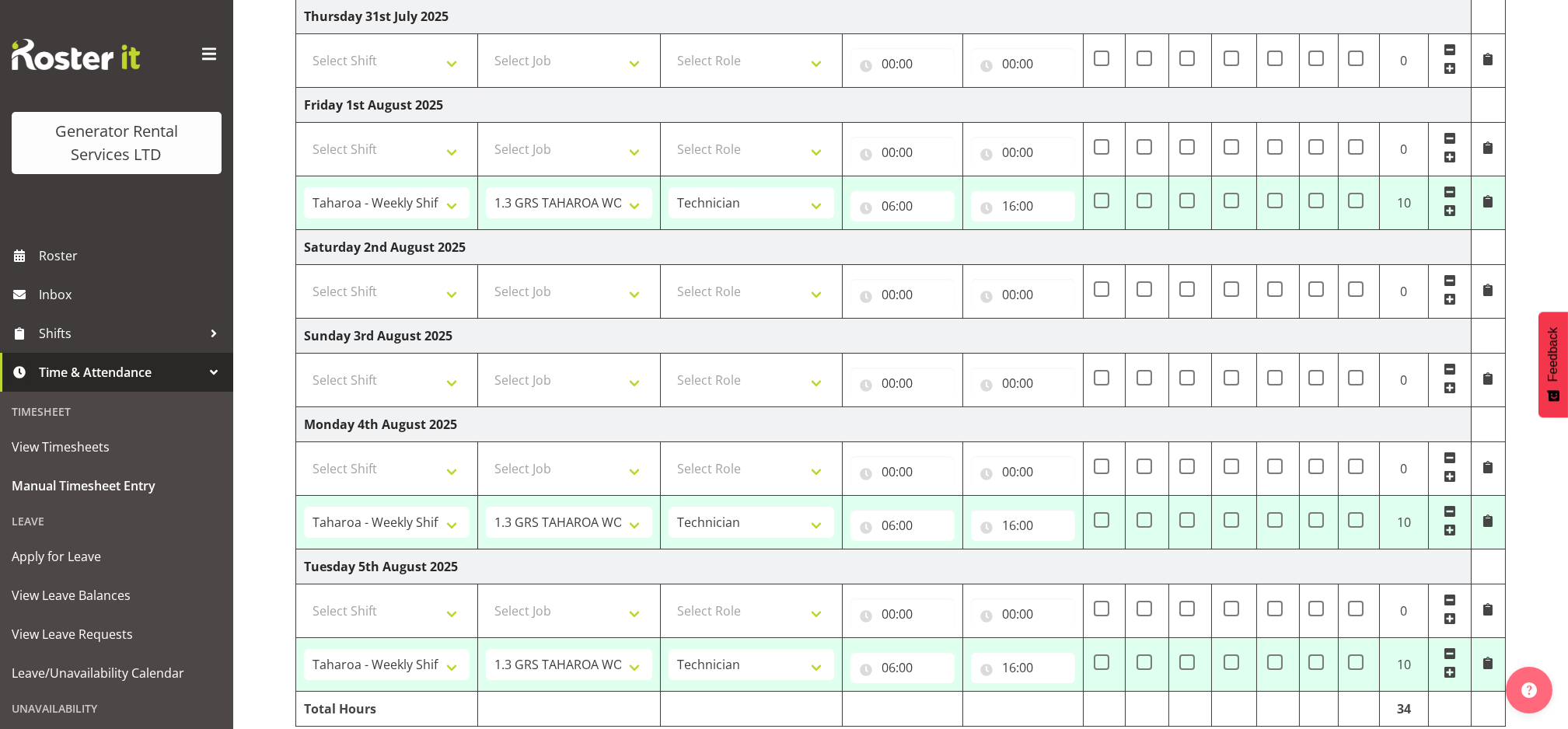scroll, scrollTop: 489, scrollLeft: 0, axis: vertical 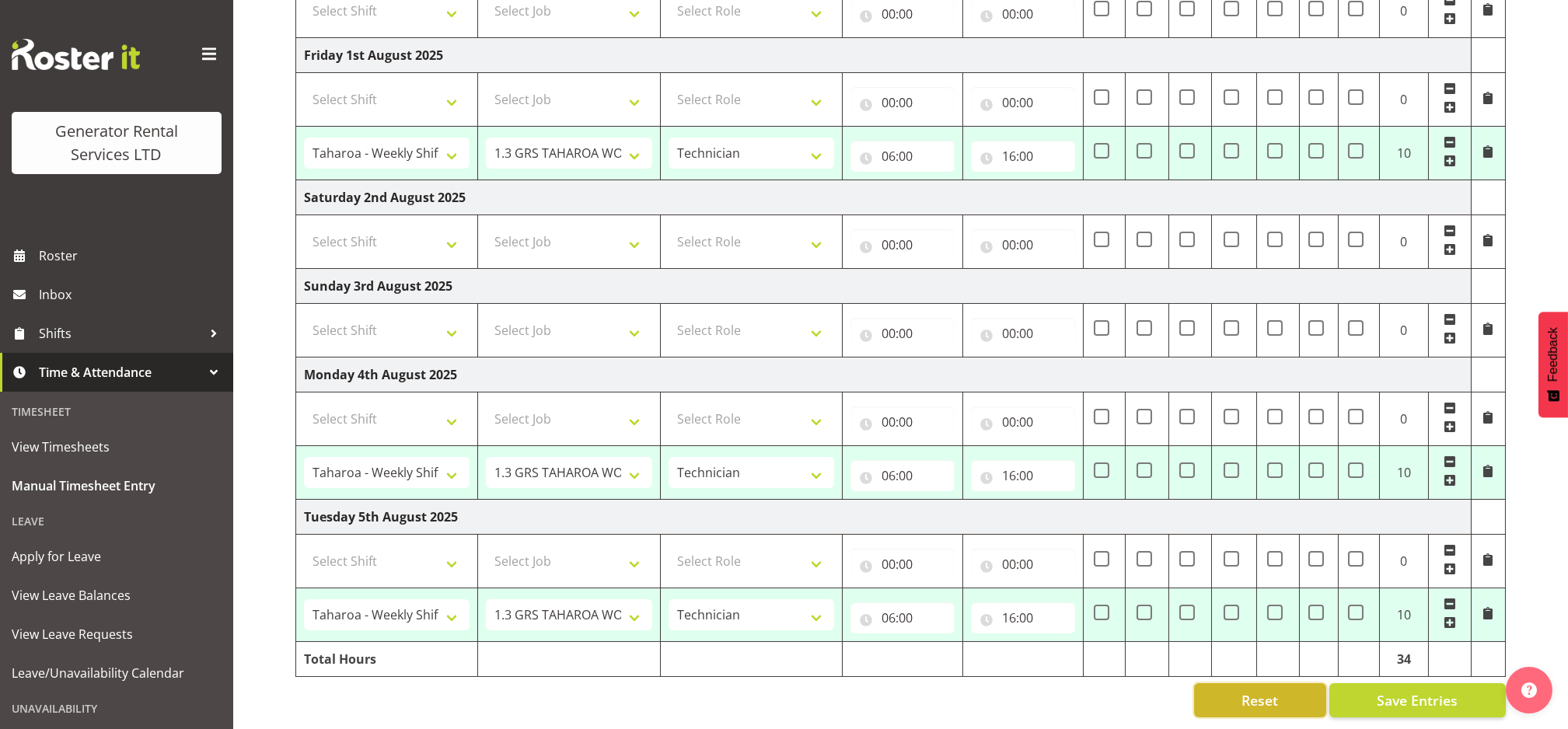 click on "Reset" at bounding box center (1260, 700) 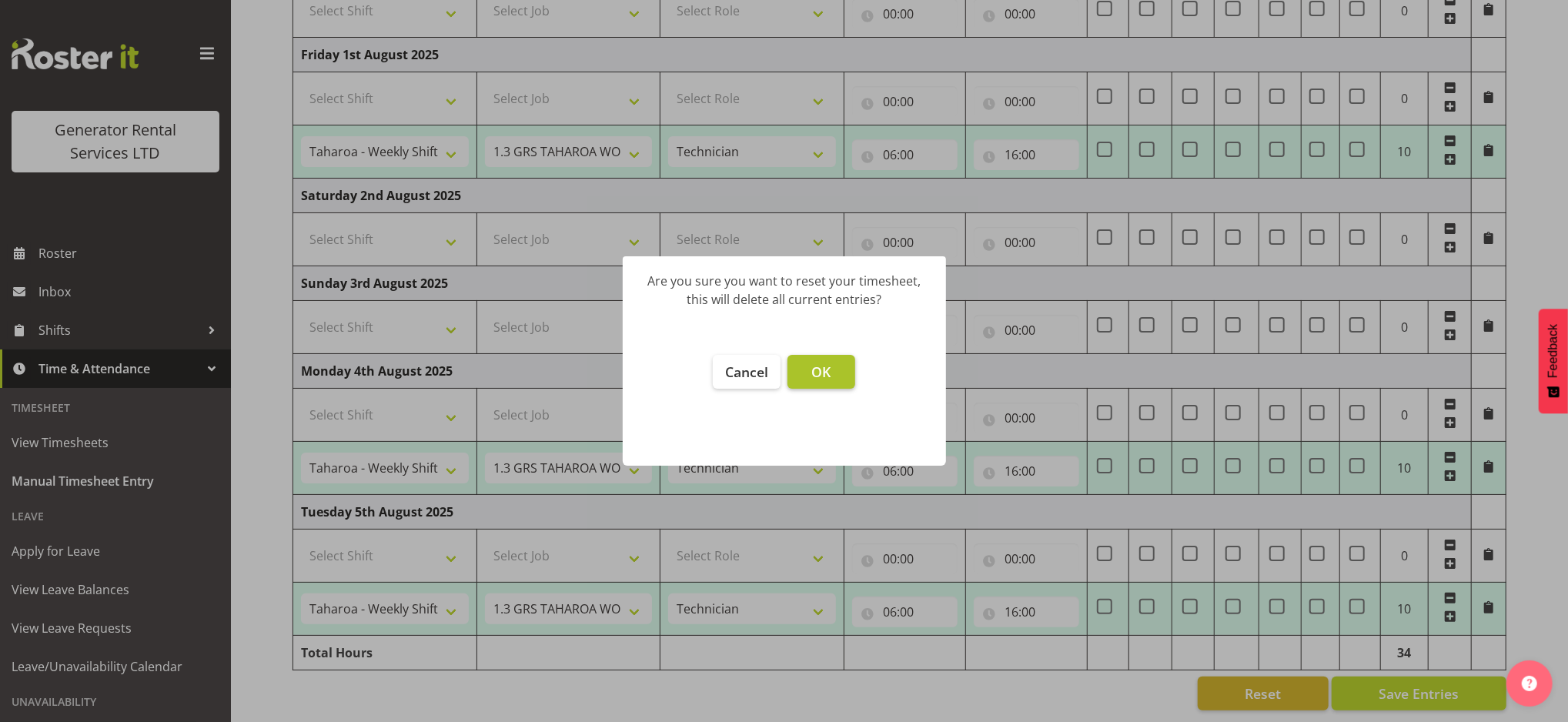 click on "OK" at bounding box center [821, 372] 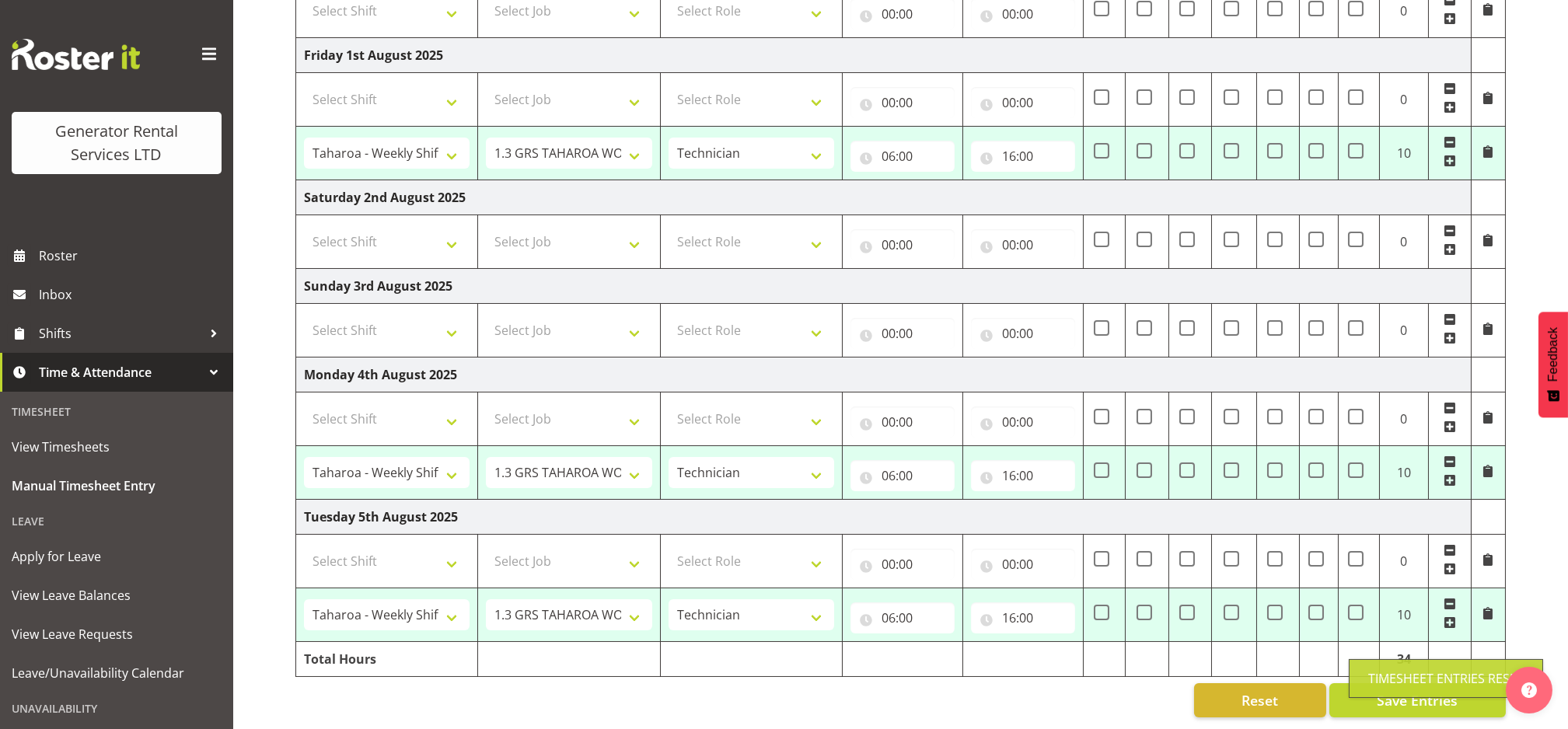 type on "00:00" 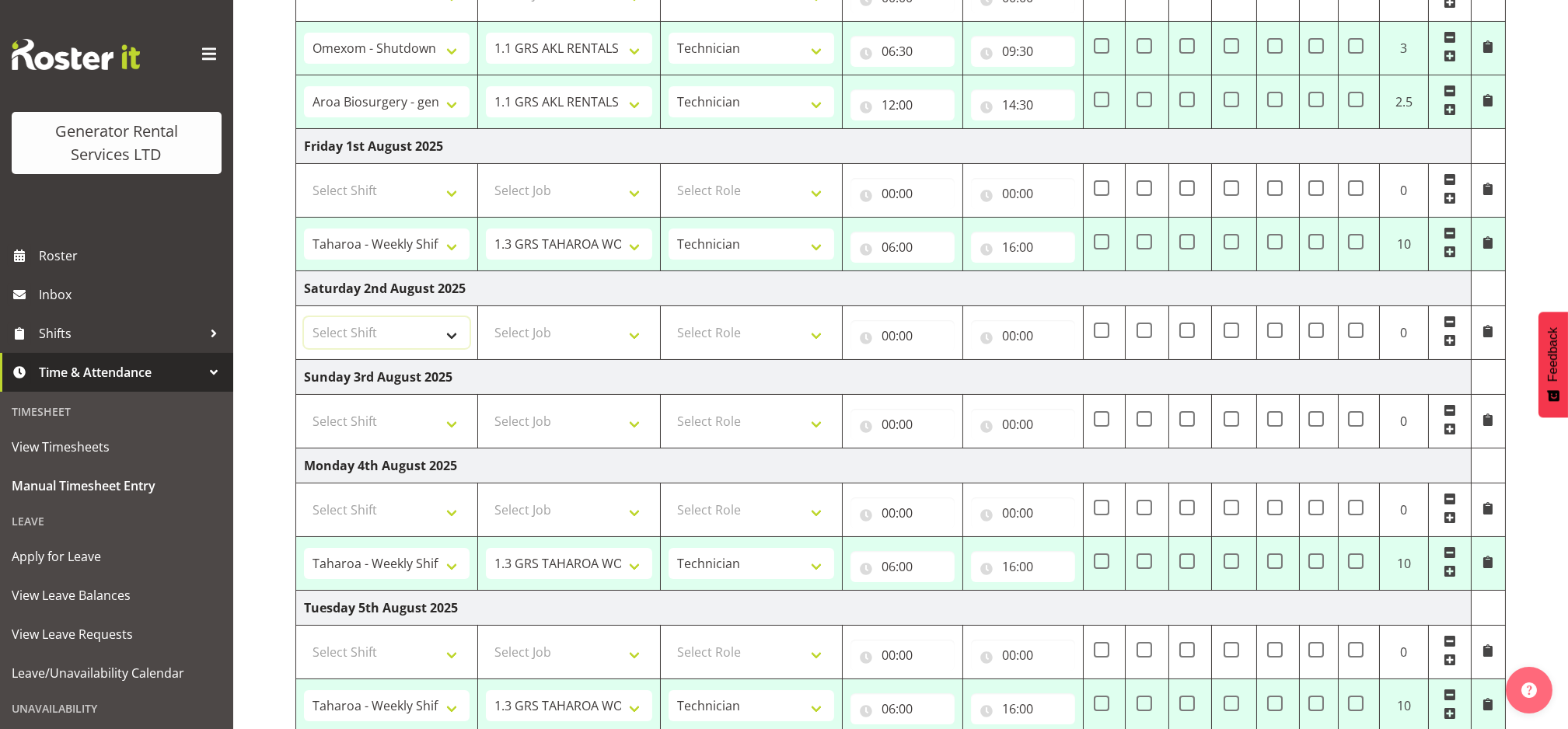 click on "Select Shift  #105 e cert #112 Delivery to V8 boneyard #1250-3 - Take load bank to Cummins Wiri and load up #1250-3 so Cummins can find leaks etc. Time TBC #1265 - Remove both VSD's and test and fit 16amp and light timer to make it Taharoa spec going back down on monday #1284 - Tear down rocker assembly and clean parts. #402 - Service , load test , remove second set of tails , wash/ tidy up   going out long term hire 2 months #510 - Repair Powerlocks #515 - Reset back to 415V / 50Hz #515 - requires converting to 60hz 1.1 GRS AKL RENTALS WORK 1.3 GRS TAHAROA WORK 1.30pm Finish - Sean 1.6 GRS AKL CALL OUT WORK 1.7 GRS AKL STAND DOWN 10am Site visit in Hobsonville with Rick. 1262 - 4 Hour Loadbank 1267 Alternator finish - Going back to taharoa 1288 - 4 Hour Load Test 12pm finish - Chris Fry 12pm finish - Sam P 12pm finish - Sean M 12pm start - Sam P (Court) 1405-121 Alternator re-installation 18 x cube lights towers  + 6 ld's check over and make sure all work ready for delivery Meatstock/latern fest 4 pm finish" at bounding box center [386, 333] 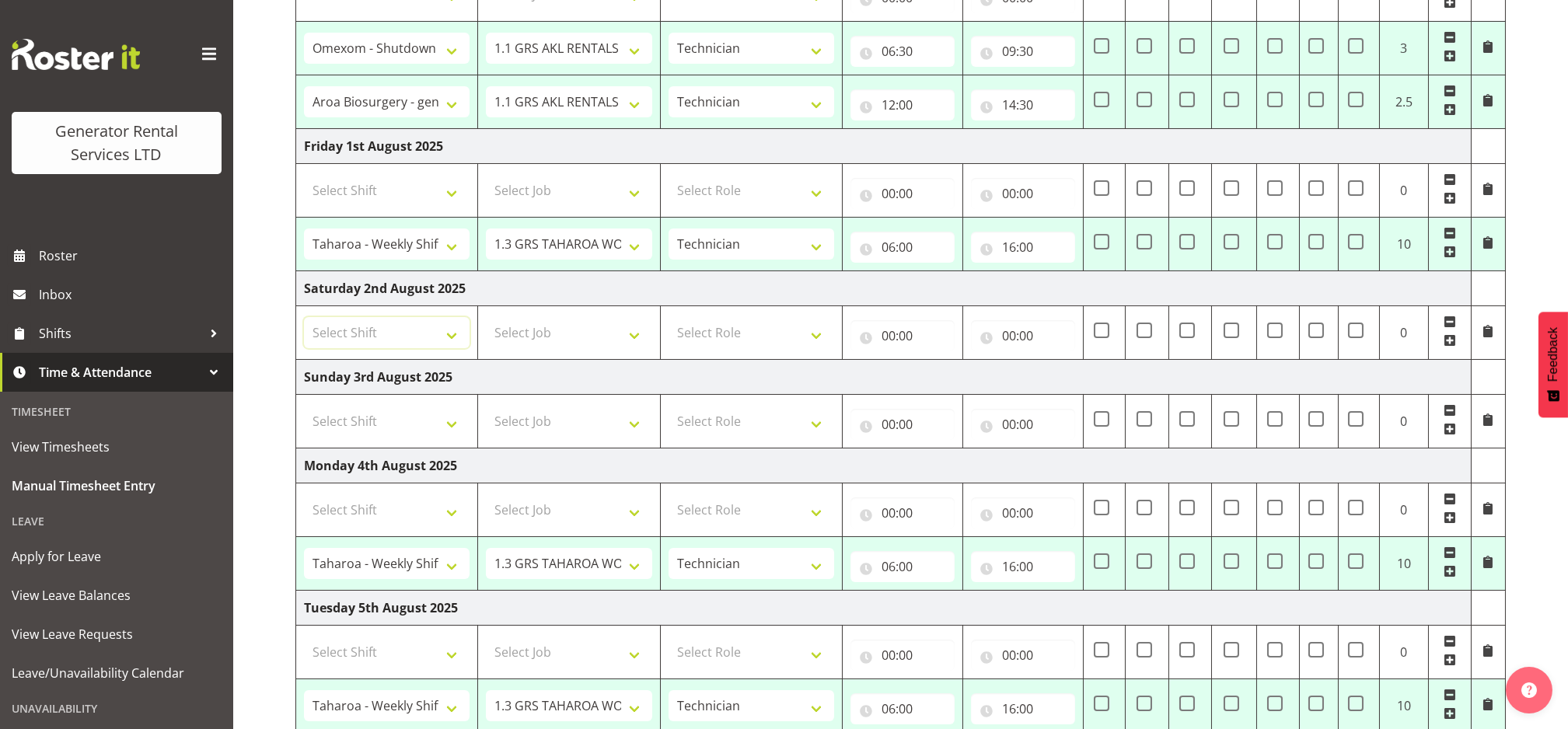 select on "69543" 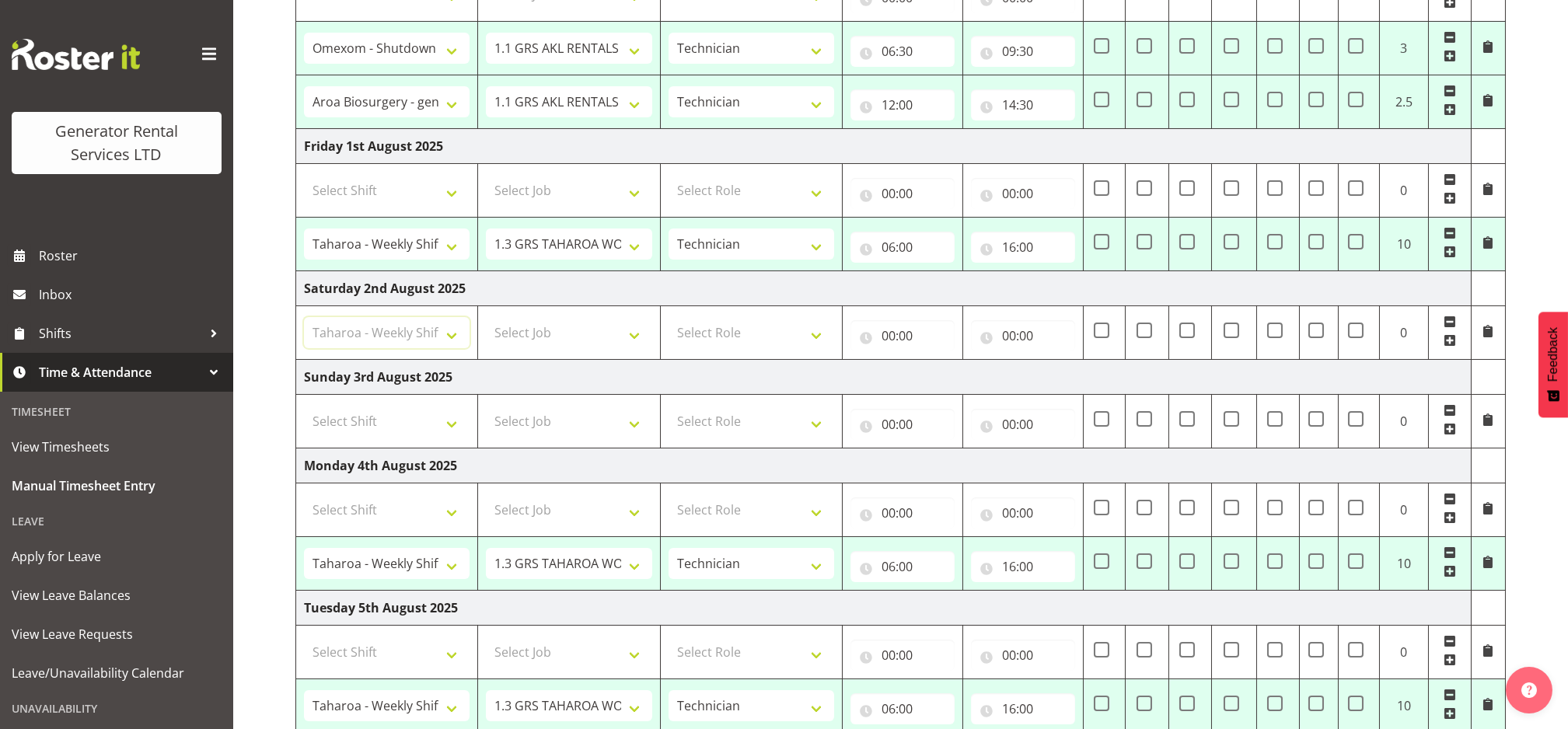 click on "Select Shift  #105 e cert #112 Delivery to V8 boneyard #1250-3 - Take load bank to Cummins Wiri and load up #1250-3 so Cummins can find leaks etc. Time TBC #1265 - Remove both VSD's and test and fit 16amp and light timer to make it Taharoa spec going back down on monday #1284 - Tear down rocker assembly and clean parts. #402 - Service , load test , remove second set of tails , wash/ tidy up   going out long term hire 2 months #510 - Repair Powerlocks #515 - Reset back to 415V / 50Hz #515 - requires converting to 60hz 1.1 GRS AKL RENTALS WORK 1.3 GRS TAHAROA WORK 1.30pm Finish - Sean 1.6 GRS AKL CALL OUT WORK 1.7 GRS AKL STAND DOWN 10am Site visit in Hobsonville with Rick. 1262 - 4 Hour Loadbank 1267 Alternator finish - Going back to taharoa 1288 - 4 Hour Load Test 12pm finish - Chris Fry 12pm finish - Sam P 12pm finish - Sean M 12pm start - Sam P (Court) 1405-121 Alternator re-installation 18 x cube lights towers  + 6 ld's check over and make sure all work ready for delivery Meatstock/latern fest 4 pm finish" at bounding box center (386, 333) 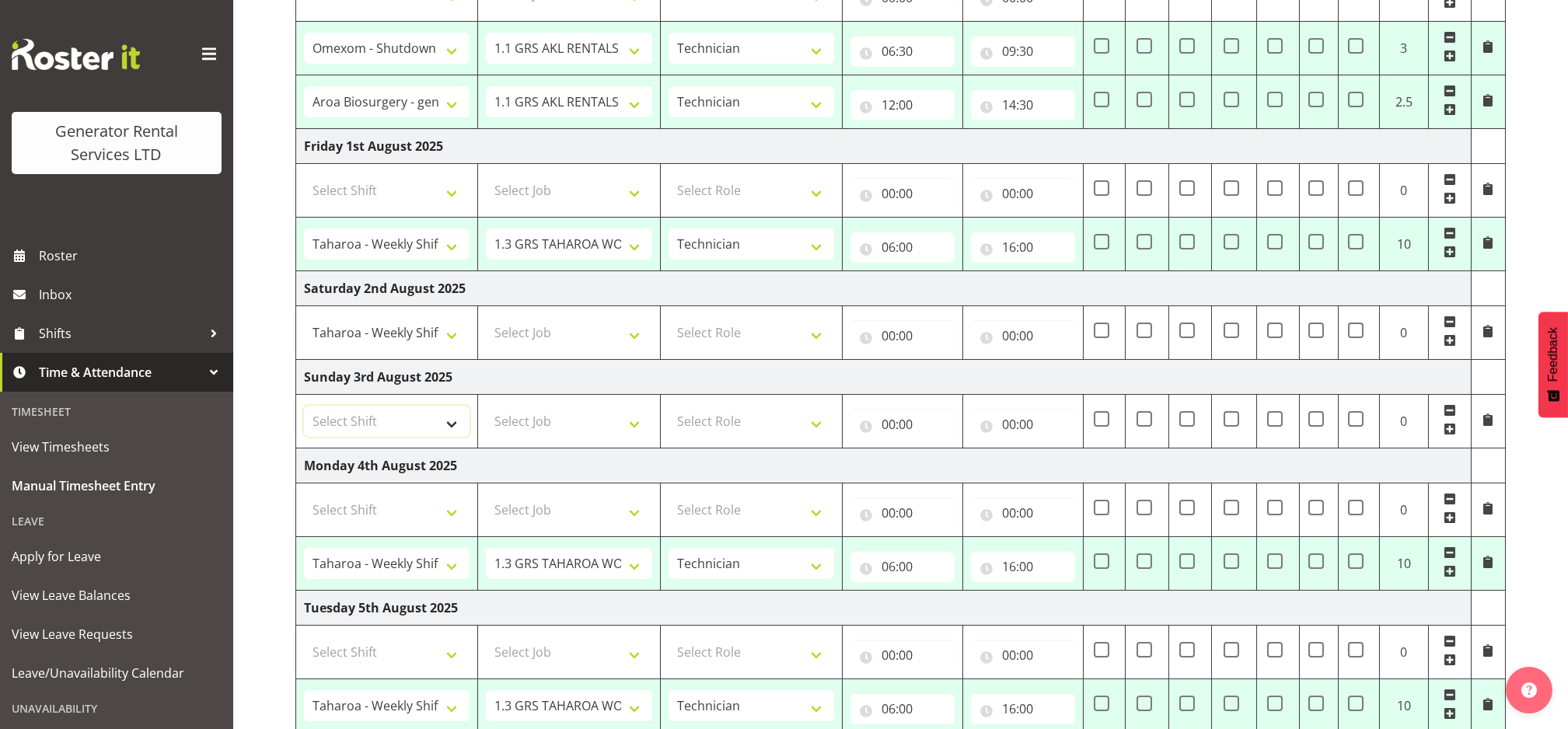 click on "Select Shift  #105 e cert #112 Delivery to V8 boneyard #1250-3 - Take load bank to Cummins Wiri and load up #1250-3 so Cummins can find leaks etc. Time TBC #1265 - Remove both VSD's and test and fit 16amp and light timer to make it Taharoa spec going back down on monday #1284 - Tear down rocker assembly and clean parts. #402 - Service , load test , remove second set of tails , wash/ tidy up   going out long term hire 2 months #510 - Repair Powerlocks #515 - Reset back to 415V / 50Hz #515 - requires converting to 60hz 1.1 GRS AKL RENTALS WORK 1.3 GRS TAHAROA WORK 1.30pm Finish - Sean 1.6 GRS AKL CALL OUT WORK 1.7 GRS AKL STAND DOWN 10am Site visit in Hobsonville with Rick. 1262 - 4 Hour Loadbank 1267 Alternator finish - Going back to taharoa 1288 - 4 Hour Load Test 12pm finish - Chris Fry 12pm finish - Sam P 12pm finish - Sean M 12pm start - Sam P (Court) 1405-121 Alternator re-installation 18 x cube lights towers  + 6 ld's check over and make sure all work ready for delivery Meatstock/latern fest 4 pm finish" at bounding box center [386, 421] 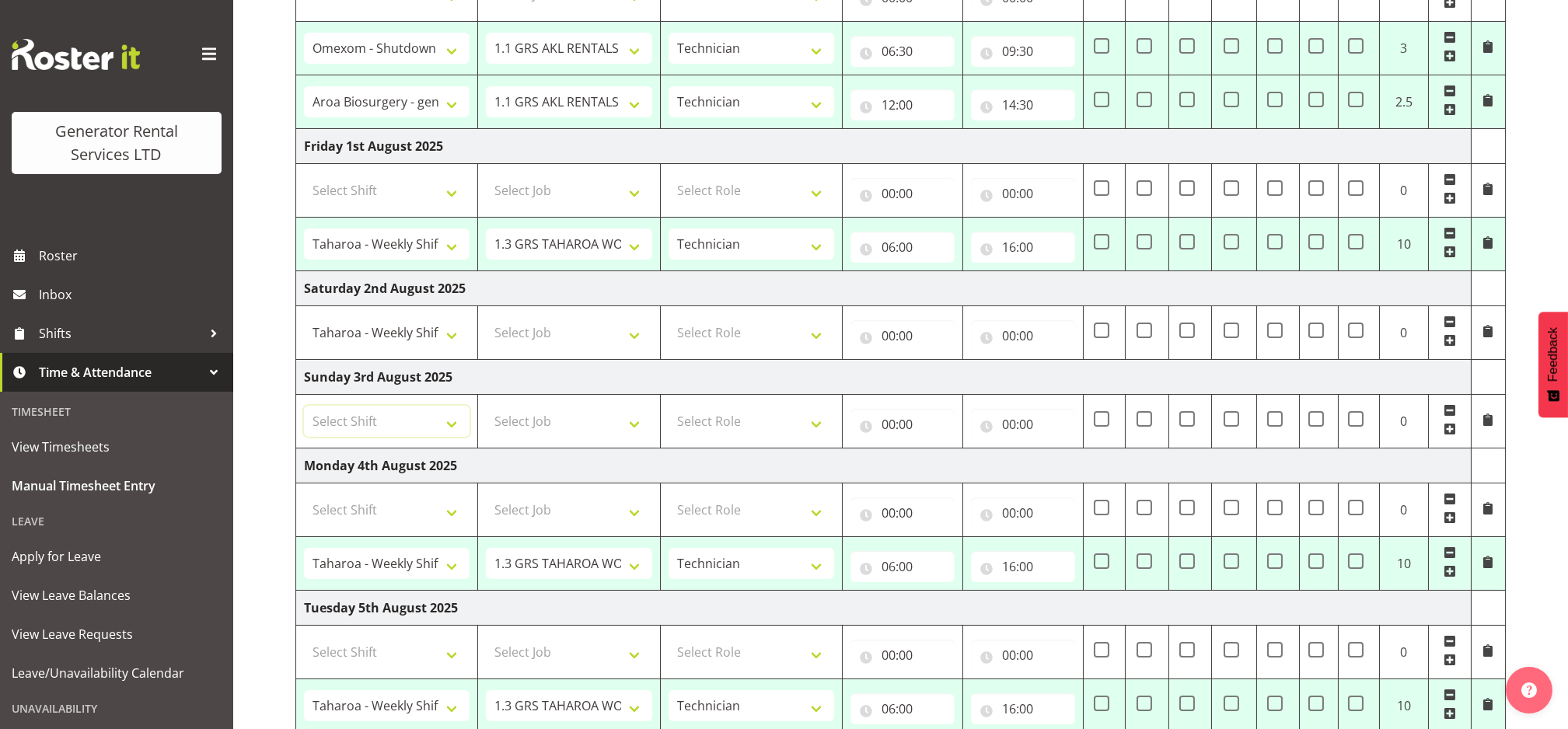 select on "69543" 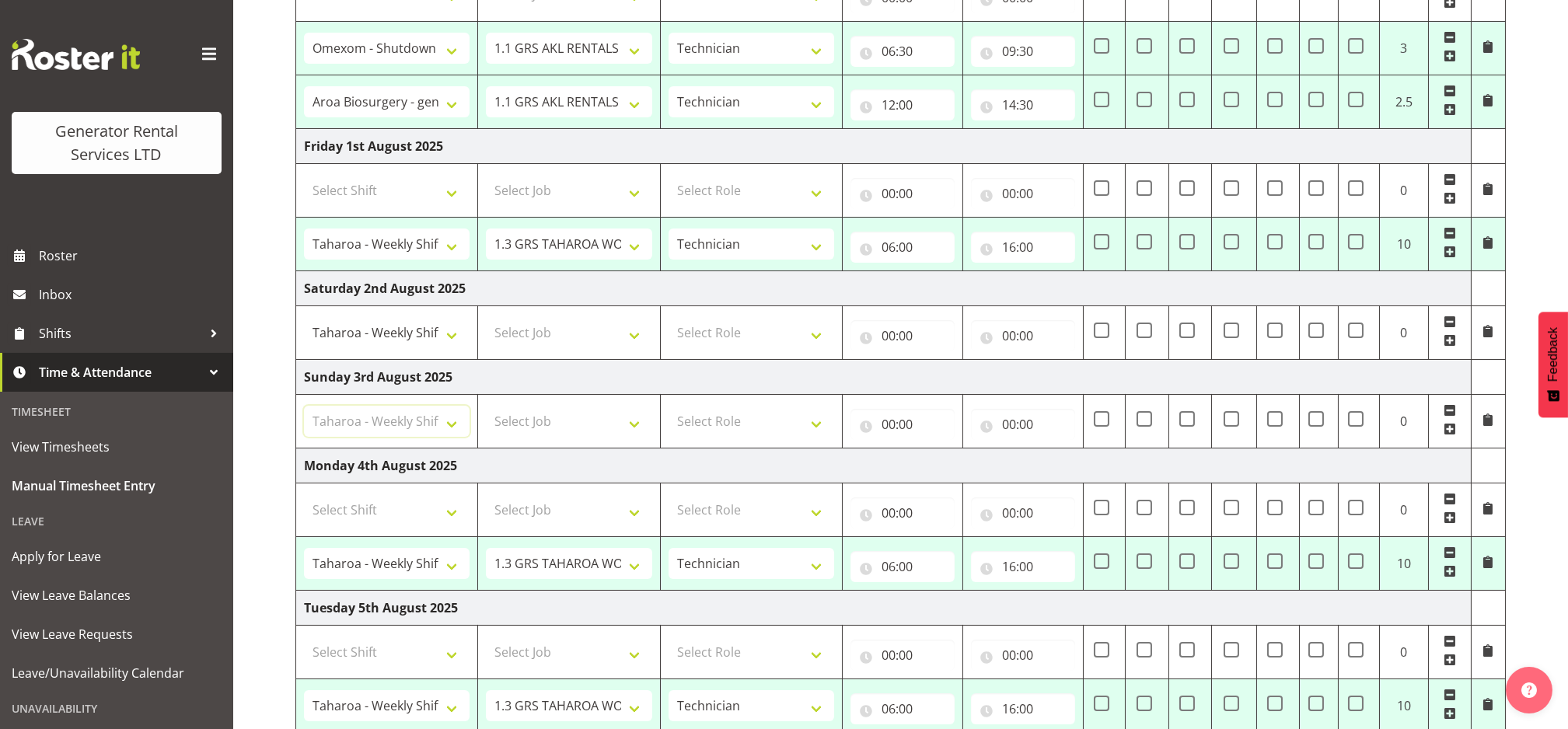 click on "Select Shift  #105 e cert #112 Delivery to V8 boneyard #1250-3 - Take load bank to Cummins Wiri and load up #1250-3 so Cummins can find leaks etc. Time TBC #1265 - Remove both VSD's and test and fit 16amp and light timer to make it Taharoa spec going back down on monday #1284 - Tear down rocker assembly and clean parts. #402 - Service , load test , remove second set of tails , wash/ tidy up   going out long term hire 2 months #510 - Repair Powerlocks #515 - Reset back to 415V / 50Hz #515 - requires converting to 60hz 1.1 GRS AKL RENTALS WORK 1.3 GRS TAHAROA WORK 1.30pm Finish - Sean 1.6 GRS AKL CALL OUT WORK 1.7 GRS AKL STAND DOWN 10am Site visit in Hobsonville with Rick. 1262 - 4 Hour Loadbank 1267 Alternator finish - Going back to taharoa 1288 - 4 Hour Load Test 12pm finish - Chris Fry 12pm finish - Sam P 12pm finish - Sean M 12pm start - Sam P (Court) 1405-121 Alternator re-installation 18 x cube lights towers  + 6 ld's check over and make sure all work ready for delivery Meatstock/latern fest 4 pm finish" at bounding box center [386, 421] 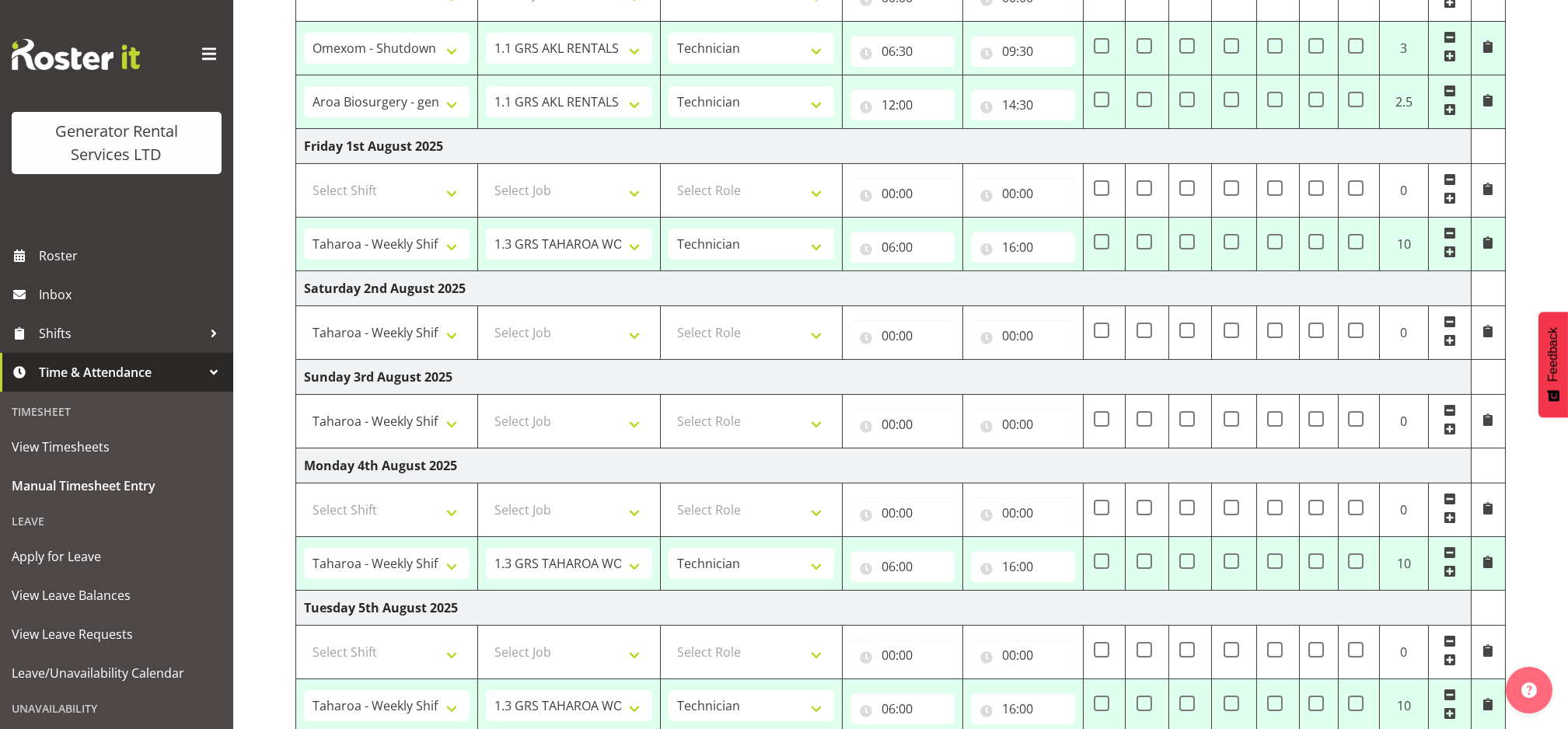 click on "Select Job  1.1 GRS AKL RENTALS 1.1 GRS AKL RENTALS AC 1.1 GRS AKL RENTALS CT 1.1 GRS AKL RENTALS DW 1.1 GRS AKL RENTALS HM 1.1 GRS AKL RENTALS KP 1.1 GRS AKL RENTALS SP 1.1 GRS AKL RENTALS ZS 1.1 GRS AKL RENTALS ZT 1.2 GRS AKL SALES WORK 1.3 GRS TAHAROA WORK 1.4 GRS AKL ADMIN WORK 1.5 GRS AKL ENGINEERING WORK 1.6 GRS CALL OUT WORK 1.7 AKL STAND DOWN 2.1 GRS TGA RENTALS WORK 2.2 GRS TGA SALES WORK 2.3 GRS TGA ADMIN WORK 3.1 GRS NPE RENTALS WORK 3.2 GRS NPE SALES WORK KIWI RAIL Solomon Island Servicing tbc" at bounding box center (569, 332) 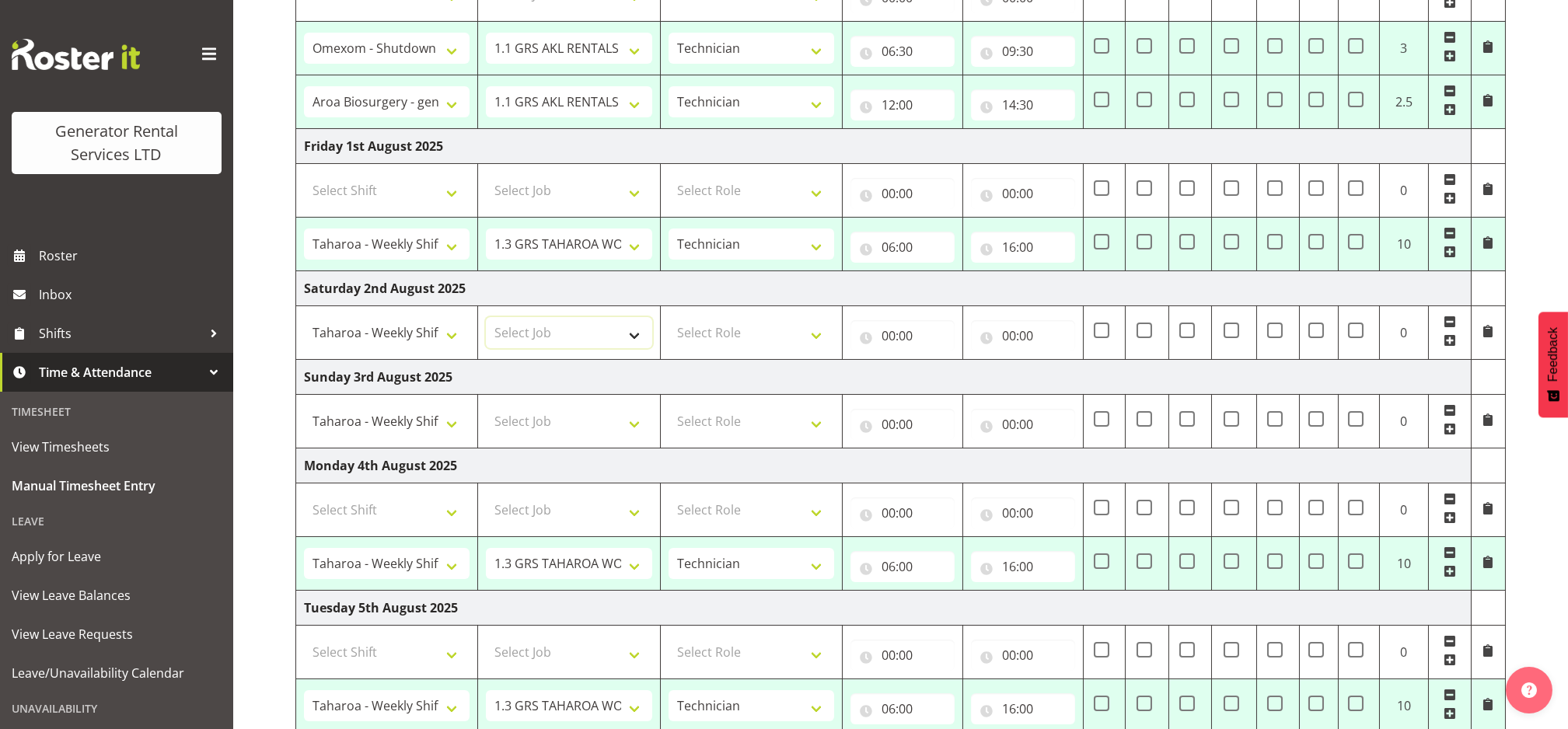 click on "Select Job  1.1 GRS AKL RENTALS 1.1 GRS AKL RENTALS AC 1.1 GRS AKL RENTALS CT 1.1 GRS AKL RENTALS DW 1.1 GRS AKL RENTALS HM 1.1 GRS AKL RENTALS KP 1.1 GRS AKL RENTALS SP 1.1 GRS AKL RENTALS ZS 1.1 GRS AKL RENTALS ZT 1.2 GRS AKL SALES WORK 1.3 GRS TAHAROA WORK 1.4 GRS AKL ADMIN WORK 1.5 GRS AKL ENGINEERING WORK 1.6 GRS CALL OUT WORK 1.7 AKL STAND DOWN 2.1 GRS TGA RENTALS WORK 2.2 GRS TGA SALES WORK 2.3 GRS TGA ADMIN WORK 3.1 GRS NPE RENTALS WORK 3.2 GRS NPE SALES WORK KIWI RAIL Solomon Island Servicing tbc" at bounding box center [568, 333] 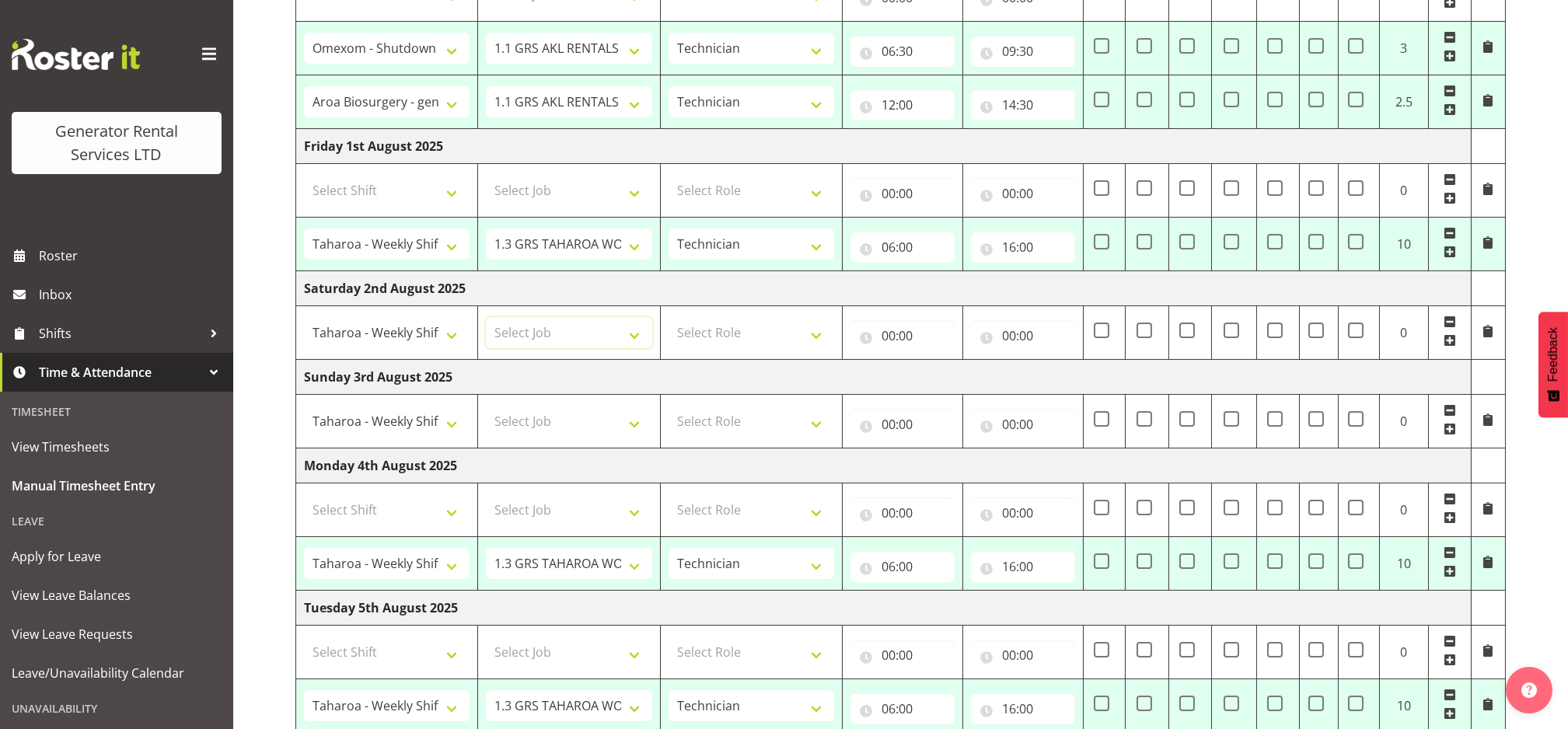 select on "9" 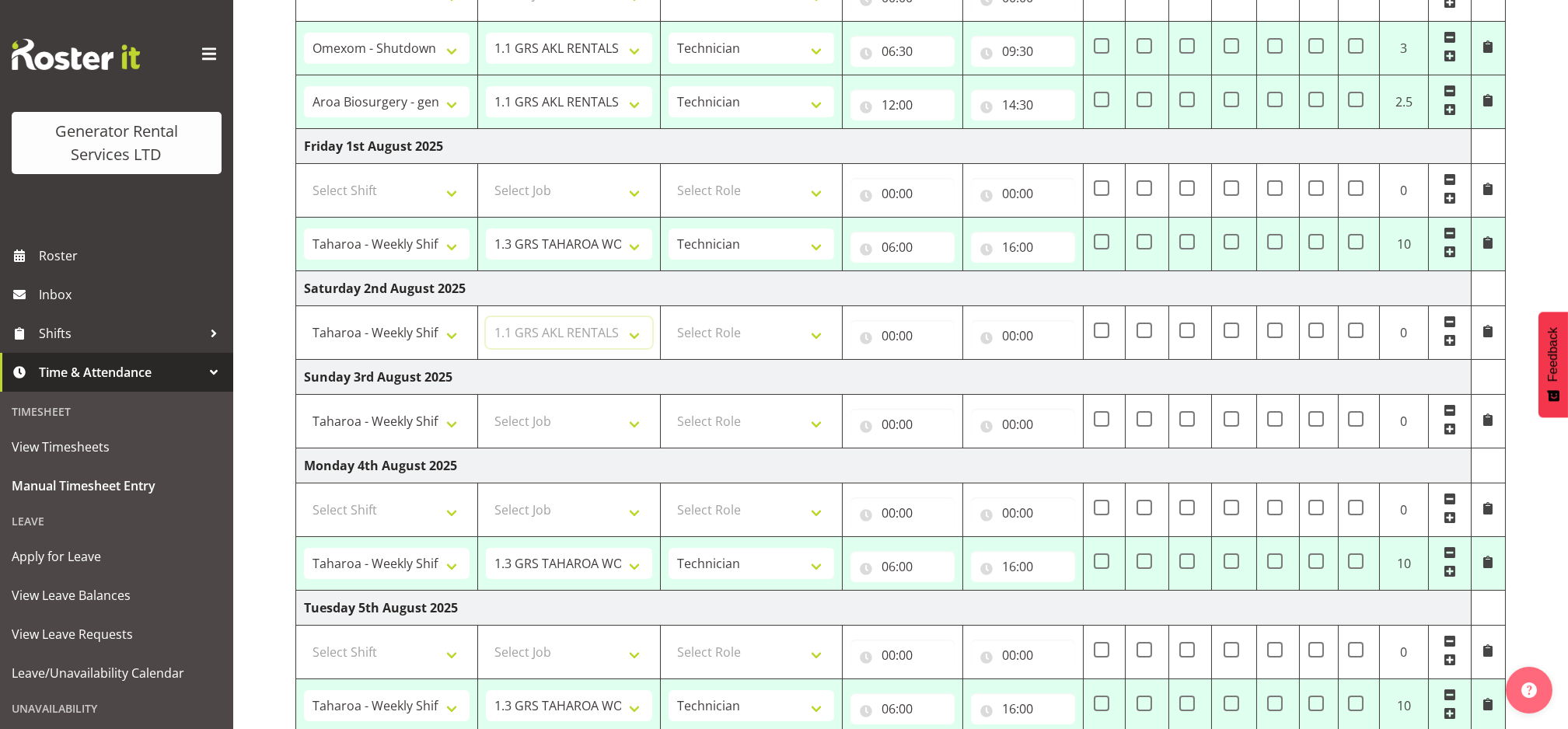 click on "Select Job  1.1 GRS AKL RENTALS 1.1 GRS AKL RENTALS AC 1.1 GRS AKL RENTALS CT 1.1 GRS AKL RENTALS DW 1.1 GRS AKL RENTALS HM 1.1 GRS AKL RENTALS KP 1.1 GRS AKL RENTALS SP 1.1 GRS AKL RENTALS ZS 1.1 GRS AKL RENTALS ZT 1.2 GRS AKL SALES WORK 1.3 GRS TAHAROA WORK 1.4 GRS AKL ADMIN WORK 1.5 GRS AKL ENGINEERING WORK 1.6 GRS CALL OUT WORK 1.7 AKL STAND DOWN 2.1 GRS TGA RENTALS WORK 2.2 GRS TGA SALES WORK 2.3 GRS TGA ADMIN WORK 3.1 GRS NPE RENTALS WORK 3.2 GRS NPE SALES WORK KIWI RAIL Solomon Island Servicing tbc" at bounding box center (568, 333) 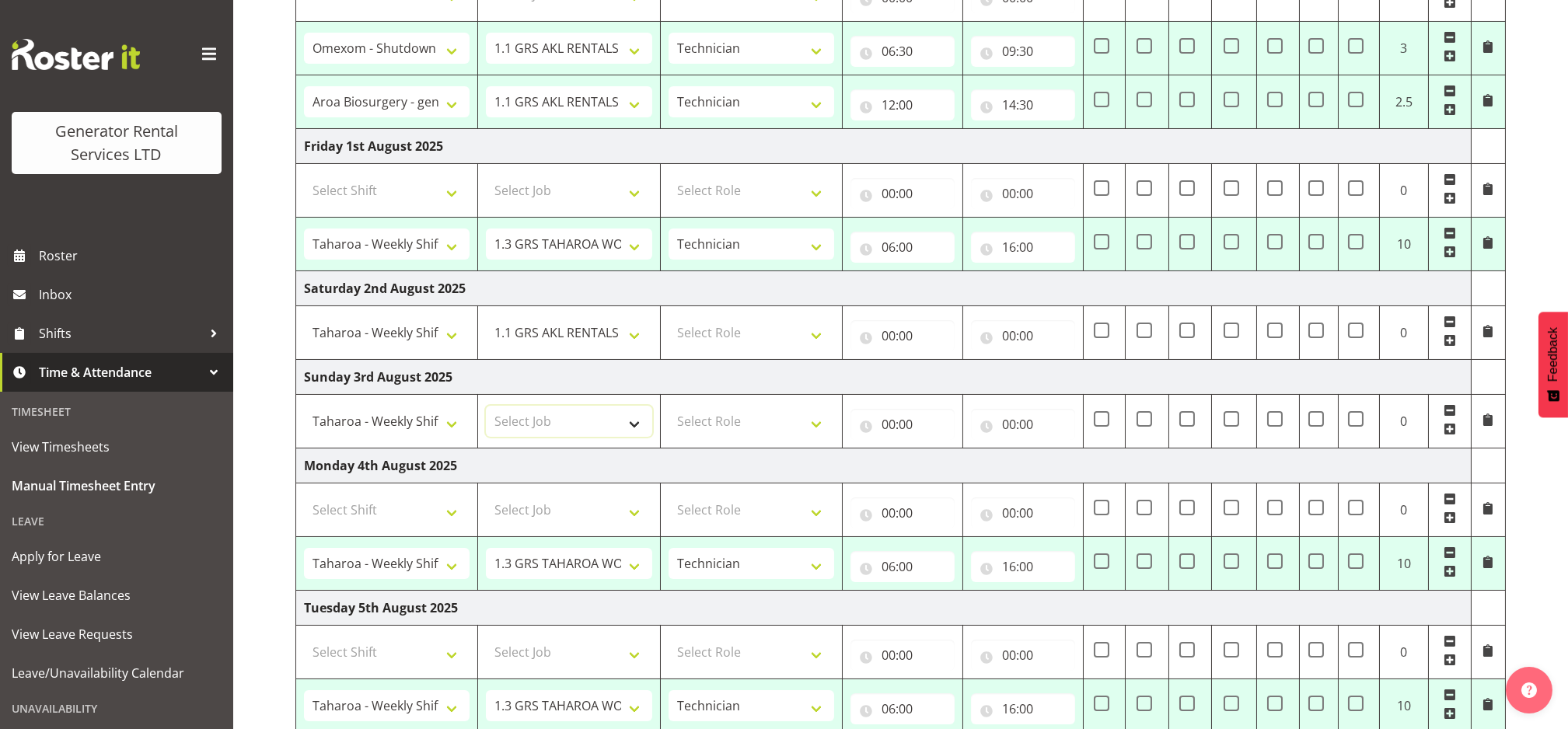 click on "Select Job  1.1 GRS AKL RENTALS 1.1 GRS AKL RENTALS AC 1.1 GRS AKL RENTALS CT 1.1 GRS AKL RENTALS DW 1.1 GRS AKL RENTALS HM 1.1 GRS AKL RENTALS KP 1.1 GRS AKL RENTALS SP 1.1 GRS AKL RENTALS ZS 1.1 GRS AKL RENTALS ZT 1.2 GRS AKL SALES WORK 1.3 GRS TAHAROA WORK 1.4 GRS AKL ADMIN WORK 1.5 GRS AKL ENGINEERING WORK 1.6 GRS CALL OUT WORK 1.7 AKL STAND DOWN 2.1 GRS TGA RENTALS WORK 2.2 GRS TGA SALES WORK 2.3 GRS TGA ADMIN WORK 3.1 GRS NPE RENTALS WORK 3.2 GRS NPE SALES WORK KIWI RAIL Solomon Island Servicing tbc" at bounding box center (568, 421) 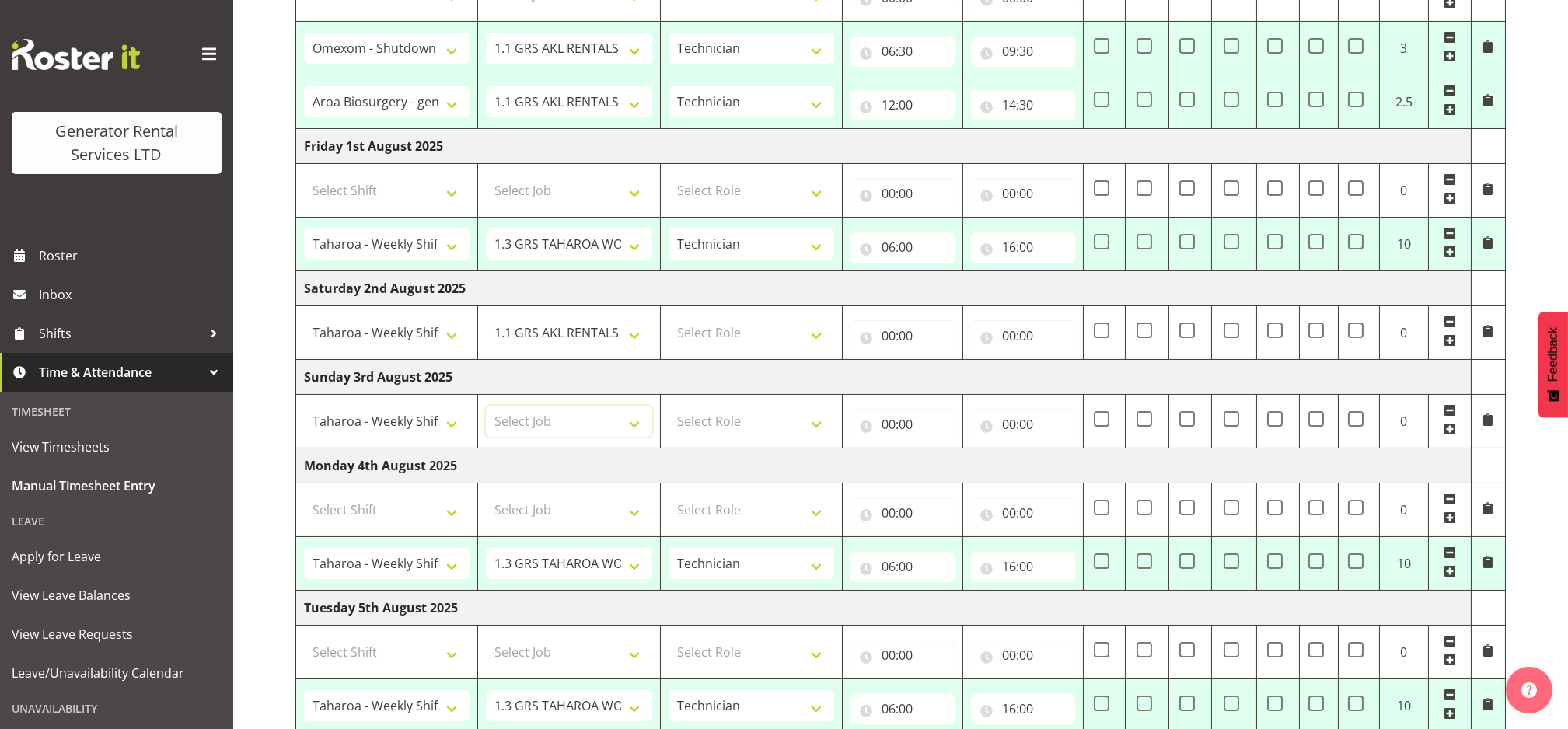 select on "9" 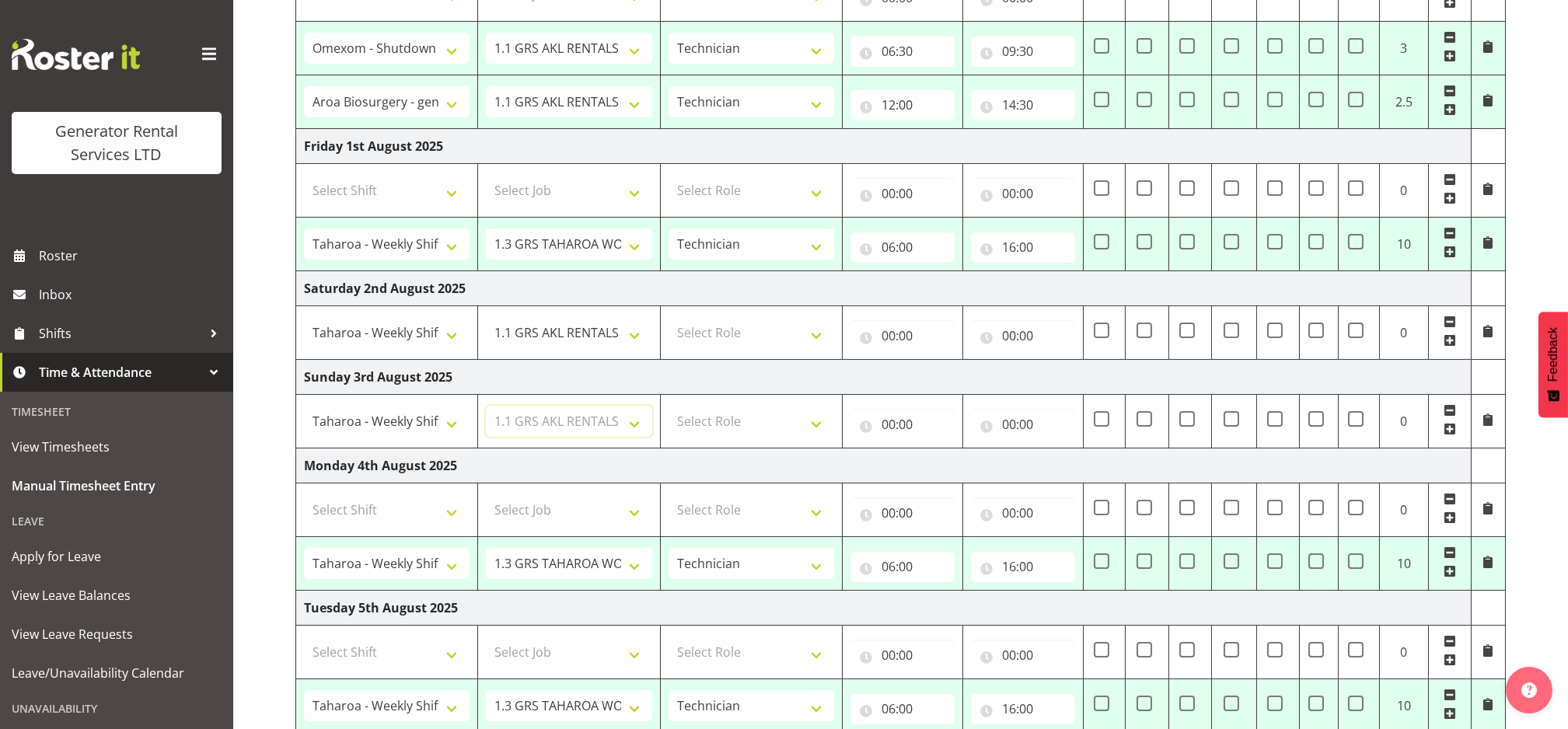 click on "Select Job  1.1 GRS AKL RENTALS 1.1 GRS AKL RENTALS AC 1.1 GRS AKL RENTALS CT 1.1 GRS AKL RENTALS DW 1.1 GRS AKL RENTALS HM 1.1 GRS AKL RENTALS KP 1.1 GRS AKL RENTALS SP 1.1 GRS AKL RENTALS ZS 1.1 GRS AKL RENTALS ZT 1.2 GRS AKL SALES WORK 1.3 GRS TAHAROA WORK 1.4 GRS AKL ADMIN WORK 1.5 GRS AKL ENGINEERING WORK 1.6 GRS CALL OUT WORK 1.7 AKL STAND DOWN 2.1 GRS TGA RENTALS WORK 2.2 GRS TGA SALES WORK 2.3 GRS TGA ADMIN WORK 3.1 GRS NPE RENTALS WORK 3.2 GRS NPE SALES WORK KIWI RAIL Solomon Island Servicing tbc" at bounding box center [568, 421] 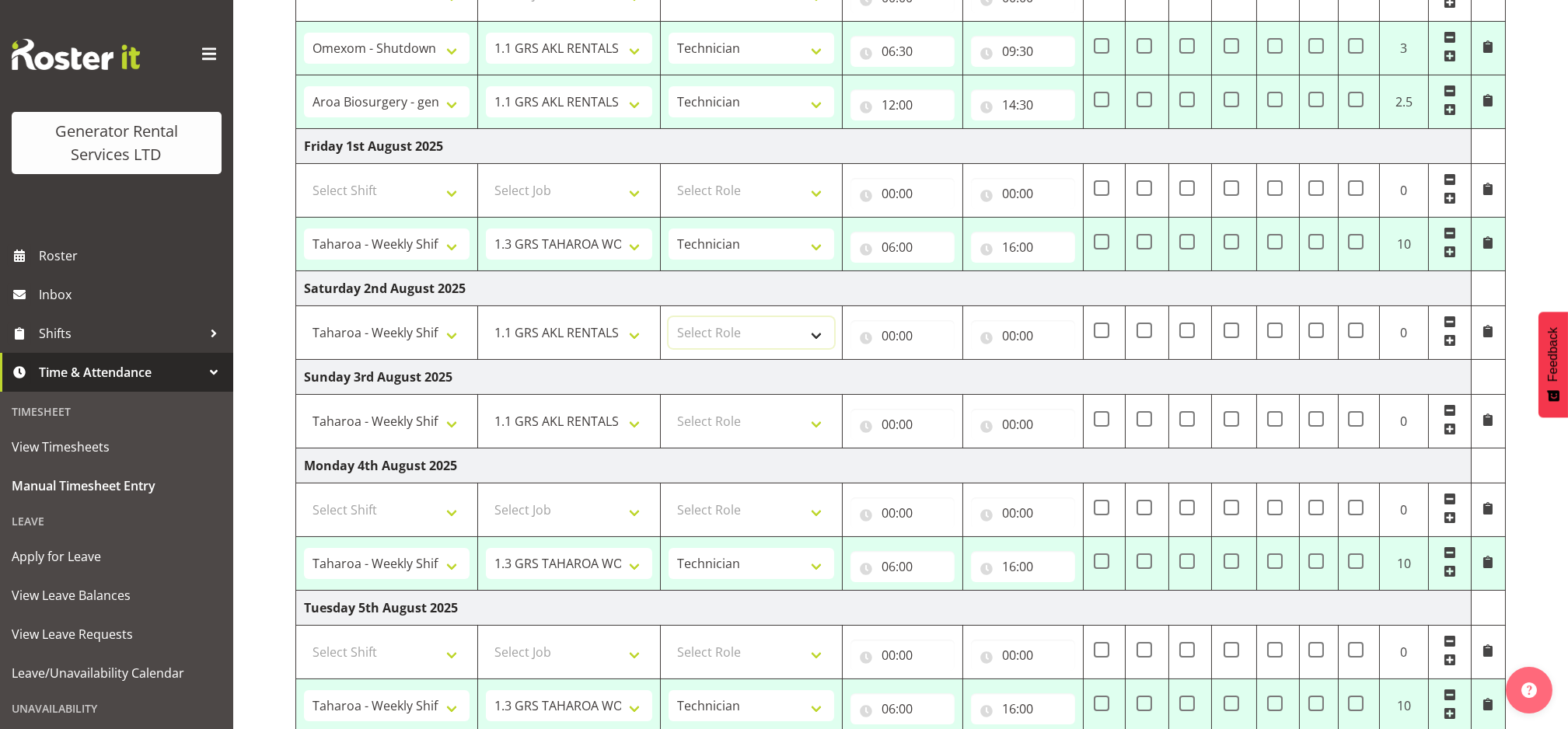 click on "Select Role  Technician Electrician" at bounding box center (751, 333) 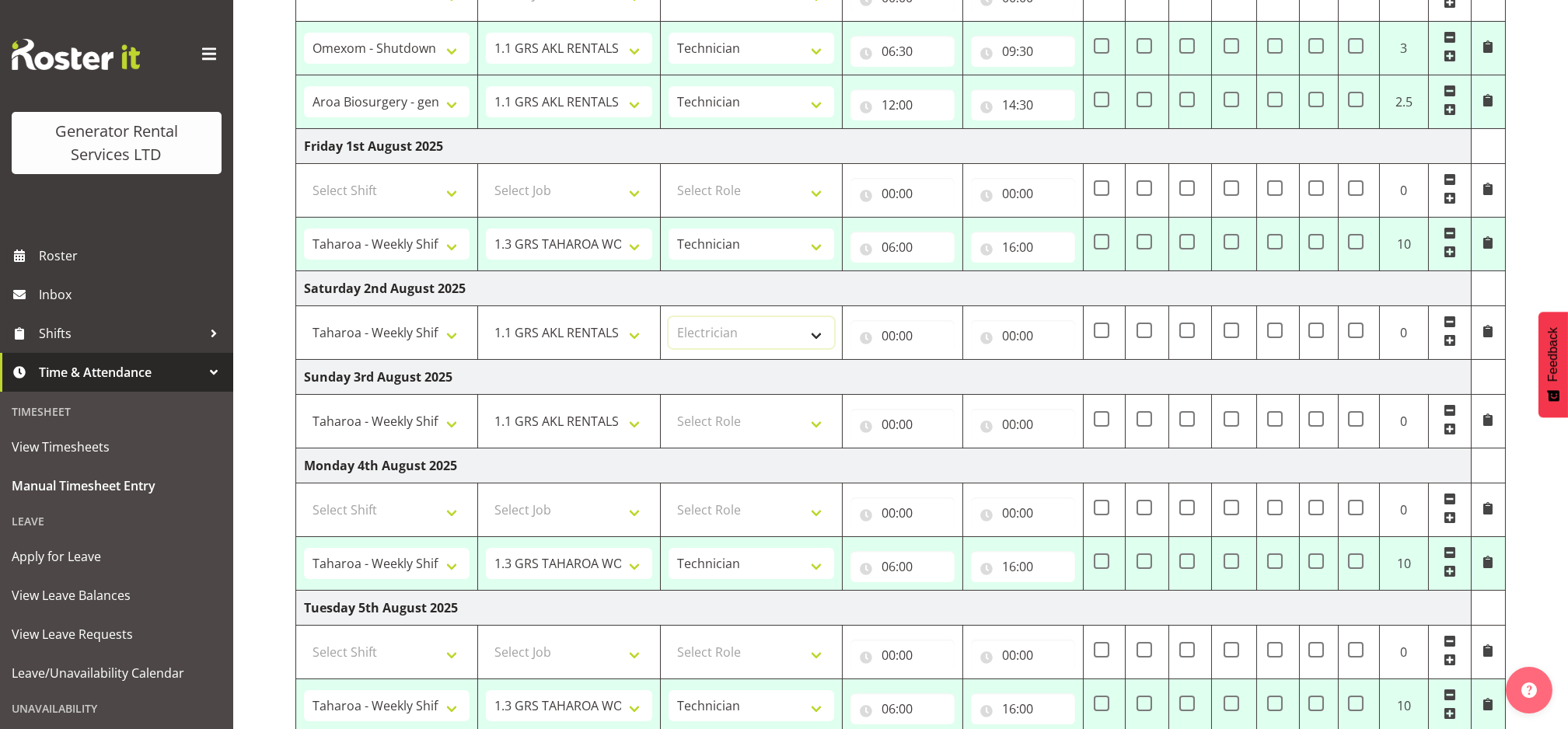 click on "Select Role  Technician Electrician" at bounding box center (751, 333) 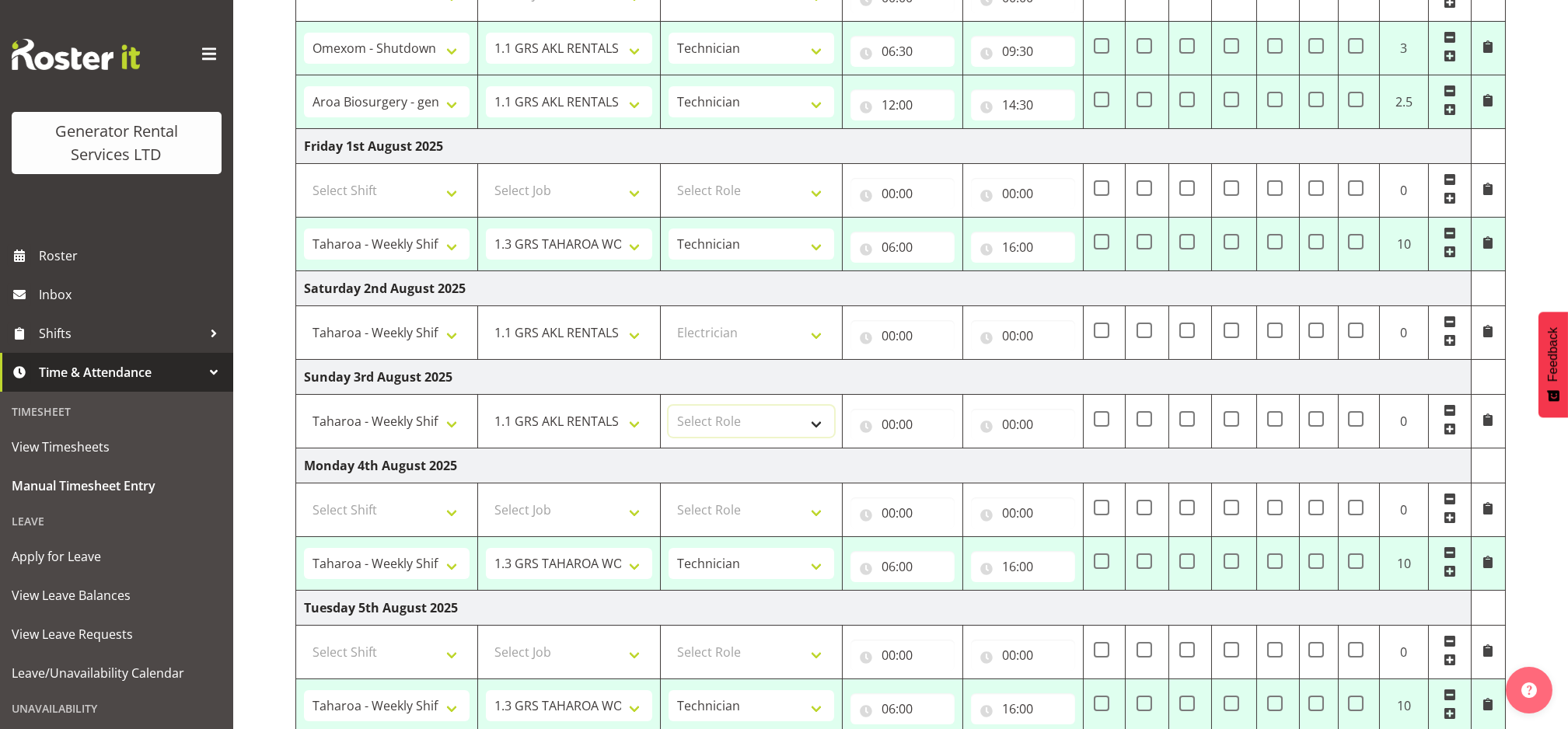 click on "Select Role  Technician Electrician" at bounding box center [751, 421] 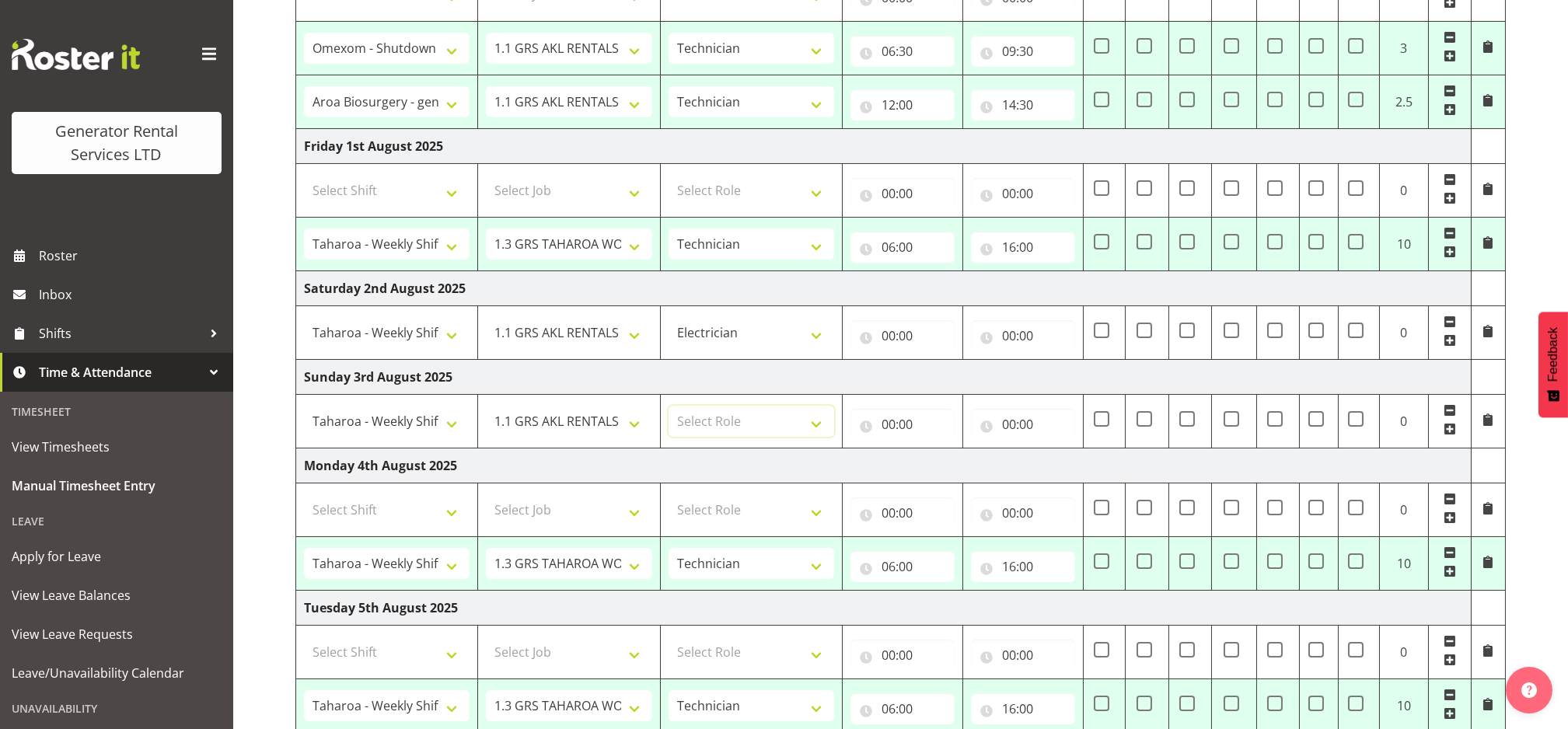 select on "23" 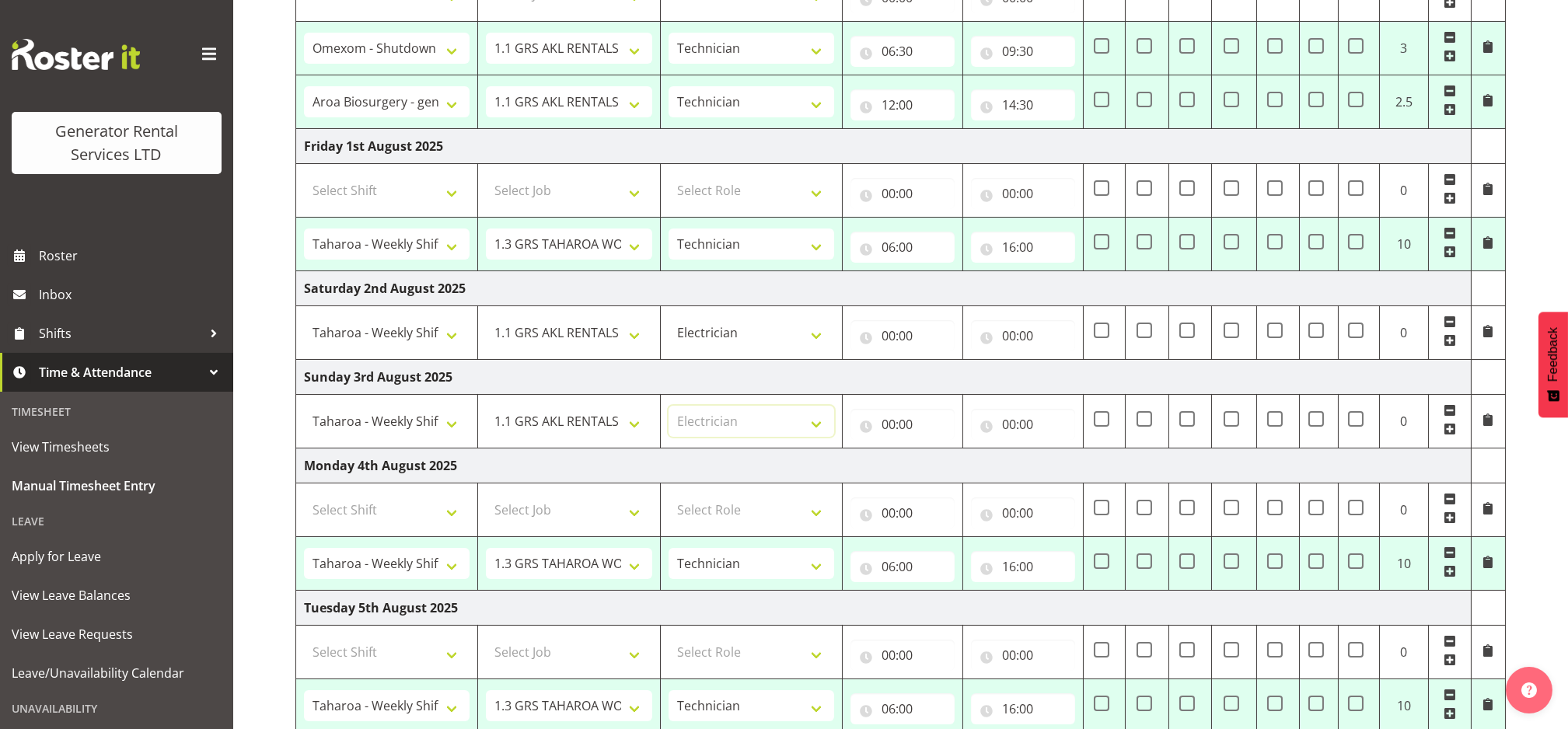 click on "Select Role  Technician Electrician" at bounding box center [751, 421] 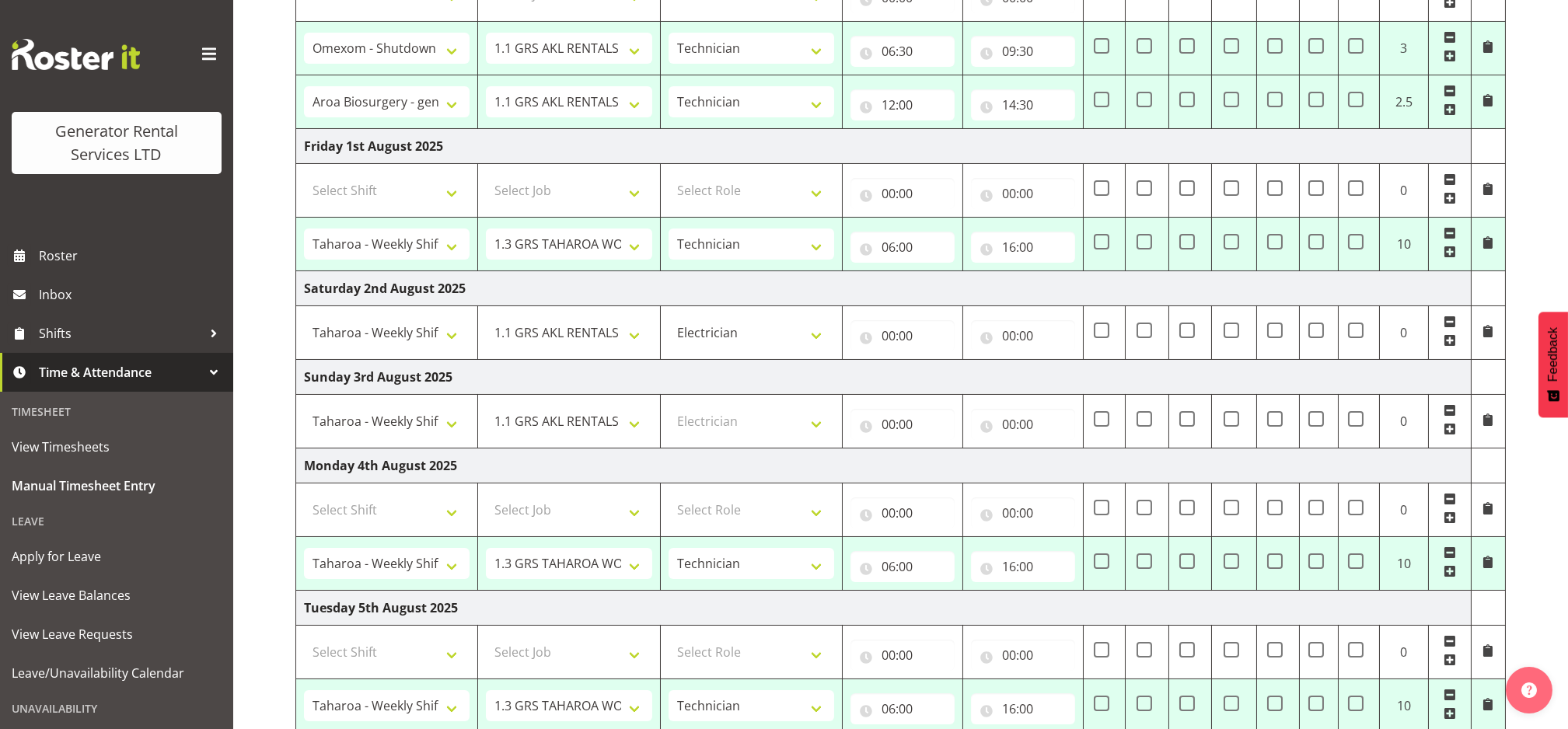 click on "Monday 4th August 2025" at bounding box center (884, 465) 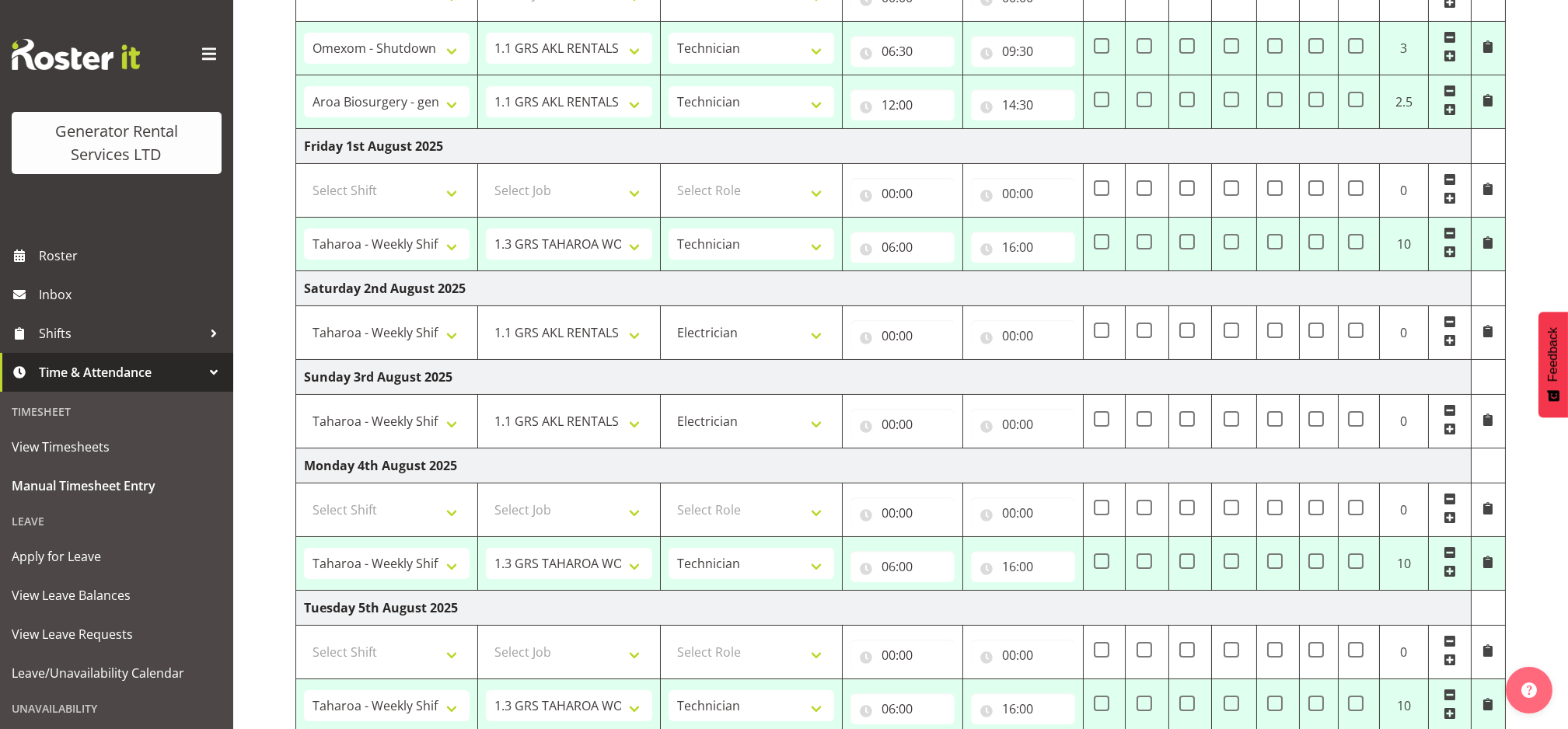 click at bounding box center (1450, 91) 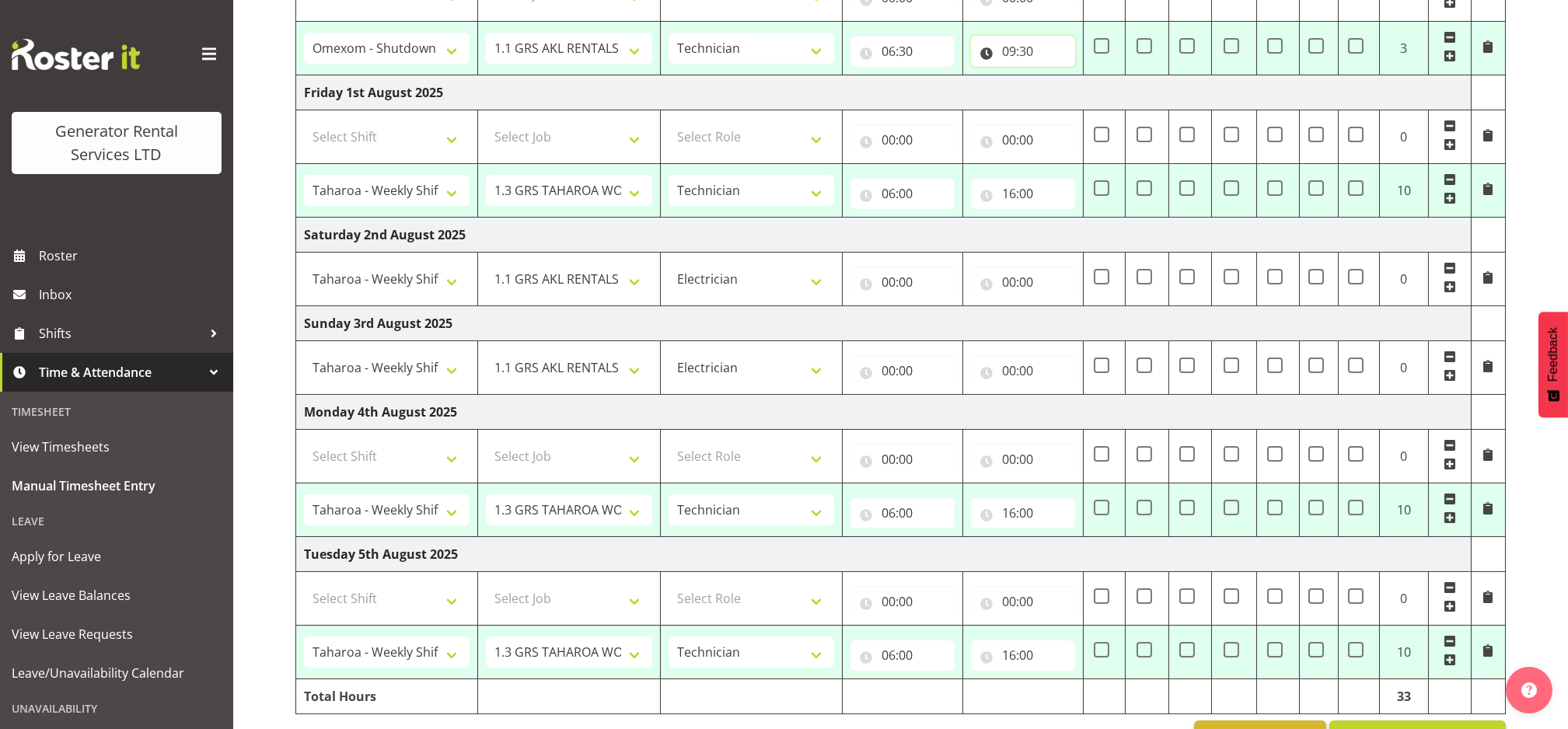 click on "09:30" at bounding box center [1023, 51] 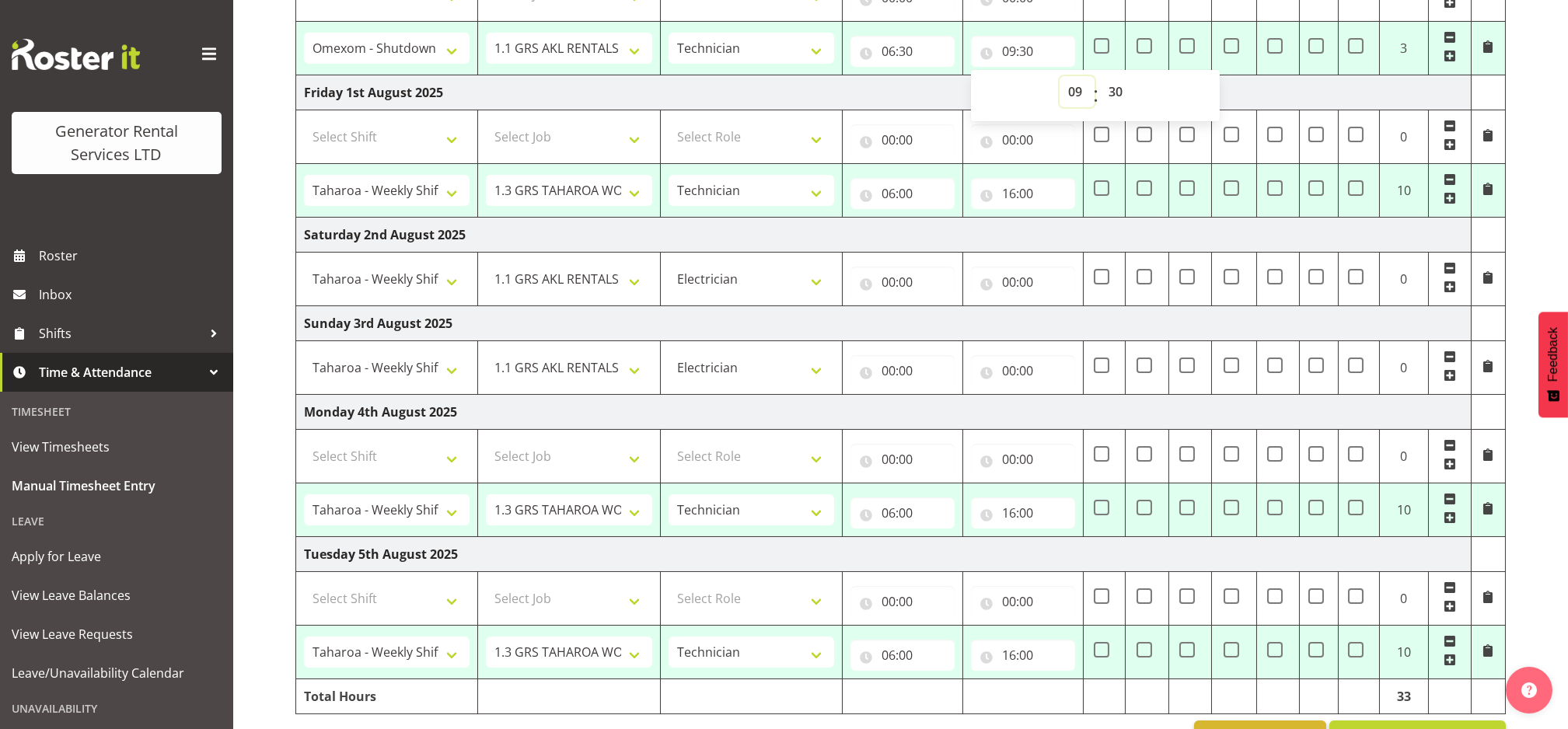 click on "00   01   02   03   04   05   06   07   08   09   10   11   12   13   14   15   16   17   18   19   20   21   22   23" at bounding box center [1077, 92] 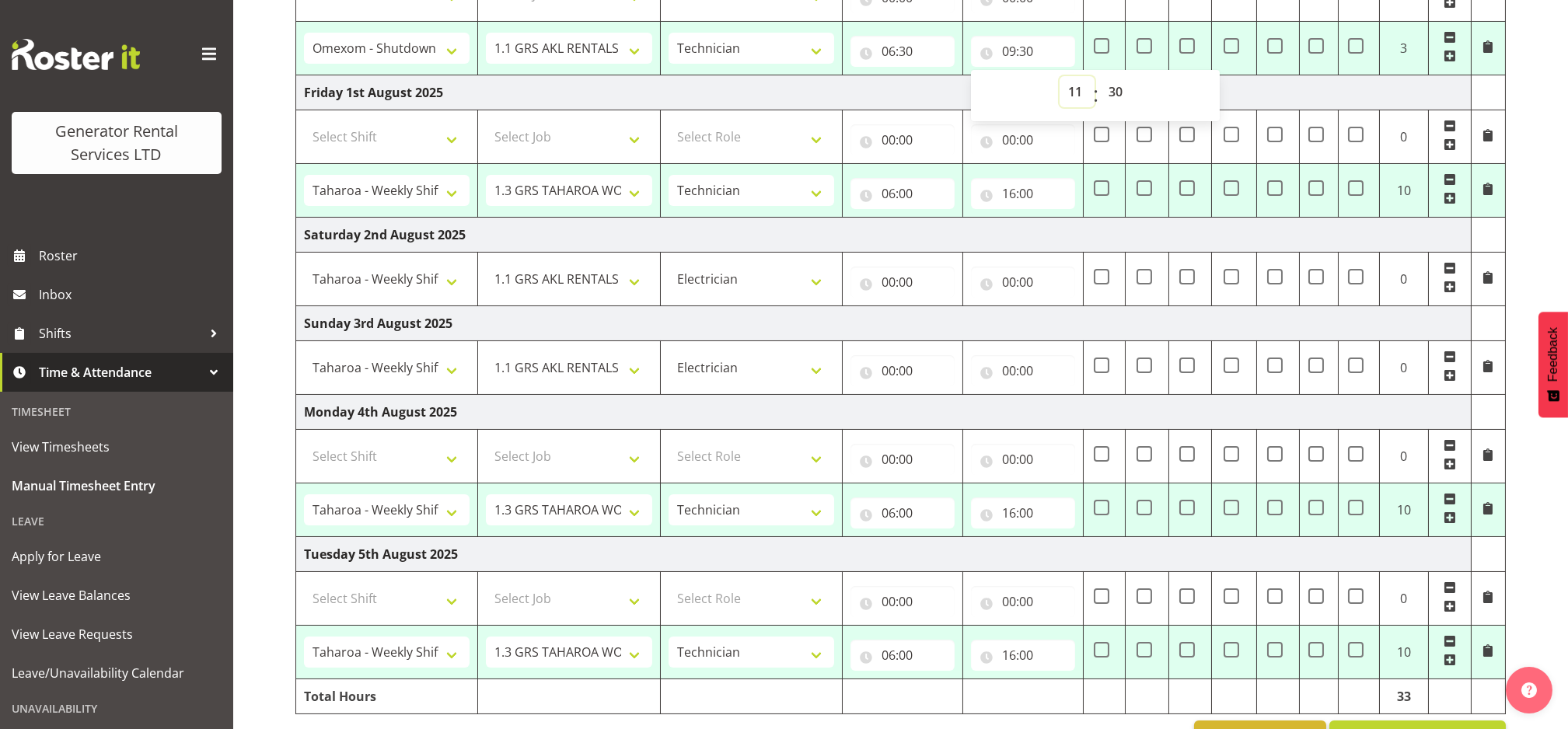 click on "00   01   02   03   04   05   06   07   08   09   10   11   12   13   14   15   16   17   18   19   20   21   22   23" at bounding box center (1077, 92) 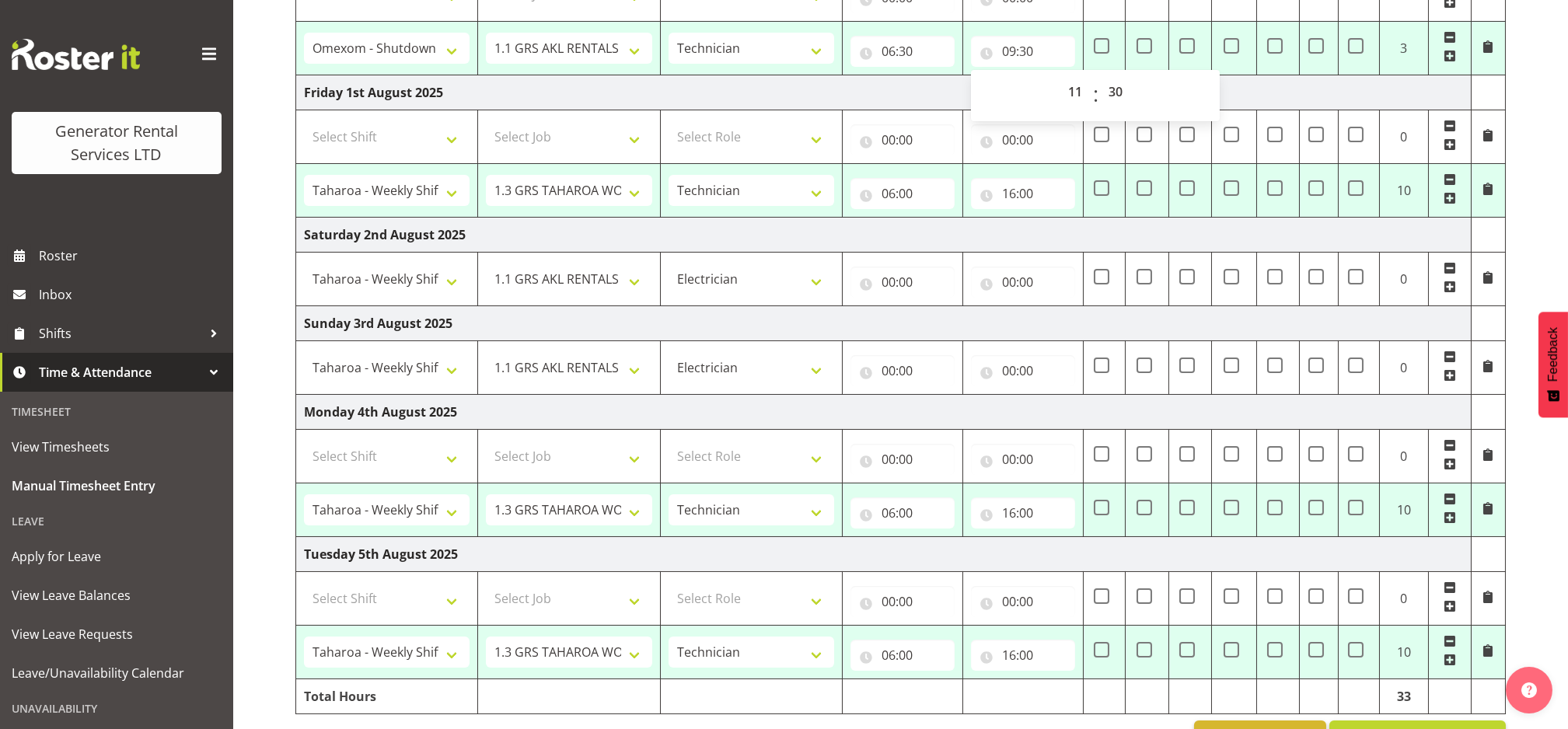 type on "11:30" 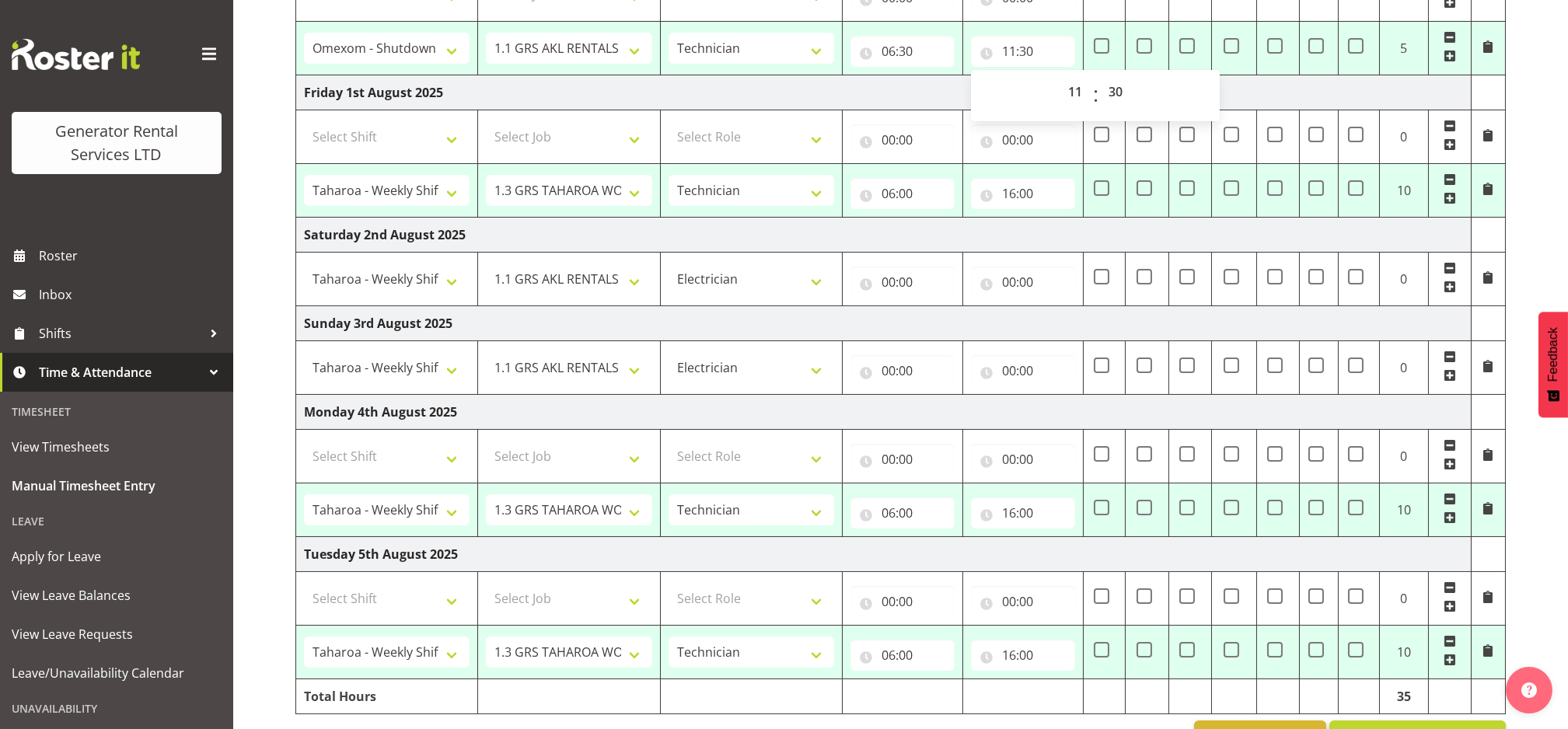 click on "00:00  00   01   02   03   04   05   06   07   08   09   10   11   12   13   14   15   16   17   18   19   20   21   22   23  :  00   01   02   03   04   05   06   07   08   09   10   11   12   13   14   15   16   17   18   19   20   21   22   23   24   25   26   27   28   29   30   31   32   33   34   35   36   37   38   39   40   41   42   43   44   45   46   47   48   49   50   51   52   53   54   55   56   57   58   59" at bounding box center (1023, 367) 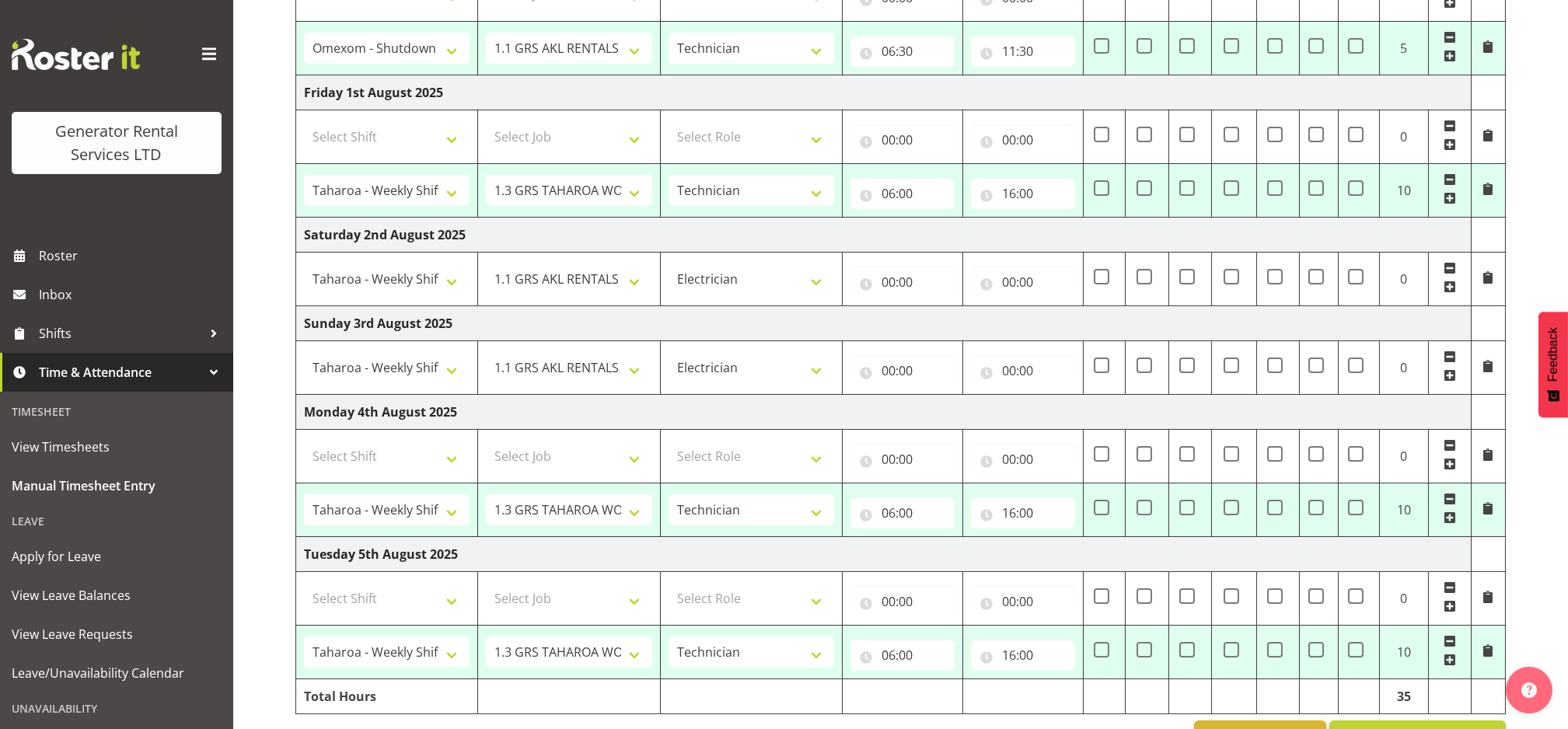 scroll, scrollTop: 0, scrollLeft: 0, axis: both 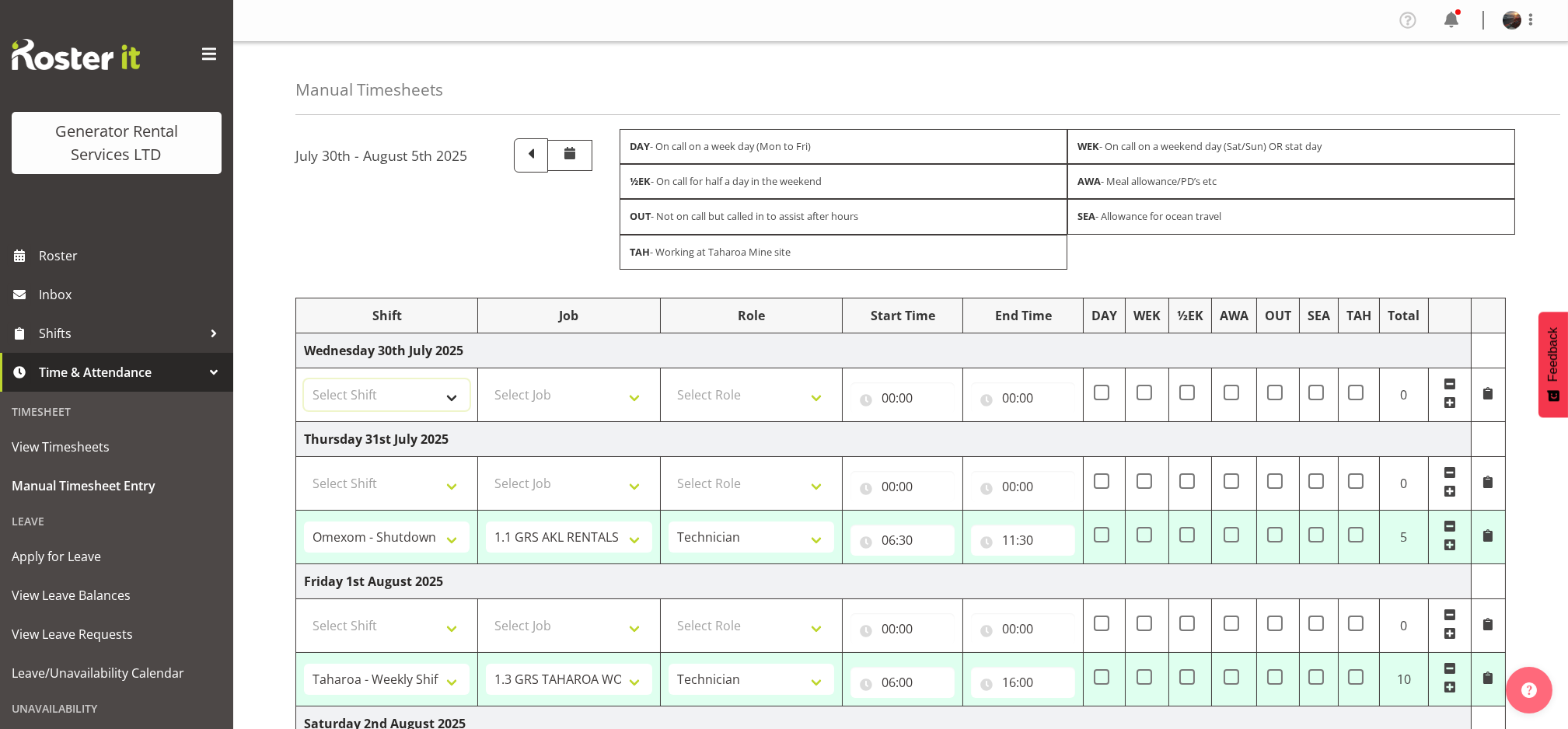click on "Select Shift  #105 e cert #112 Delivery to V8 boneyard #1250-3 - Take load bank to Cummins Wiri and load up #1250-3 so Cummins can find leaks etc. Time TBC #1265 - Remove both VSD's and test and fit 16amp and light timer to make it Taharoa spec going back down on monday #1284 - Tear down rocker assembly and clean parts. #402 - Service , load test , remove second set of tails , wash/ tidy up   going out long term hire 2 months #510 - Repair Powerlocks #515 - Reset back to 415V / 50Hz #515 - requires converting to 60hz 1.1 GRS AKL RENTALS WORK 1.3 GRS TAHAROA WORK 1.30pm Finish - Sean 1.6 GRS AKL CALL OUT WORK 1.7 GRS AKL STAND DOWN 10am Site visit in Hobsonville with Rick. 1262 - 4 Hour Loadbank 1267 Alternator finish - Going back to taharoa 1288 - 4 Hour Load Test 12pm finish - Chris Fry 12pm finish - Sam P 12pm finish - Sean M 12pm start - Sam P (Court) 1405-121 Alternator re-installation 18 x cube lights towers  + 6 ld's check over and make sure all work ready for delivery Meatstock/latern fest 4 pm finish" at bounding box center (386, 395) 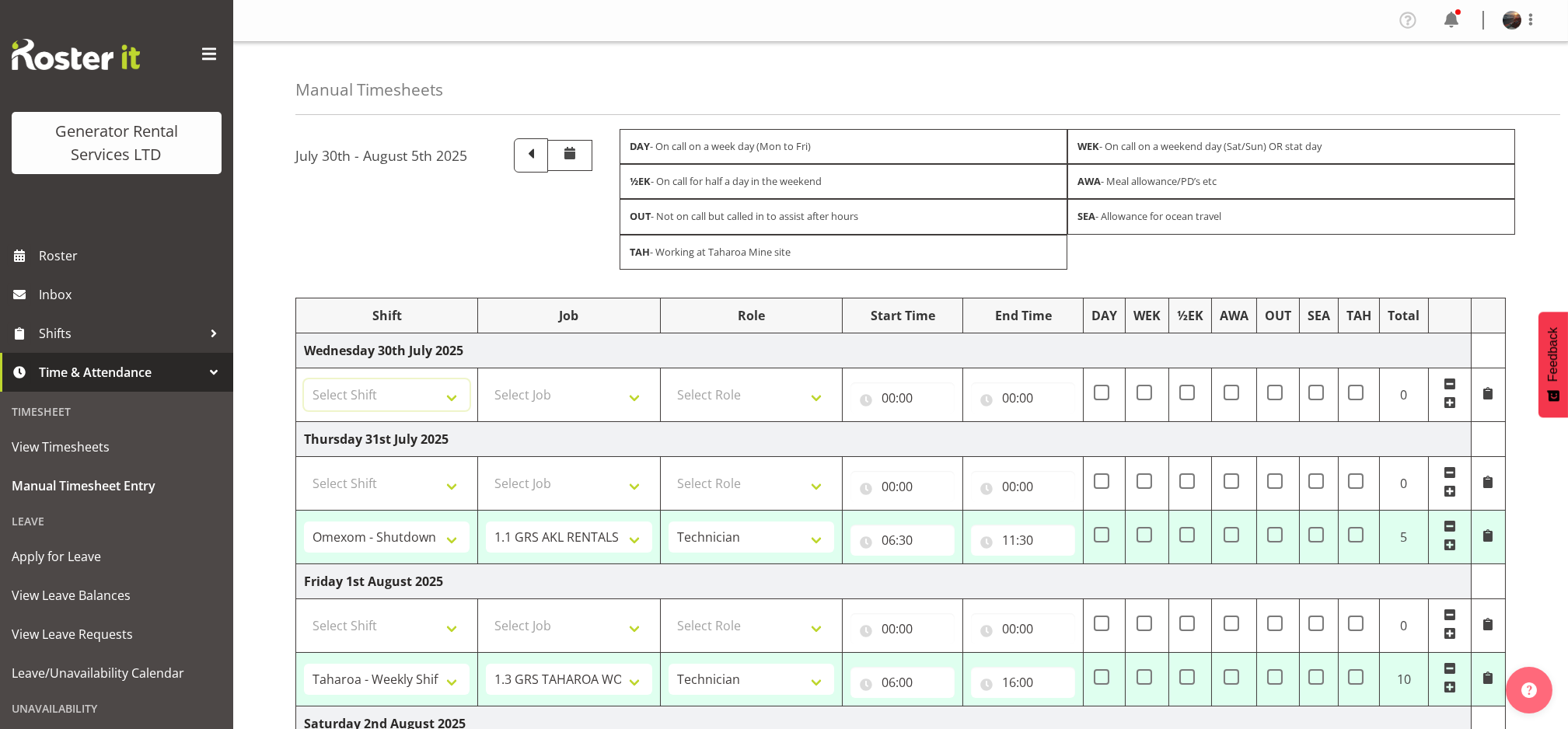 select on "6063" 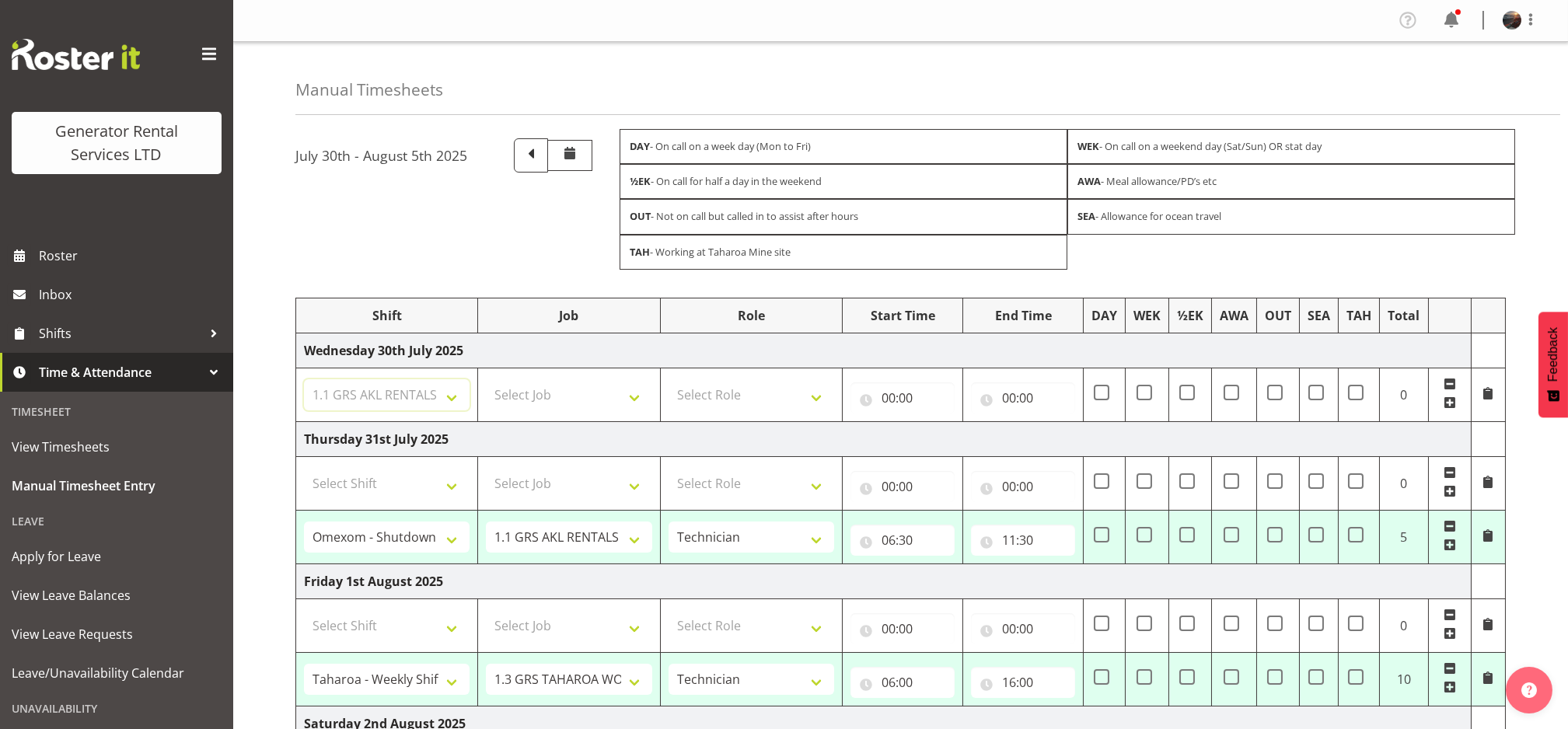 click on "Select Shift  #105 e cert #112 Delivery to V8 boneyard #1250-3 - Take load bank to Cummins Wiri and load up #1250-3 so Cummins can find leaks etc. Time TBC #1265 - Remove both VSD's and test and fit 16amp and light timer to make it Taharoa spec going back down on monday #1284 - Tear down rocker assembly and clean parts. #402 - Service , load test , remove second set of tails , wash/ tidy up   going out long term hire 2 months #510 - Repair Powerlocks #515 - Reset back to 415V / 50Hz #515 - requires converting to 60hz 1.1 GRS AKL RENTALS WORK 1.3 GRS TAHAROA WORK 1.30pm Finish - Sean 1.6 GRS AKL CALL OUT WORK 1.7 GRS AKL STAND DOWN 10am Site visit in Hobsonville with Rick. 1262 - 4 Hour Loadbank 1267 Alternator finish - Going back to taharoa 1288 - 4 Hour Load Test 12pm finish - Chris Fry 12pm finish - Sam P 12pm finish - Sean M 12pm start - Sam P (Court) 1405-121 Alternator re-installation 18 x cube lights towers  + 6 ld's check over and make sure all work ready for delivery Meatstock/latern fest 4 pm finish" at bounding box center (386, 395) 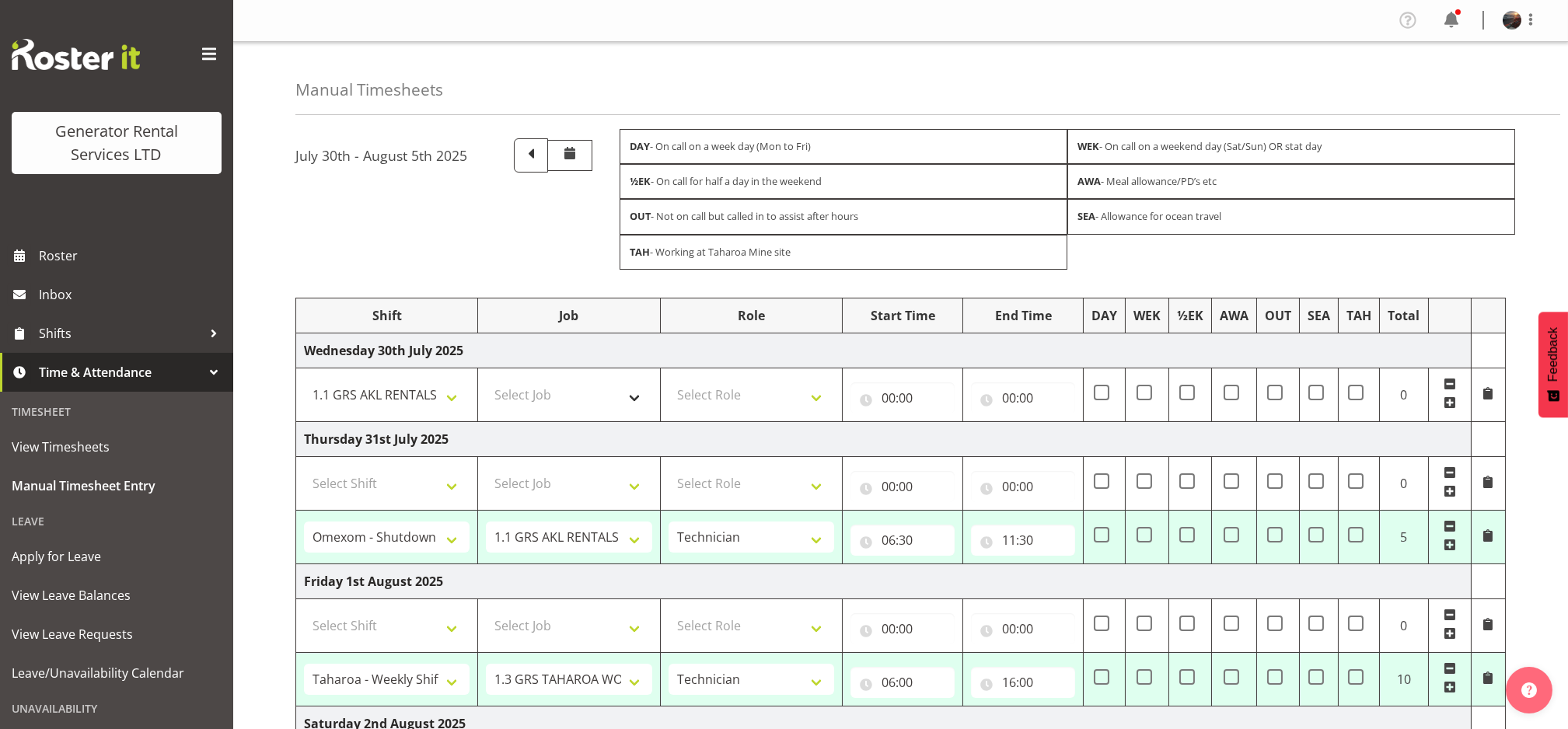 click on "Select Job  1.1 GRS AKL RENTALS 1.1 GRS AKL RENTALS AC 1.1 GRS AKL RENTALS CT 1.1 GRS AKL RENTALS DW 1.1 GRS AKL RENTALS HM 1.1 GRS AKL RENTALS KP 1.1 GRS AKL RENTALS SP 1.1 GRS AKL RENTALS ZS 1.1 GRS AKL RENTALS ZT 1.2 GRS AKL SALES WORK 1.3 GRS TAHAROA WORK 1.4 GRS AKL ADMIN WORK 1.5 GRS AKL ENGINEERING WORK 1.6 GRS CALL OUT WORK 1.7 AKL STAND DOWN 2.1 GRS TGA RENTALS WORK 2.2 GRS TGA SALES WORK 2.3 GRS TGA ADMIN WORK 3.1 GRS NPE RENTALS WORK 3.2 GRS NPE SALES WORK KIWI RAIL Solomon Island Servicing tbc" at bounding box center [569, 394] 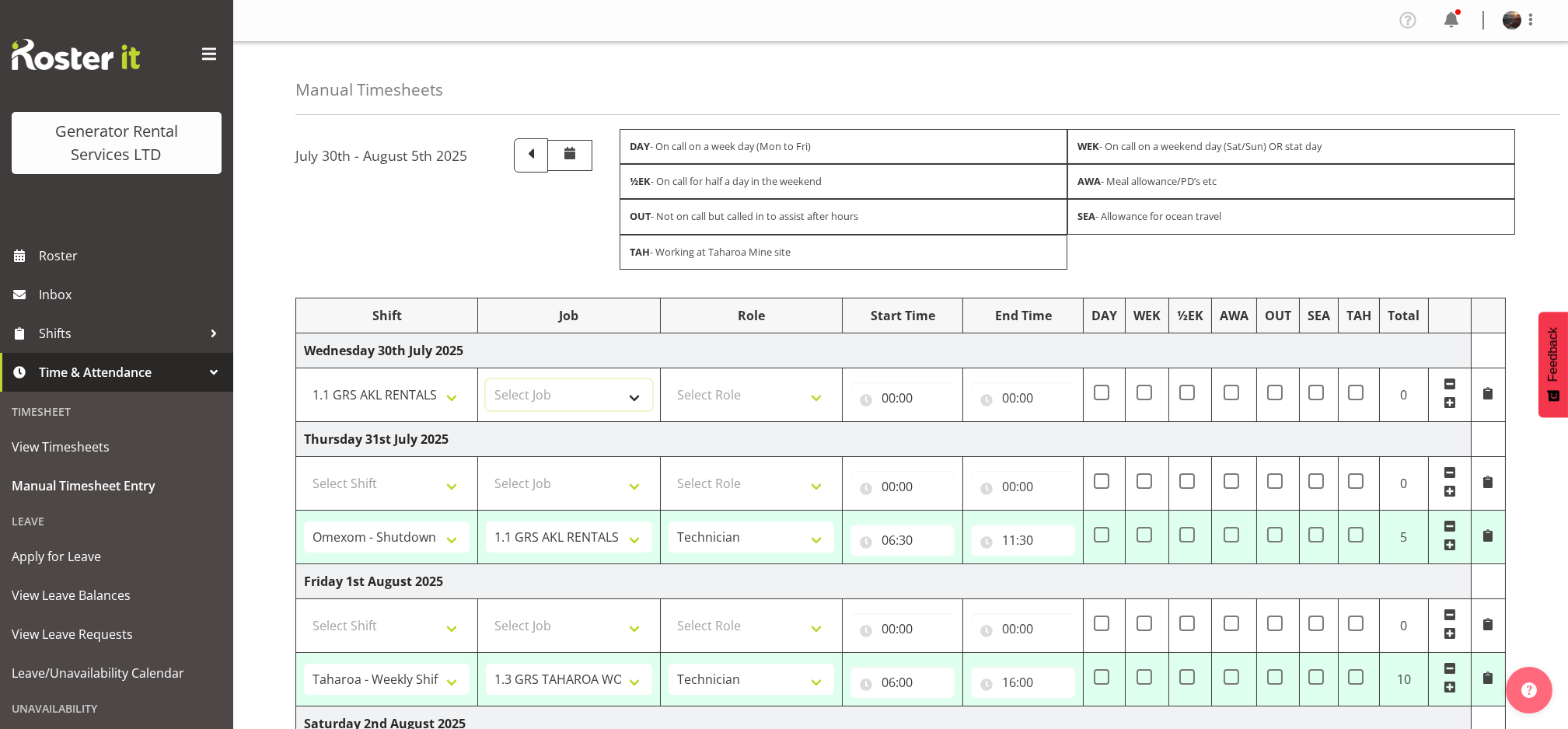 click on "Select Job  1.1 GRS AKL RENTALS 1.1 GRS AKL RENTALS AC 1.1 GRS AKL RENTALS CT 1.1 GRS AKL RENTALS DW 1.1 GRS AKL RENTALS HM 1.1 GRS AKL RENTALS KP 1.1 GRS AKL RENTALS SP 1.1 GRS AKL RENTALS ZS 1.1 GRS AKL RENTALS ZT 1.2 GRS AKL SALES WORK 1.3 GRS TAHAROA WORK 1.4 GRS AKL ADMIN WORK 1.5 GRS AKL ENGINEERING WORK 1.6 GRS CALL OUT WORK 1.7 AKL STAND DOWN 2.1 GRS TGA RENTALS WORK 2.2 GRS TGA SALES WORK 2.3 GRS TGA ADMIN WORK 3.1 GRS NPE RENTALS WORK 3.2 GRS NPE SALES WORK KIWI RAIL Solomon Island Servicing tbc" at bounding box center [568, 395] 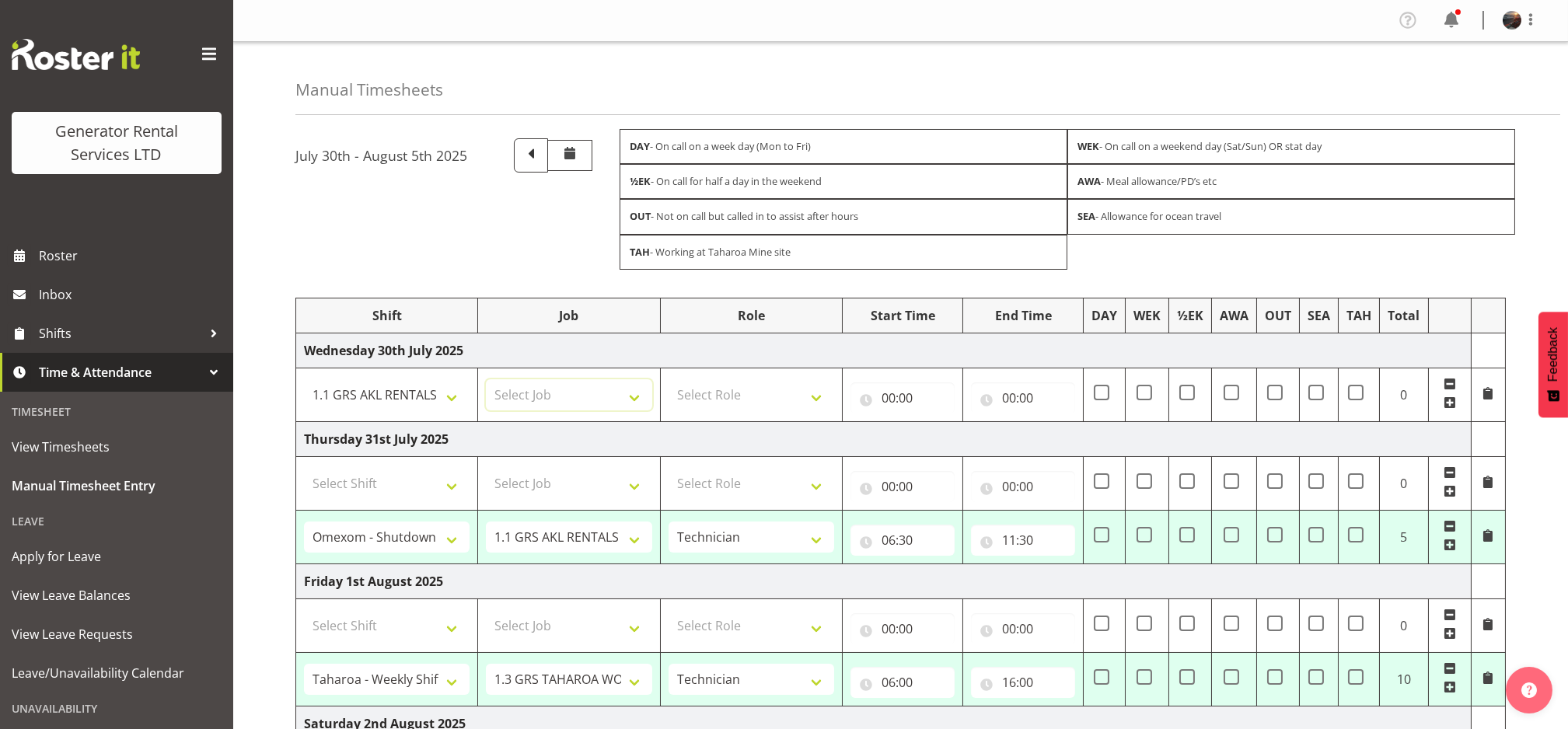 select on "9" 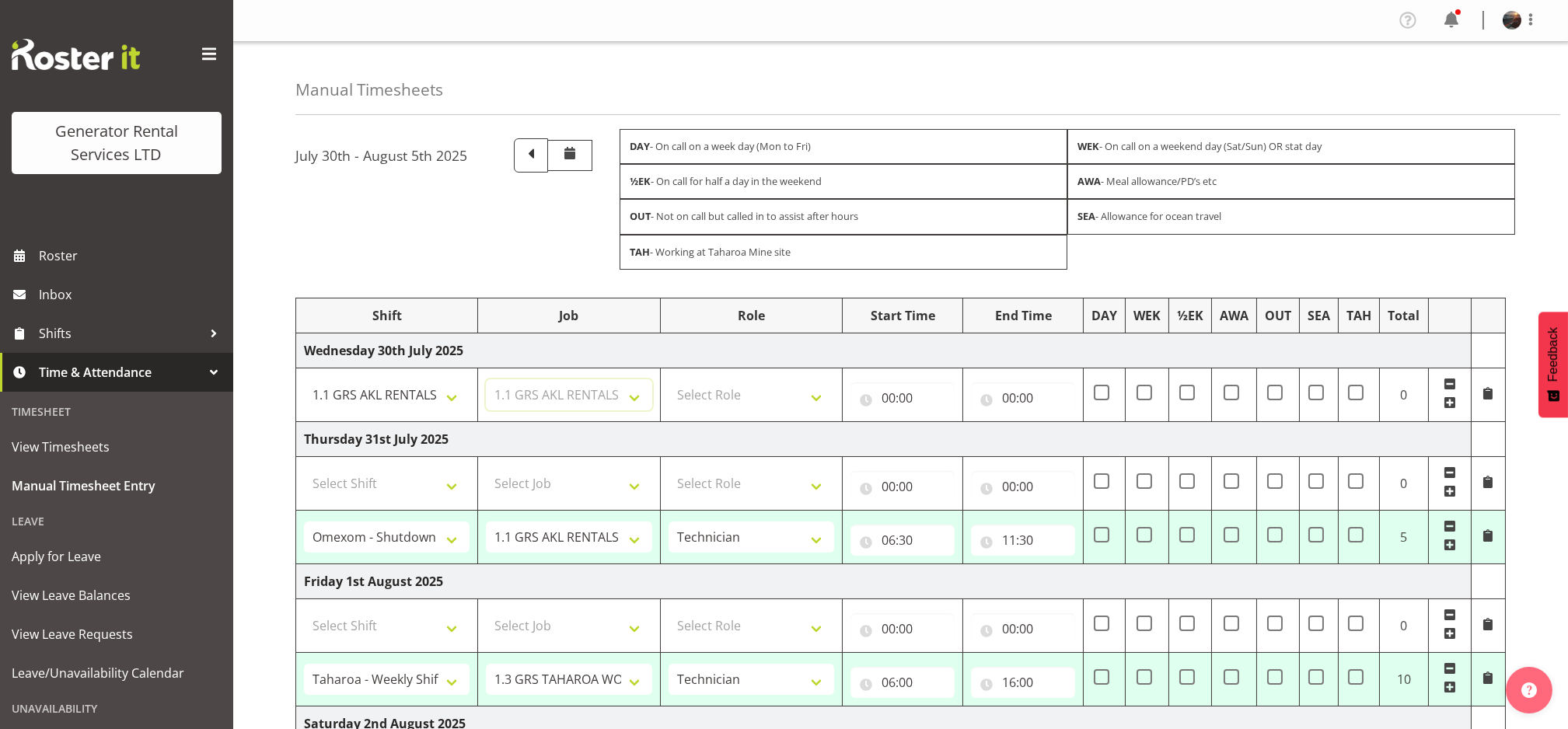 click on "Select Job  1.1 GRS AKL RENTALS 1.1 GRS AKL RENTALS AC 1.1 GRS AKL RENTALS CT 1.1 GRS AKL RENTALS DW 1.1 GRS AKL RENTALS HM 1.1 GRS AKL RENTALS KP 1.1 GRS AKL RENTALS SP 1.1 GRS AKL RENTALS ZS 1.1 GRS AKL RENTALS ZT 1.2 GRS AKL SALES WORK 1.3 GRS TAHAROA WORK 1.4 GRS AKL ADMIN WORK 1.5 GRS AKL ENGINEERING WORK 1.6 GRS CALL OUT WORK 1.7 AKL STAND DOWN 2.1 GRS TGA RENTALS WORK 2.2 GRS TGA SALES WORK 2.3 GRS TGA ADMIN WORK 3.1 GRS NPE RENTALS WORK 3.2 GRS NPE SALES WORK KIWI RAIL Solomon Island Servicing tbc" at bounding box center [568, 395] 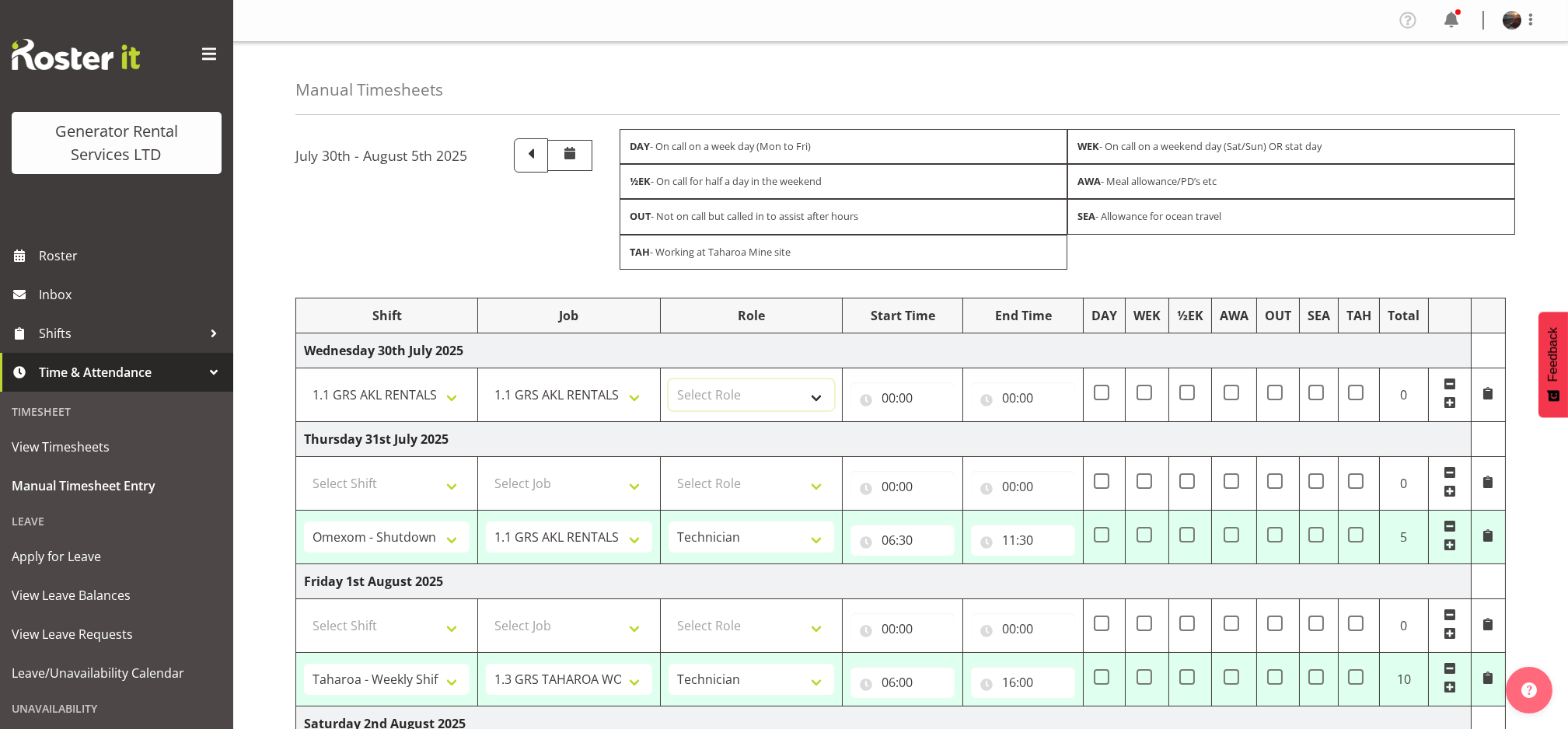 click on "Select Role  Technician Electrician" at bounding box center [751, 395] 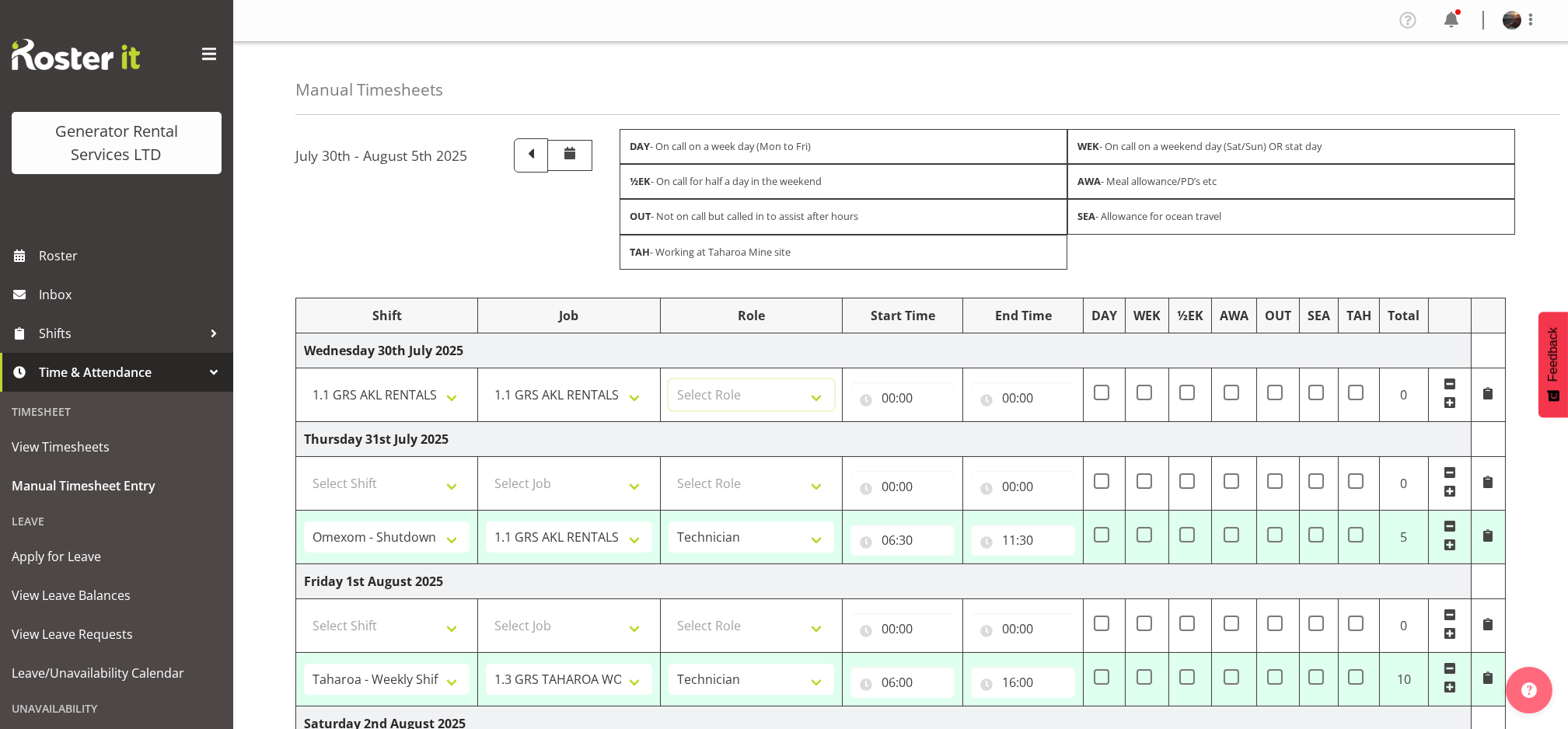 select on "23" 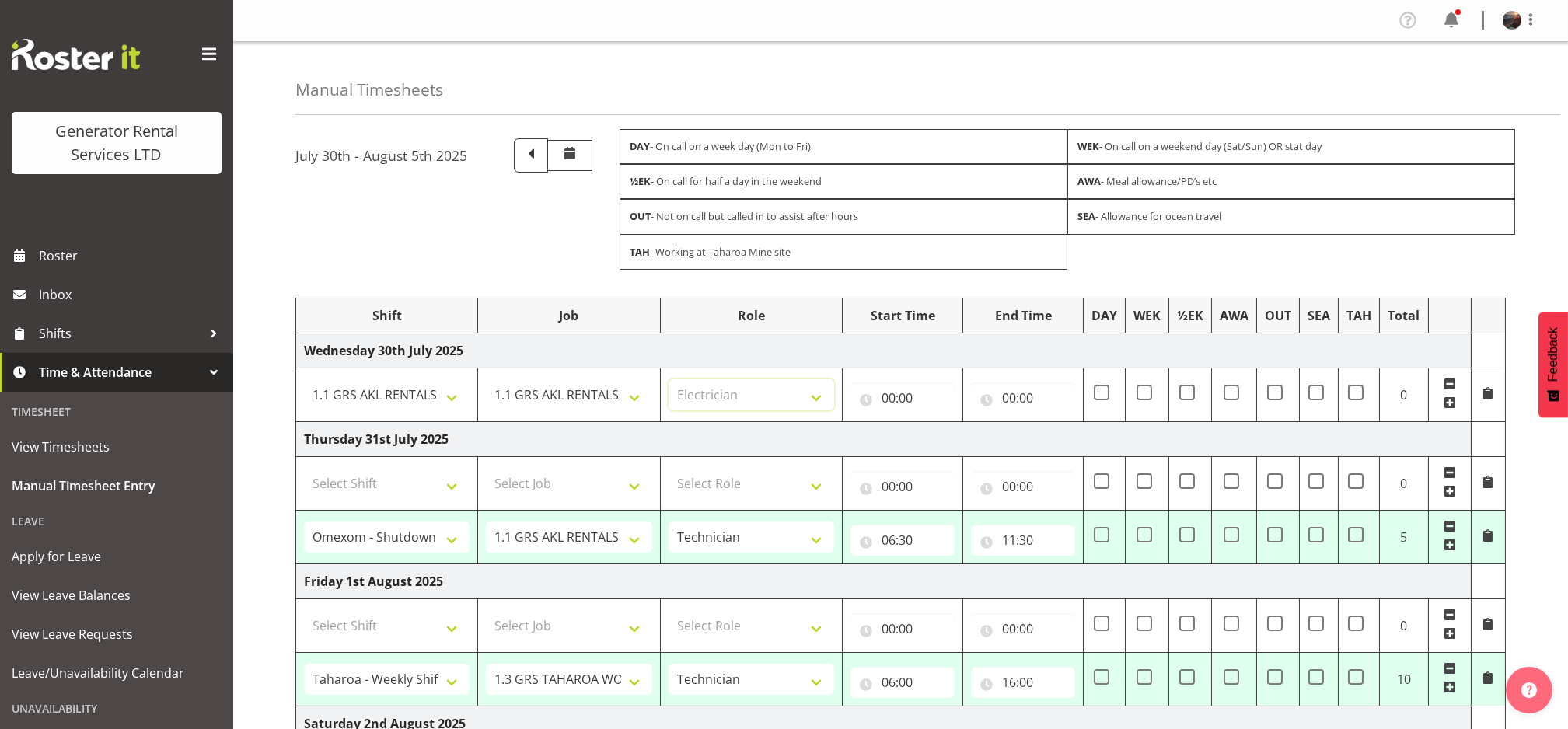 click on "Select Role  Technician Electrician" at bounding box center (751, 395) 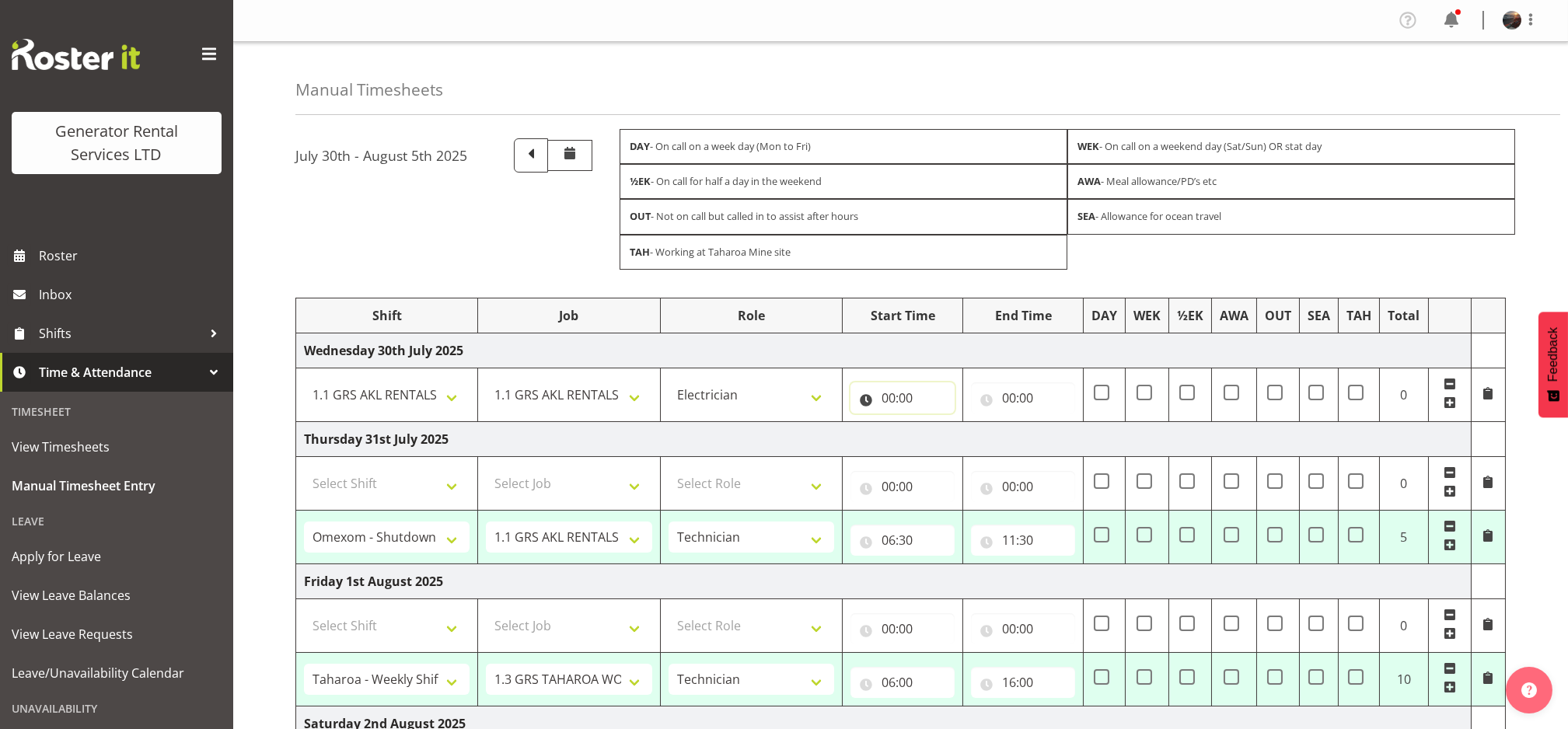 click on "00:00" at bounding box center (903, 398) 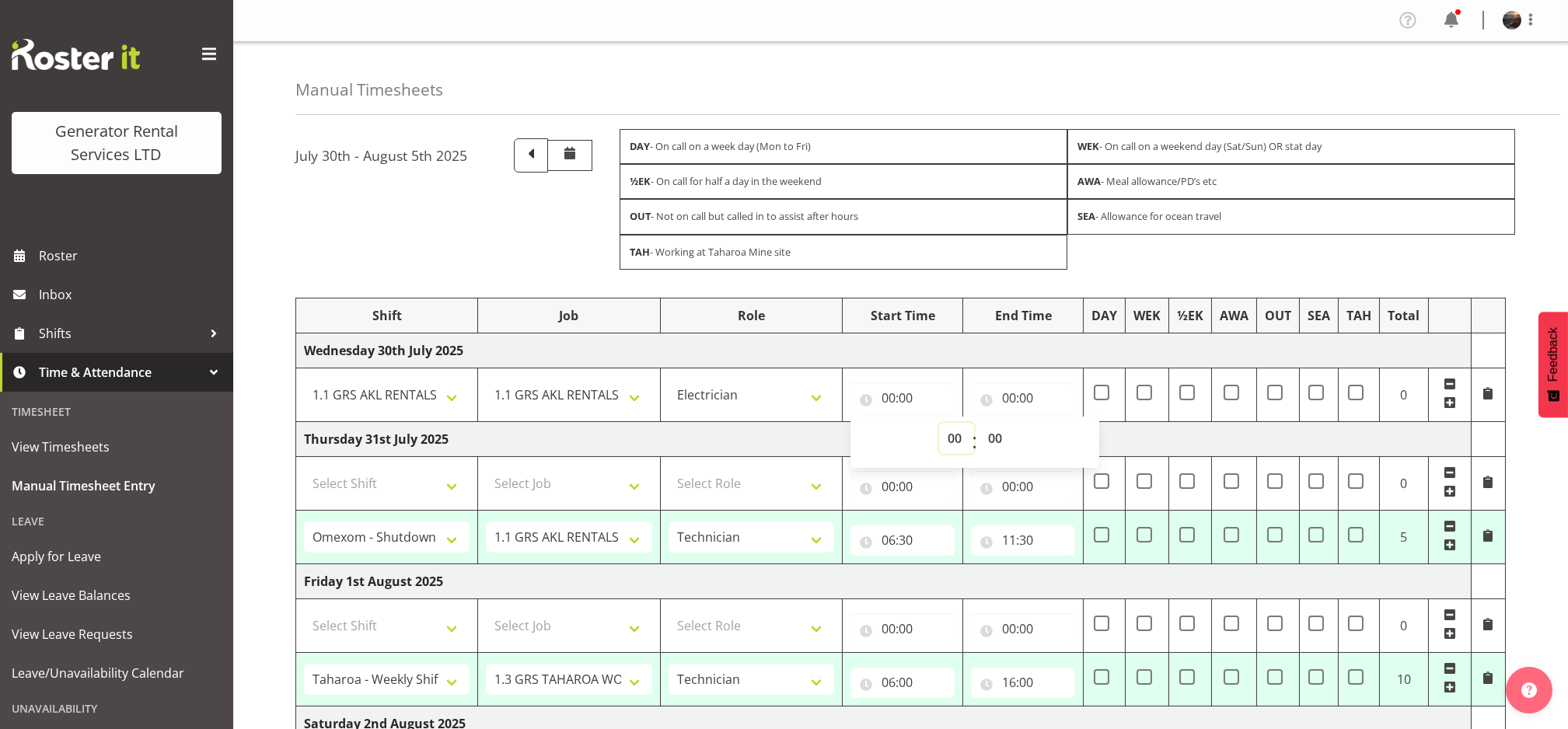 click on "00   01   02   03   04   05   06   07   08   09   10   11   12   13   14   15   16   17   18   19   20   21   22   23" at bounding box center [956, 438] 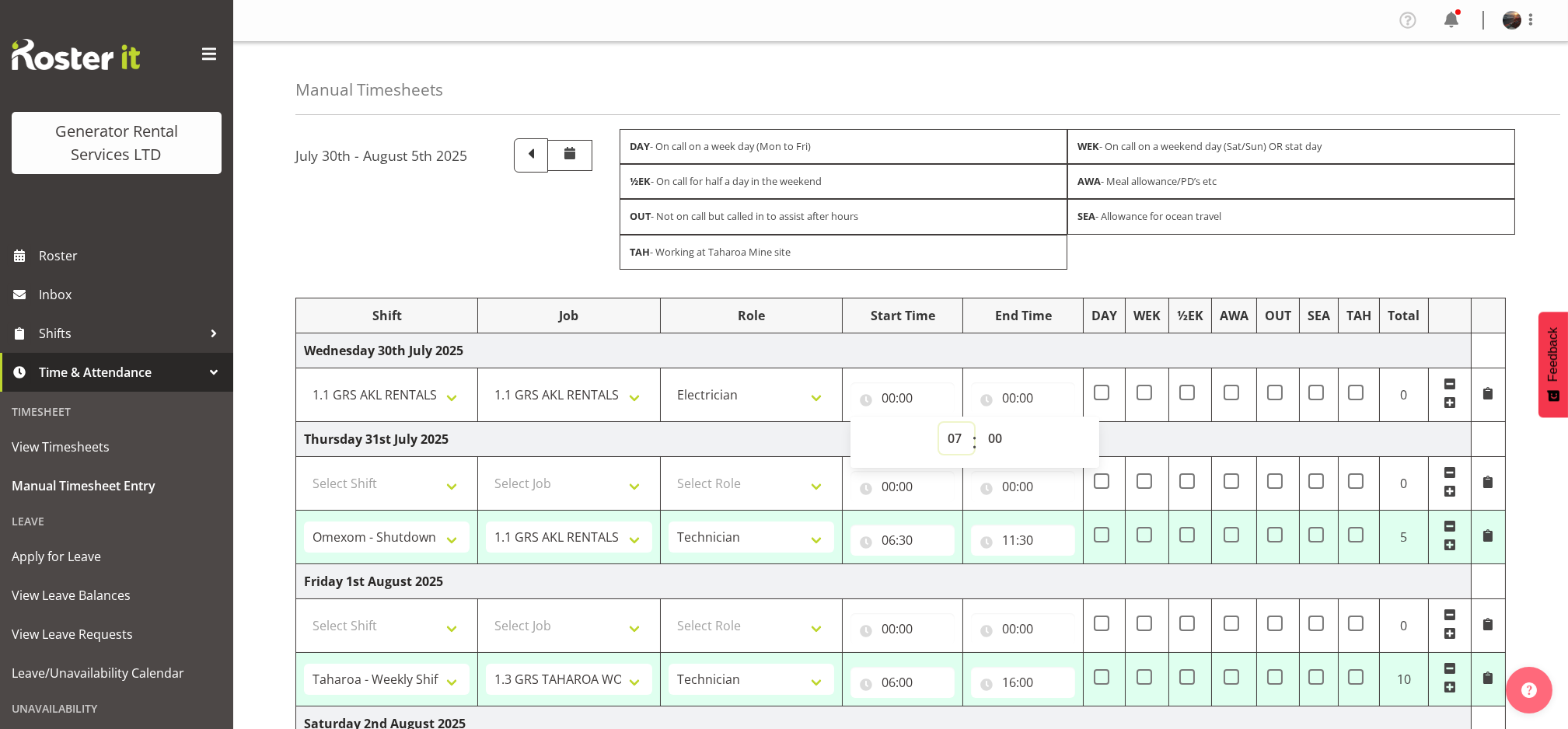 click on "00   01   02   03   04   05   06   07   08   09   10   11   12   13   14   15   16   17   18   19   20   21   22   23" at bounding box center [956, 438] 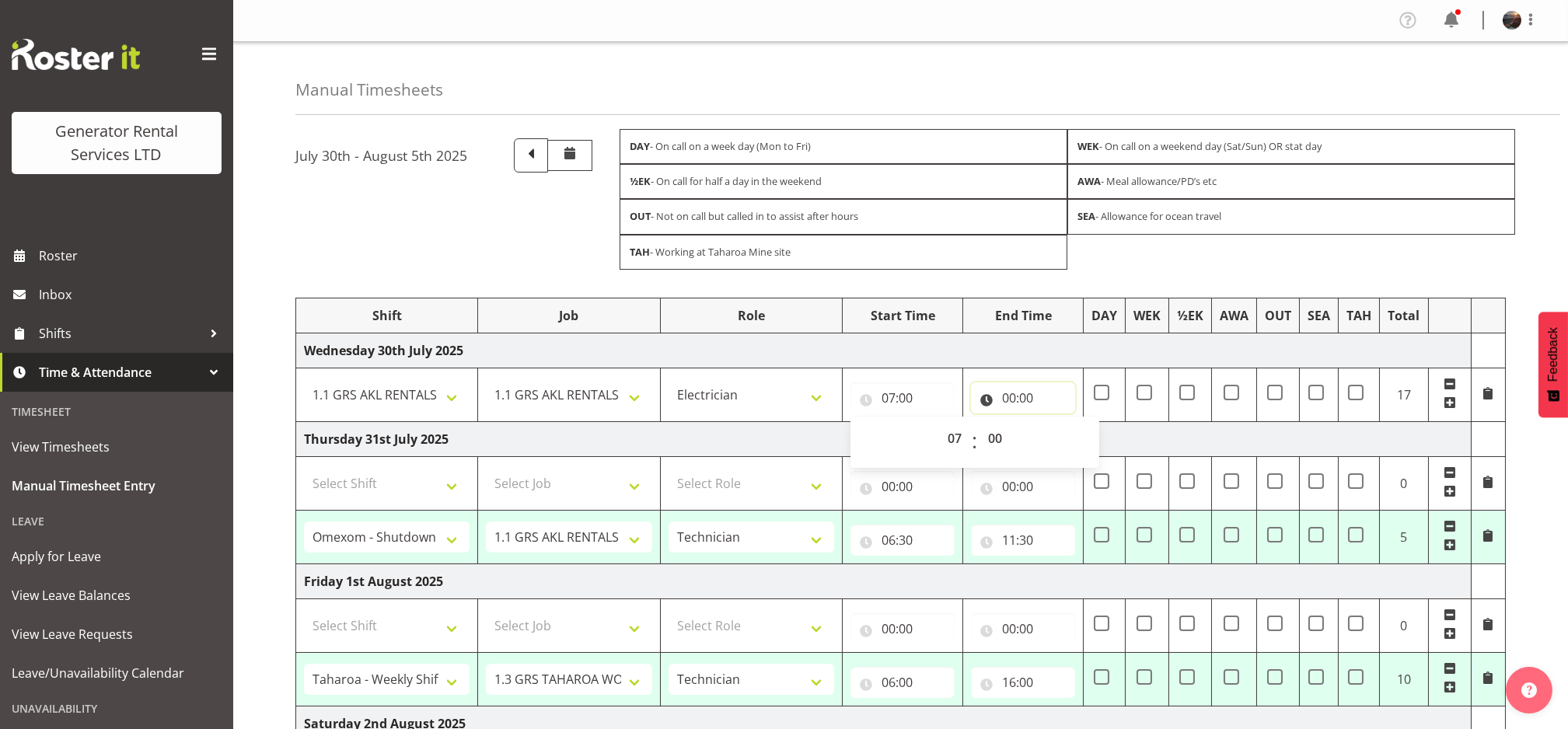 click on "00:00" at bounding box center (1023, 398) 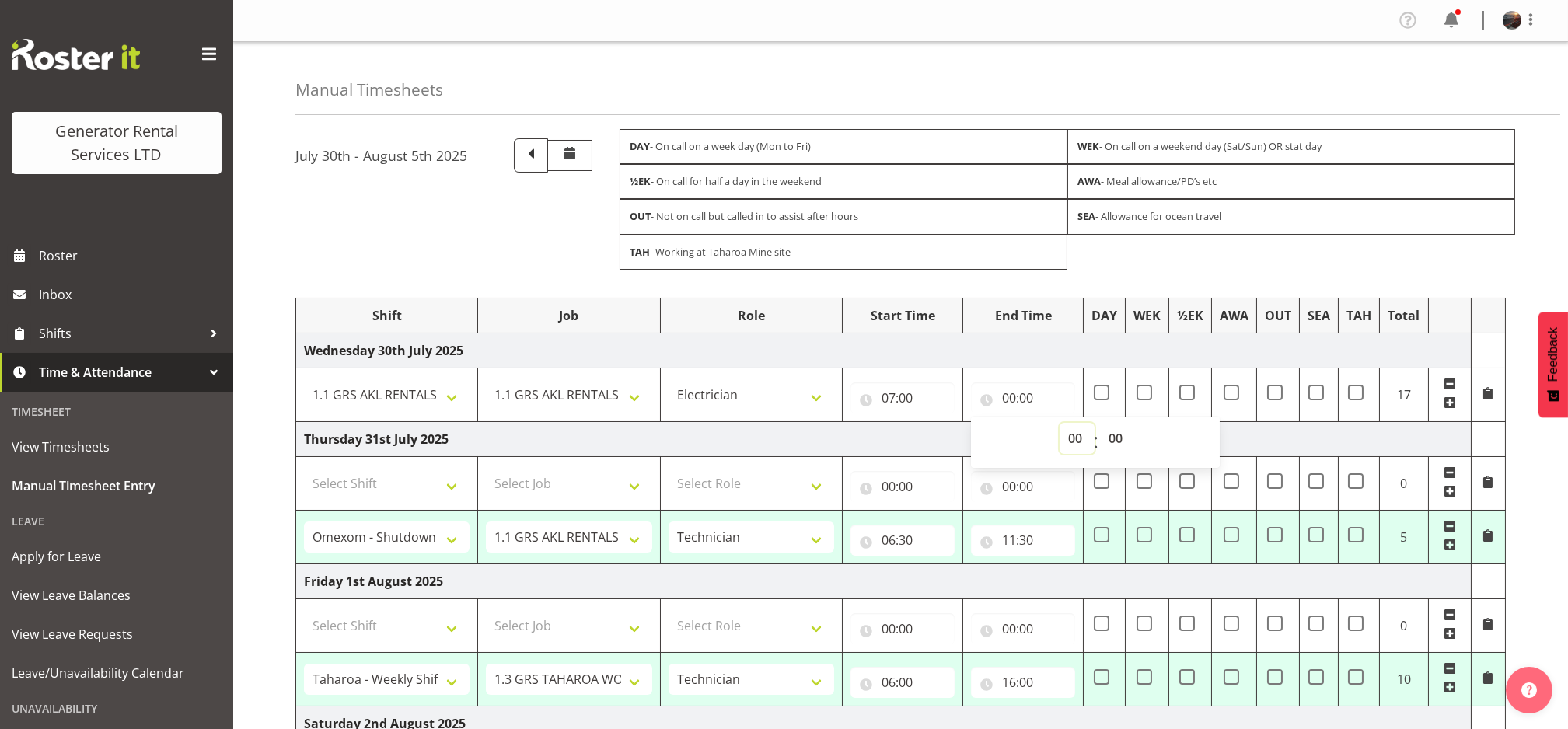 click on "00   01   02   03   04   05   06   07   08   09   10   11   12   13   14   15   16   17   18   19   20   21   22   23" at bounding box center [1077, 438] 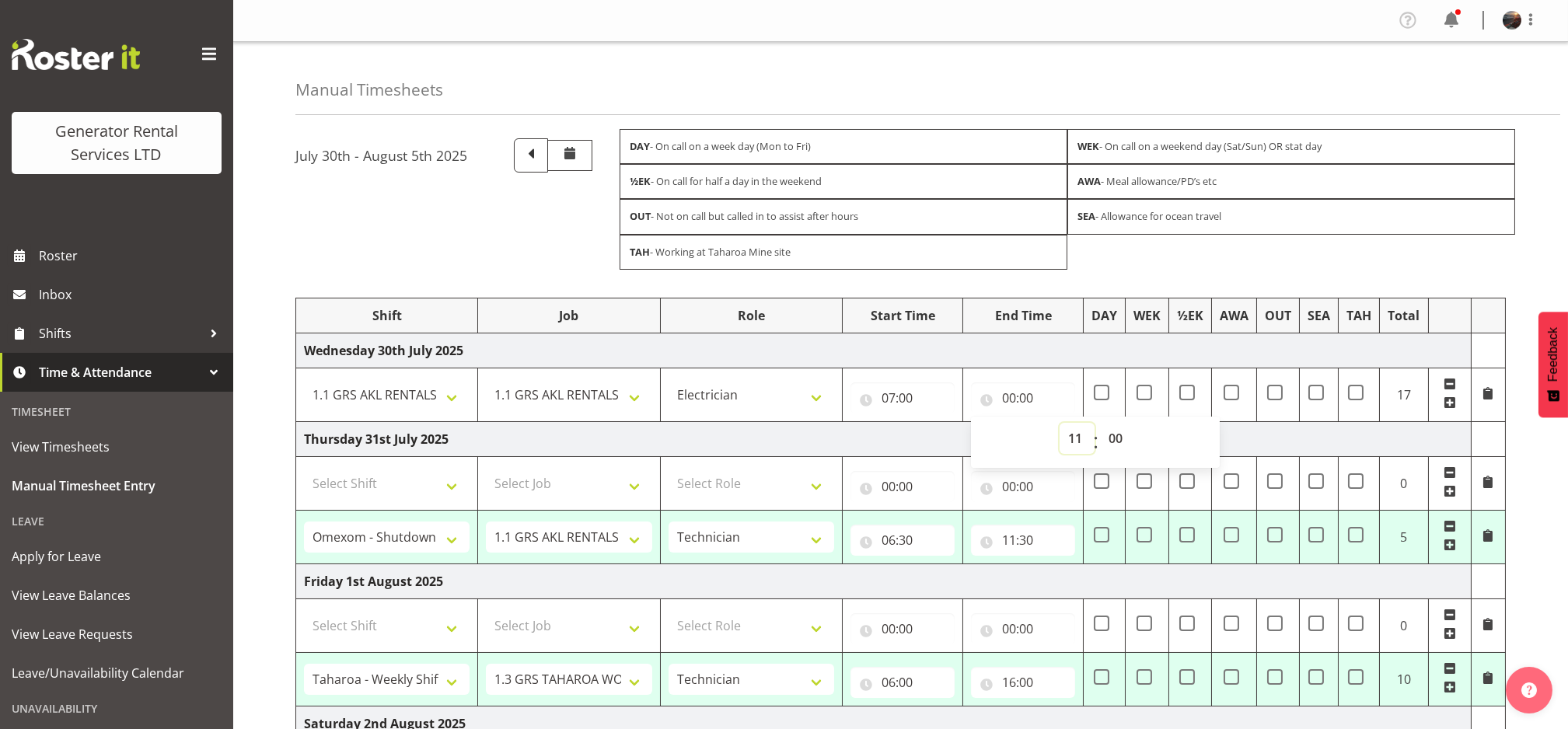 click on "00   01   02   03   04   05   06   07   08   09   10   11   12   13   14   15   16   17   18   19   20   21   22   23" at bounding box center [1077, 438] 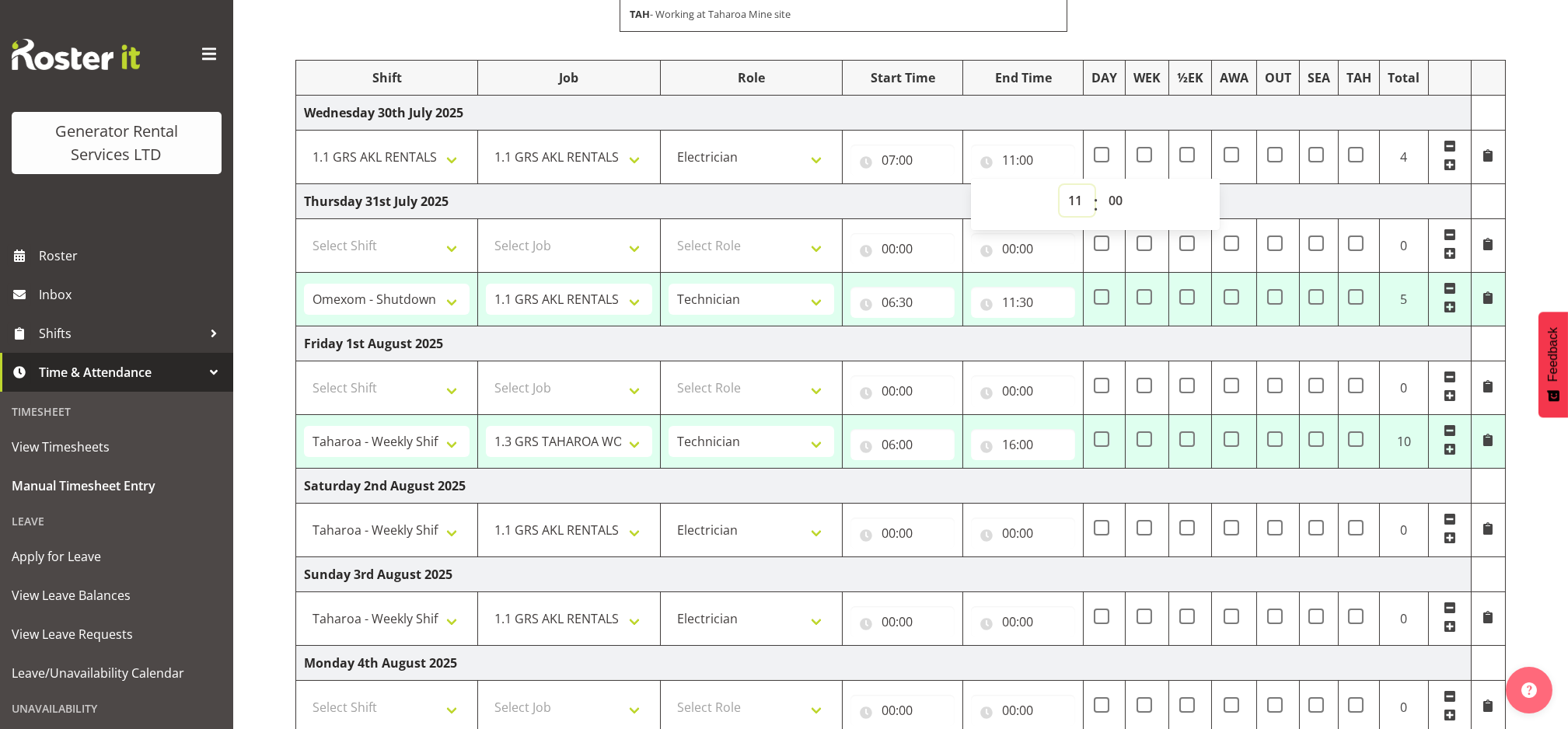 scroll, scrollTop: 246, scrollLeft: 0, axis: vertical 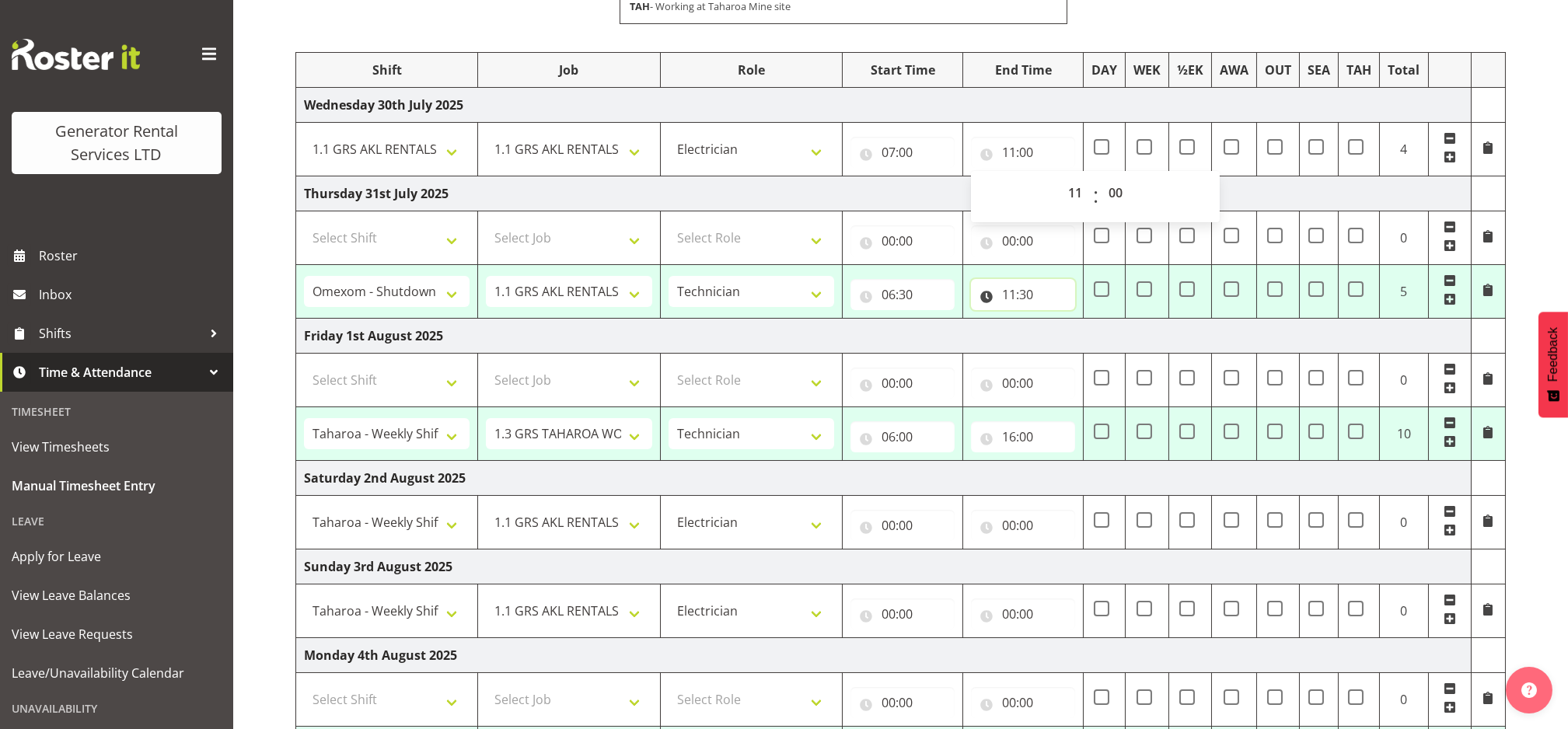 click on "11:30" at bounding box center (1023, 295) 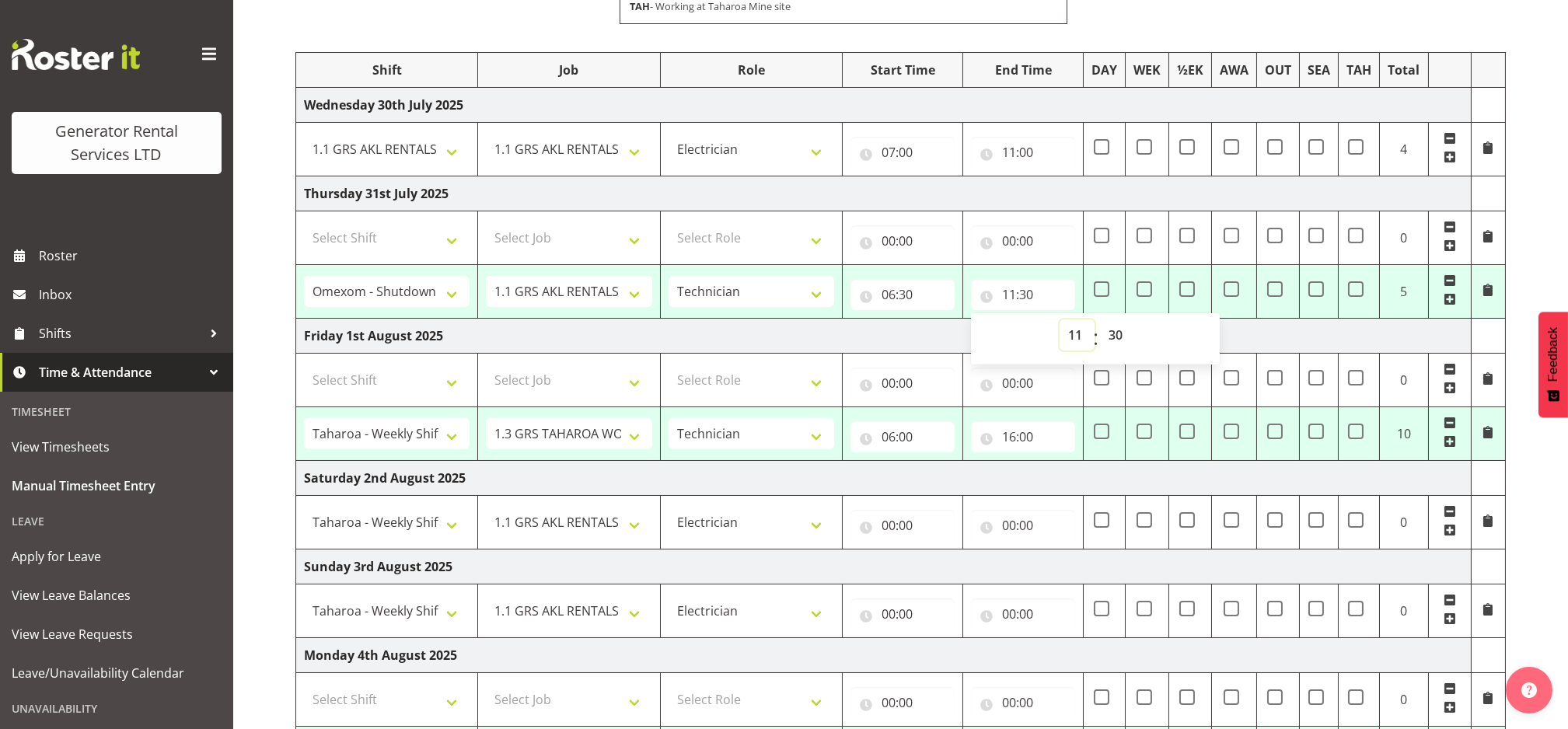 click on "00   01   02   03   04   05   06   07   08   09   10   11   12   13   14   15   16   17   18   19   20   21   22   23" at bounding box center (1077, 335) 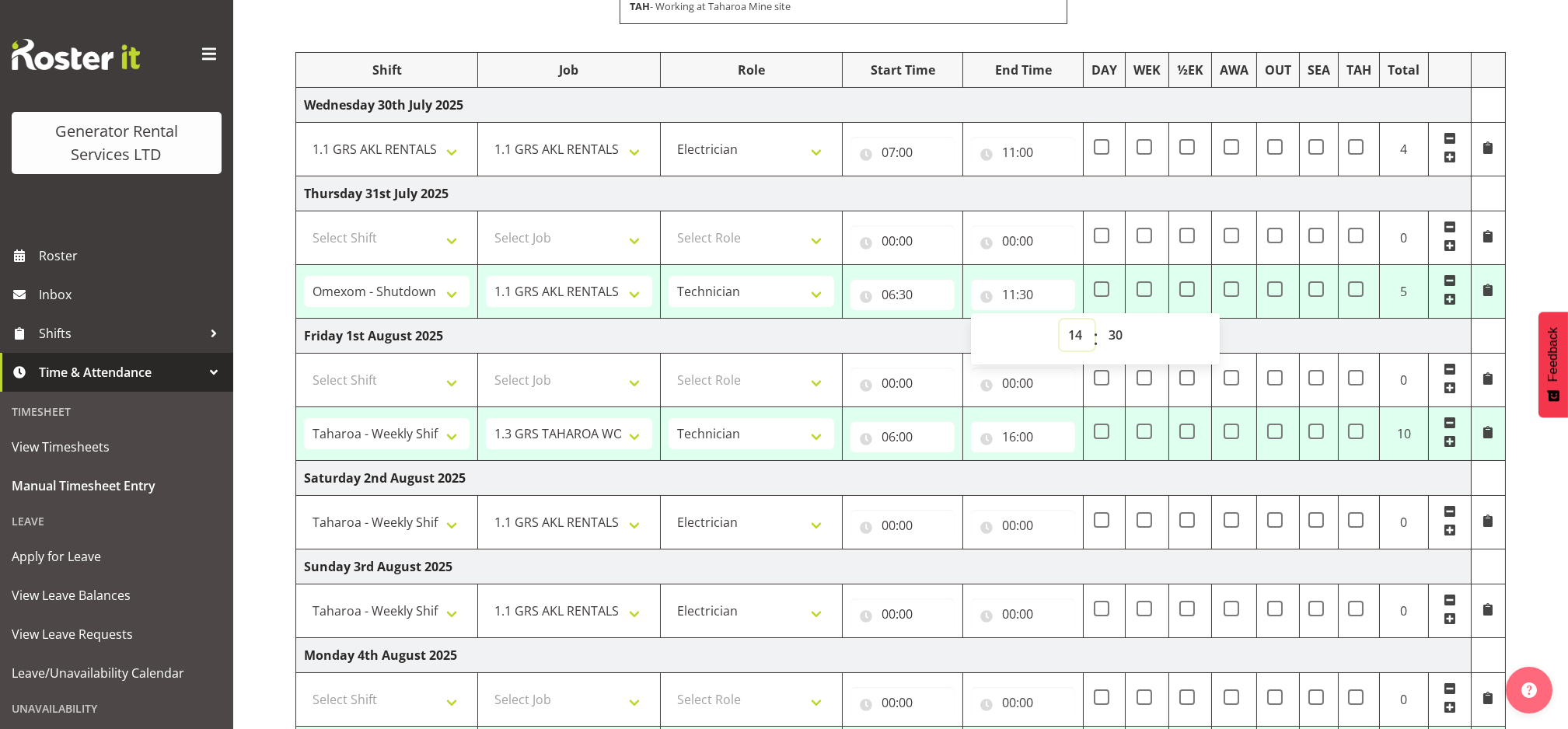 click on "00   01   02   03   04   05   06   07   08   09   10   11   12   13   14   15   16   17   18   19   20   21   22   23" at bounding box center [1077, 335] 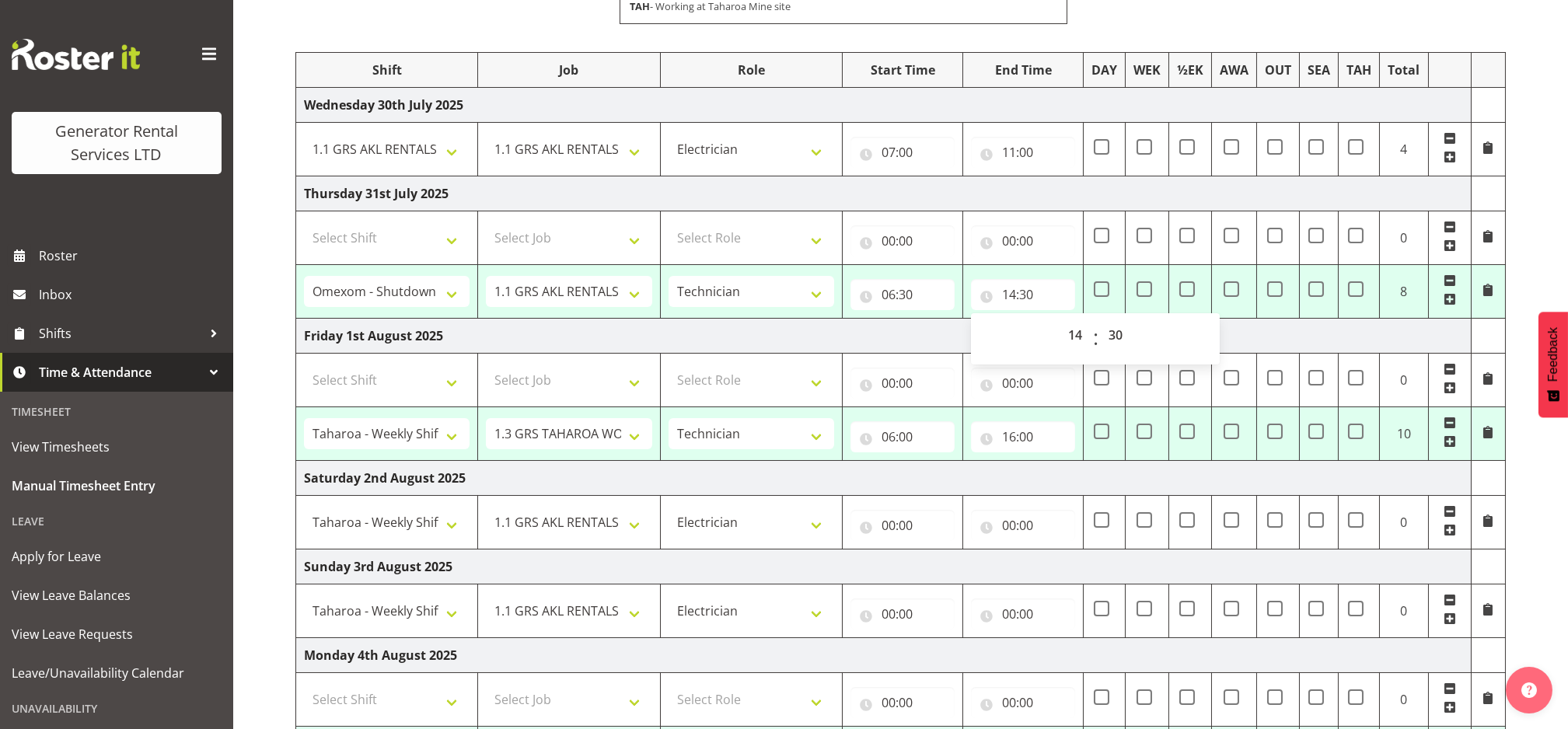 click on "Friday 1st August 2025" at bounding box center (884, 335) 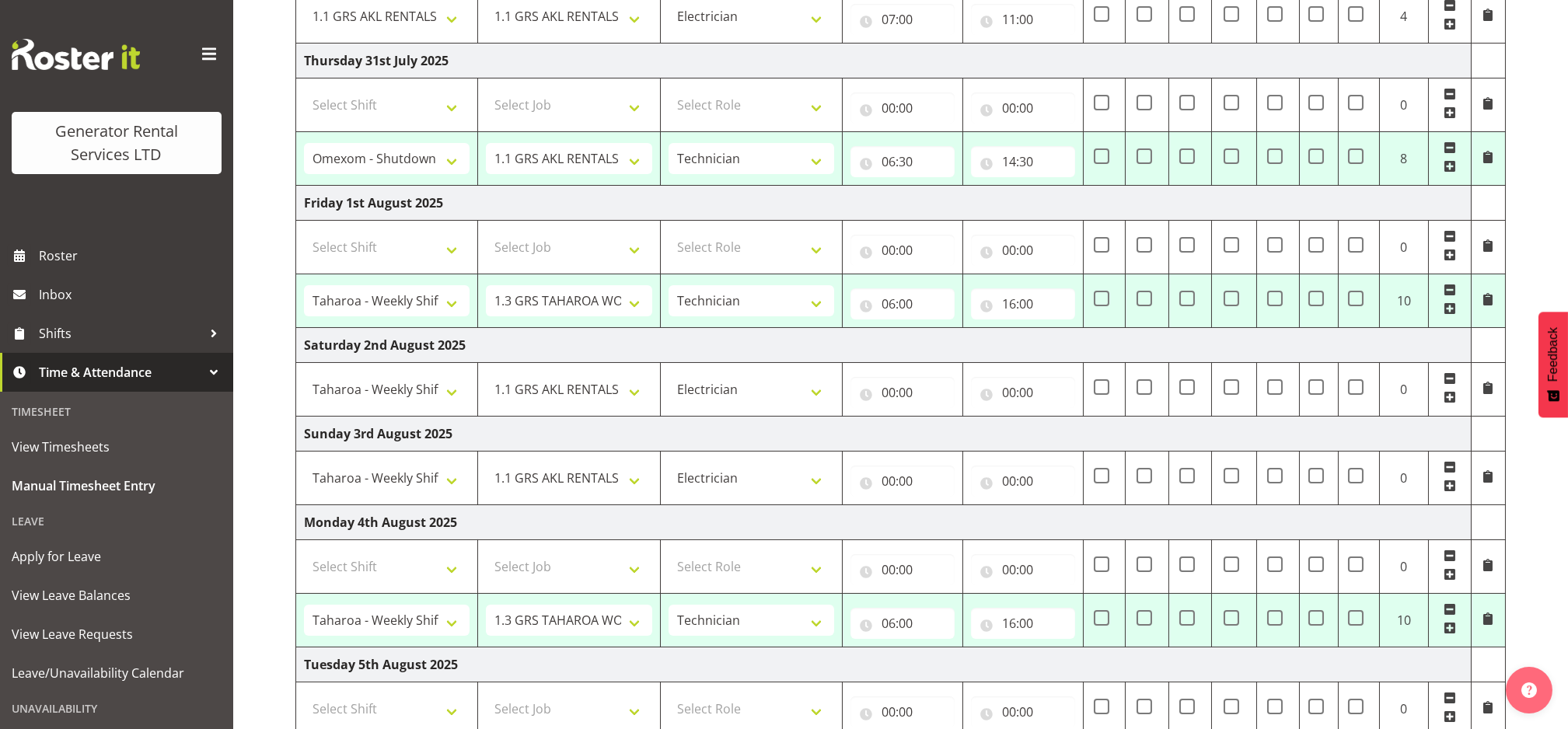 scroll, scrollTop: 392, scrollLeft: 0, axis: vertical 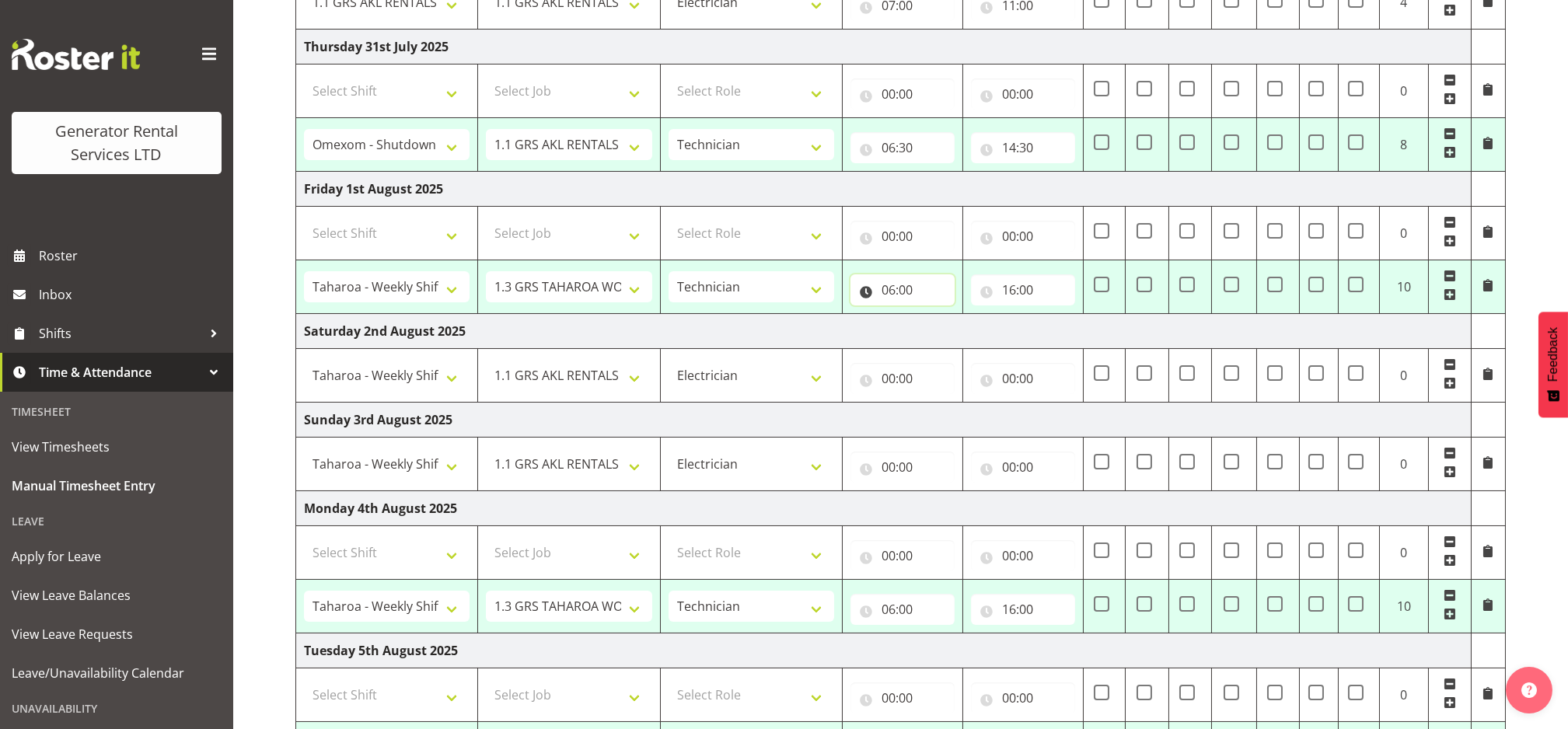 click on "06:00" at bounding box center (903, 290) 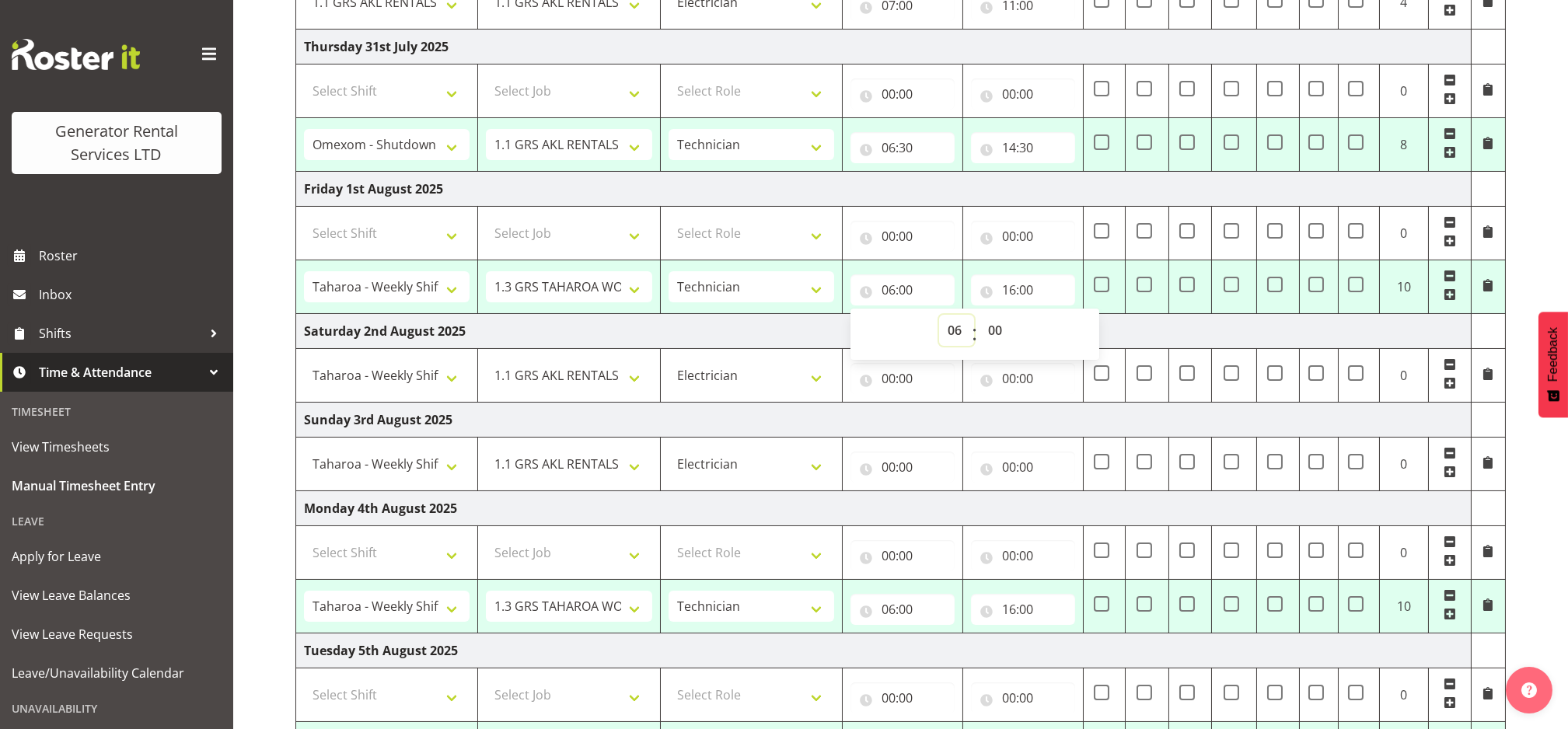 click on "00   01   02   03   04   05   06   07   08   09   10   11   12   13   14   15   16   17   18   19   20   21   22   23" at bounding box center (956, 330) 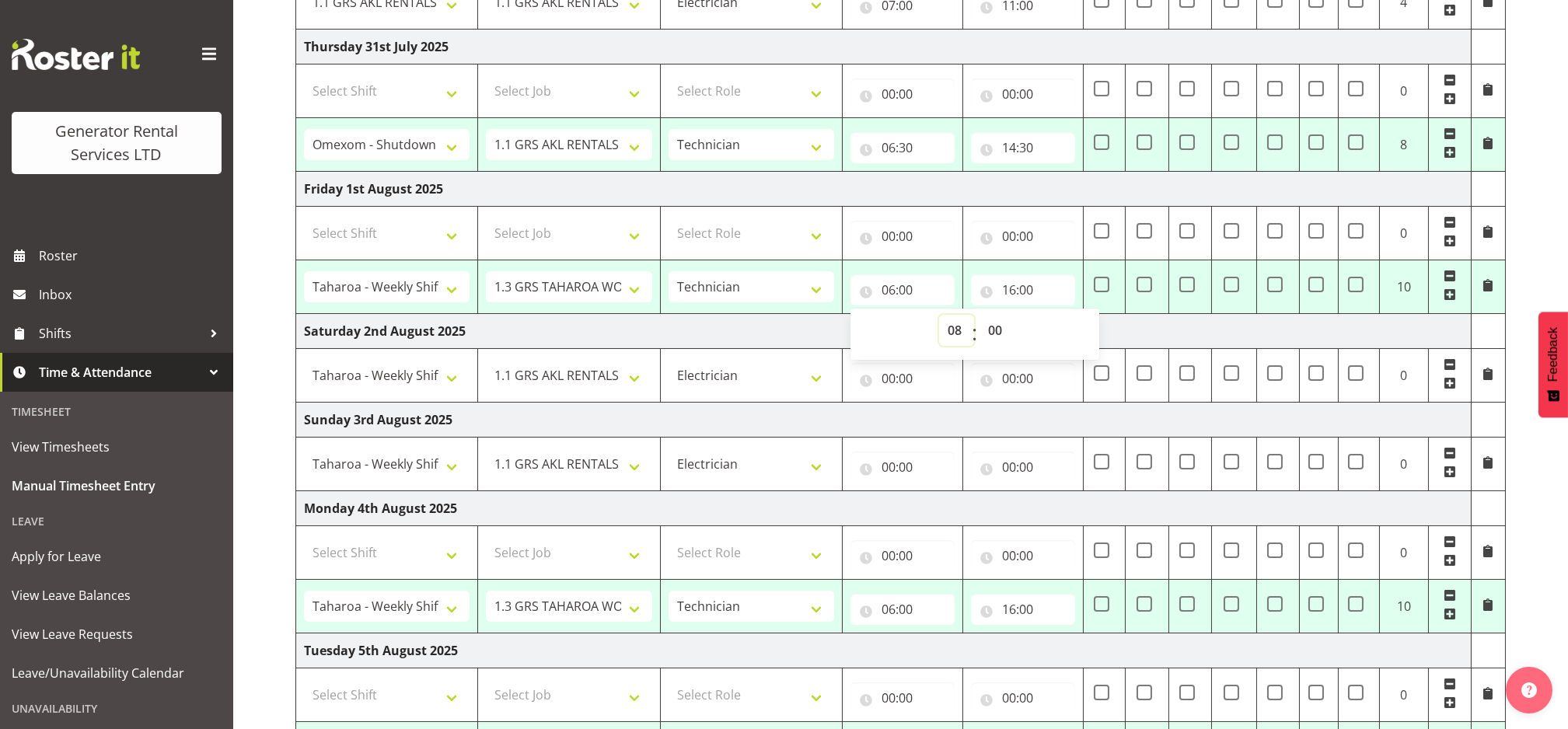 click on "00   01   02   03   04   05   06   07   08   09   10   11   12   13   14   15   16   17   18   19   20   21   22   23" at bounding box center (956, 330) 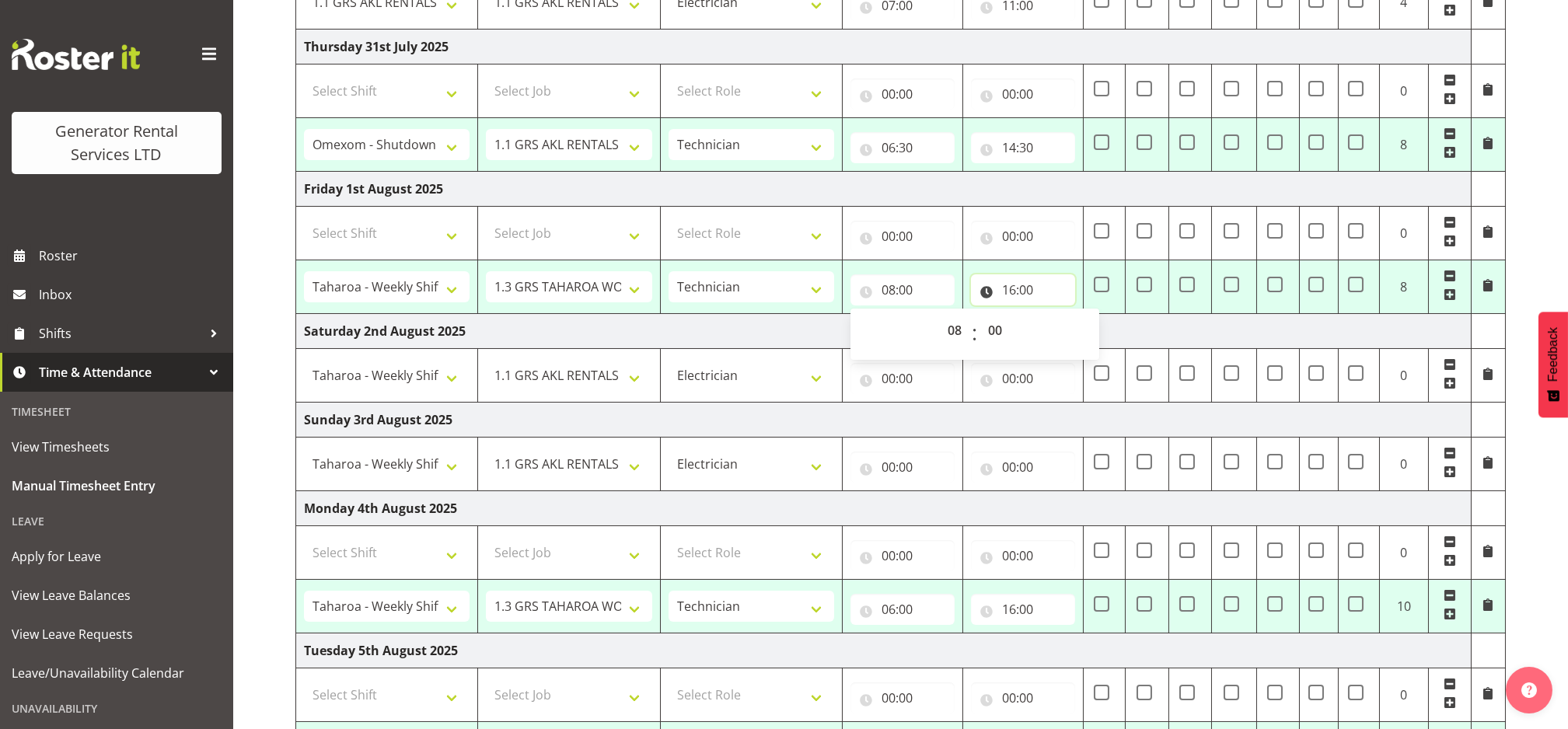 click on "16:00" at bounding box center (1023, 290) 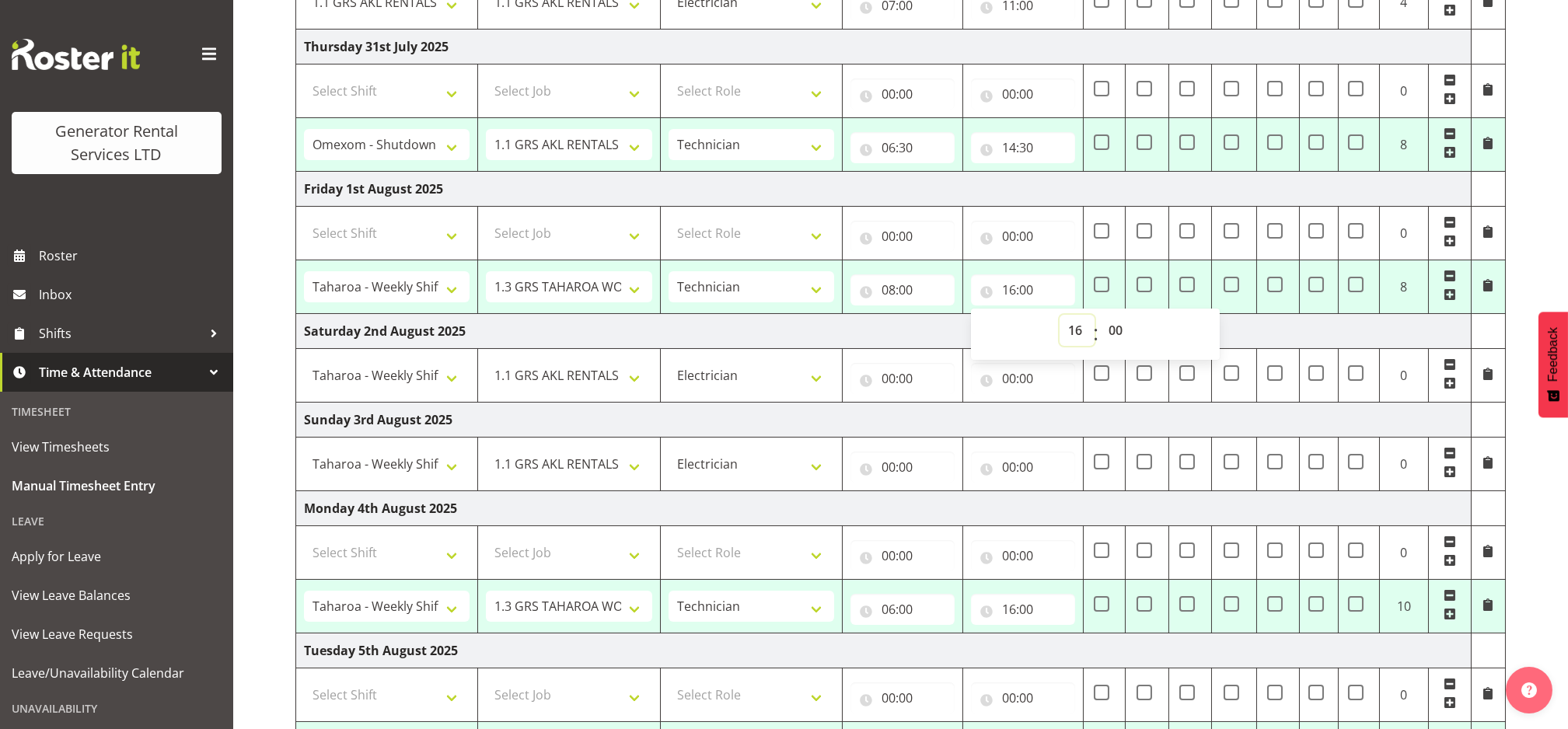click on "00   01   02   03   04   05   06   07   08   09   10   11   12   13   14   15   16   17   18   19   20   21   22   23" at bounding box center [1077, 330] 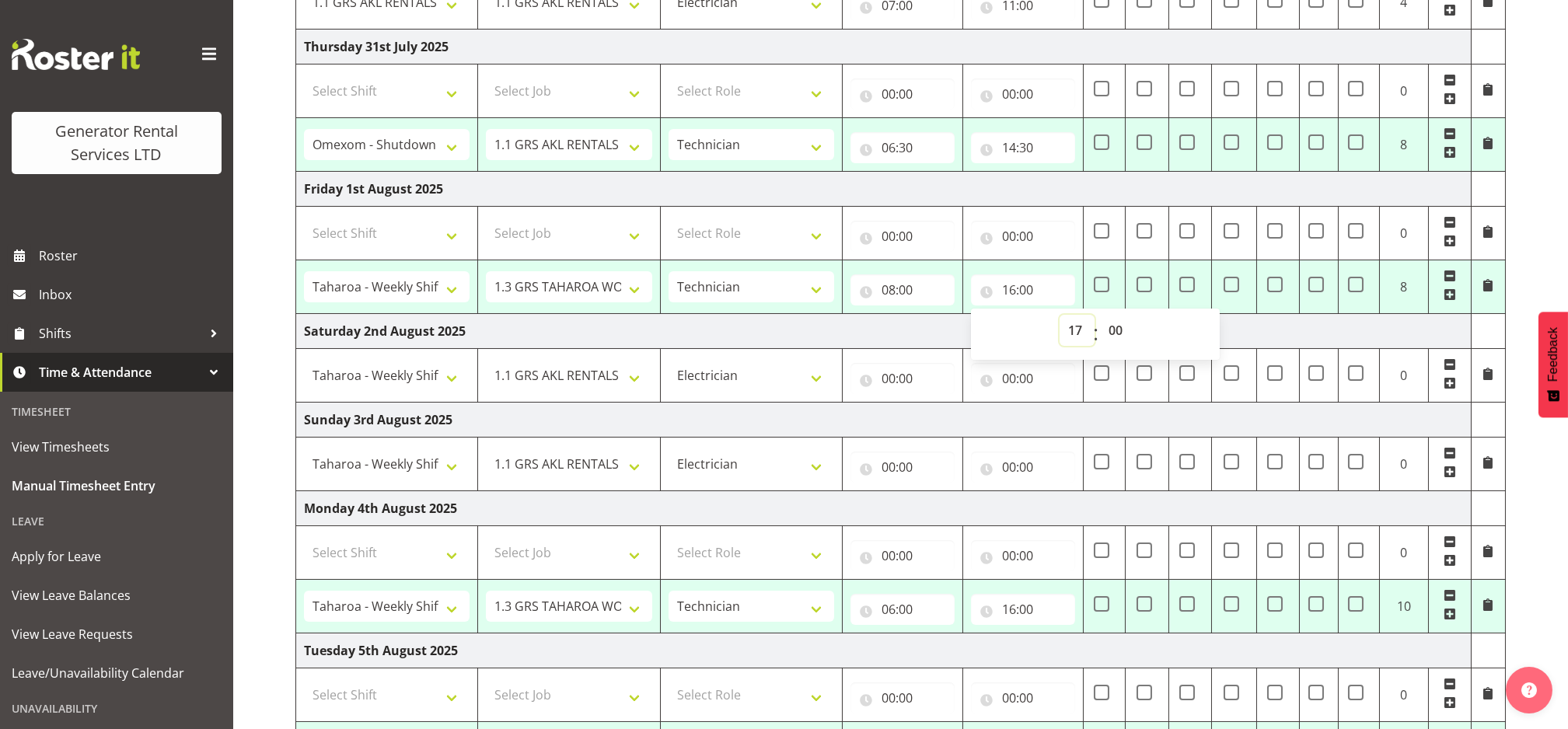click on "00   01   02   03   04   05   06   07   08   09   10   11   12   13   14   15   16   17   18   19   20   21   22   23" at bounding box center [1077, 330] 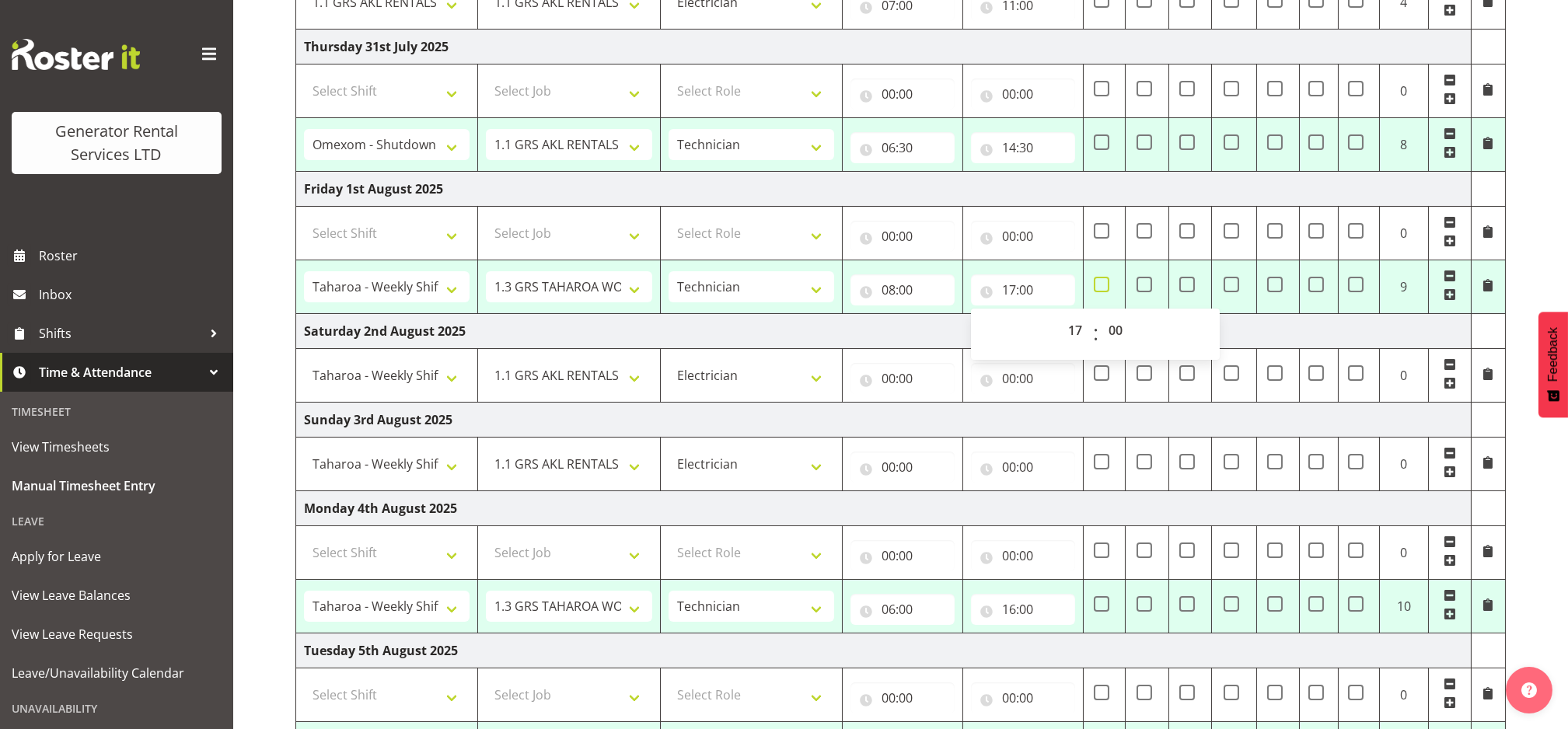 click at bounding box center [1102, 284] 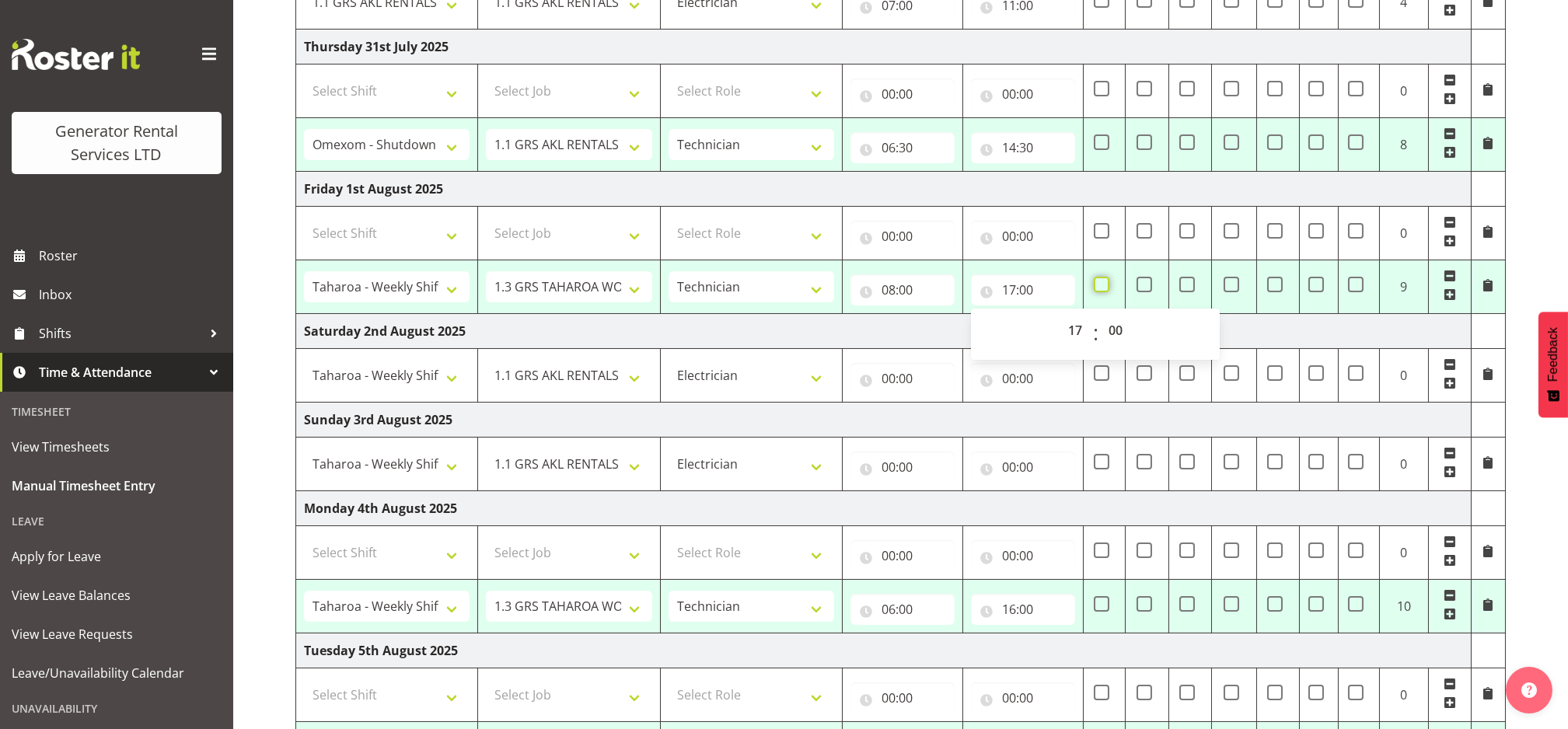 click at bounding box center (1098, 284) 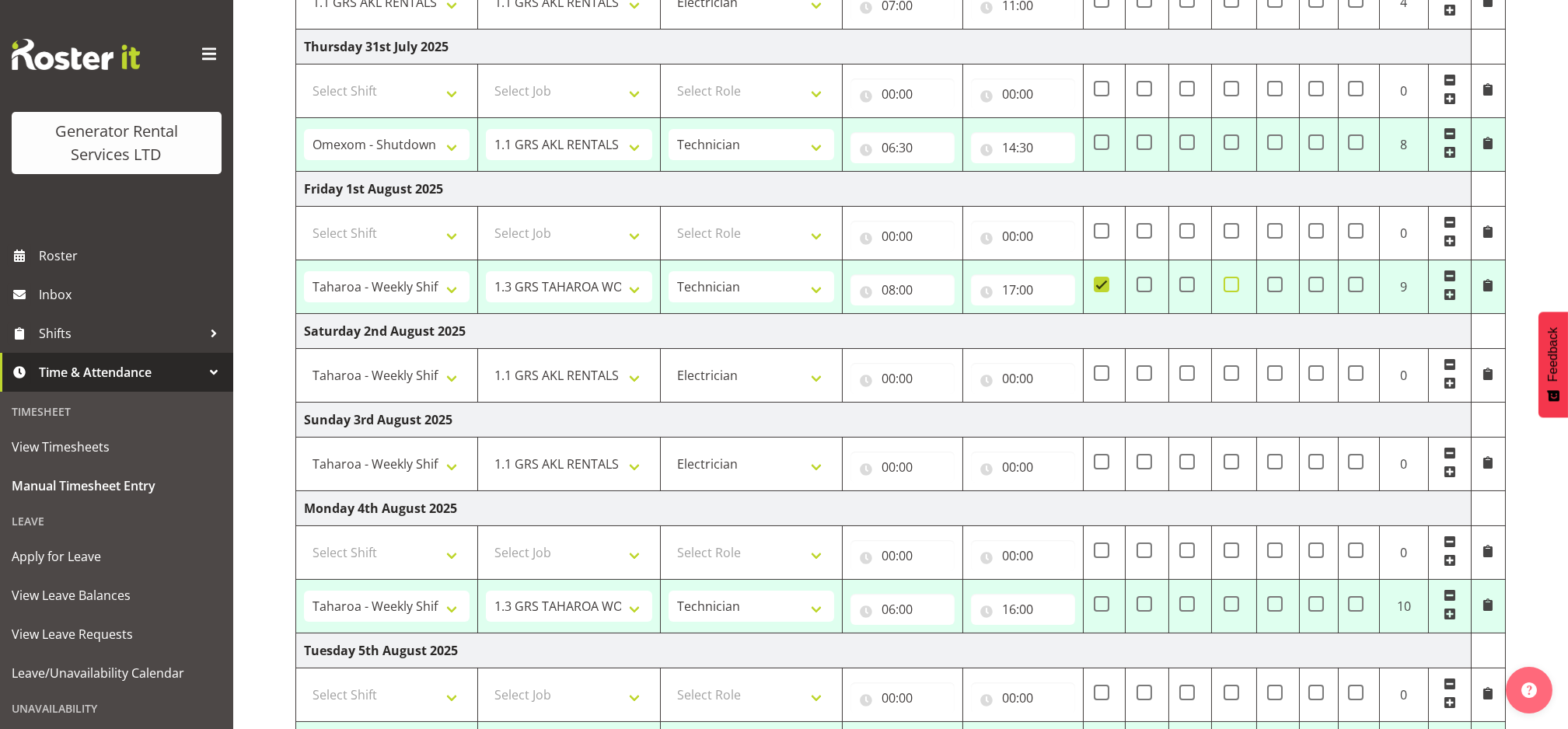 click at bounding box center (1231, 284) 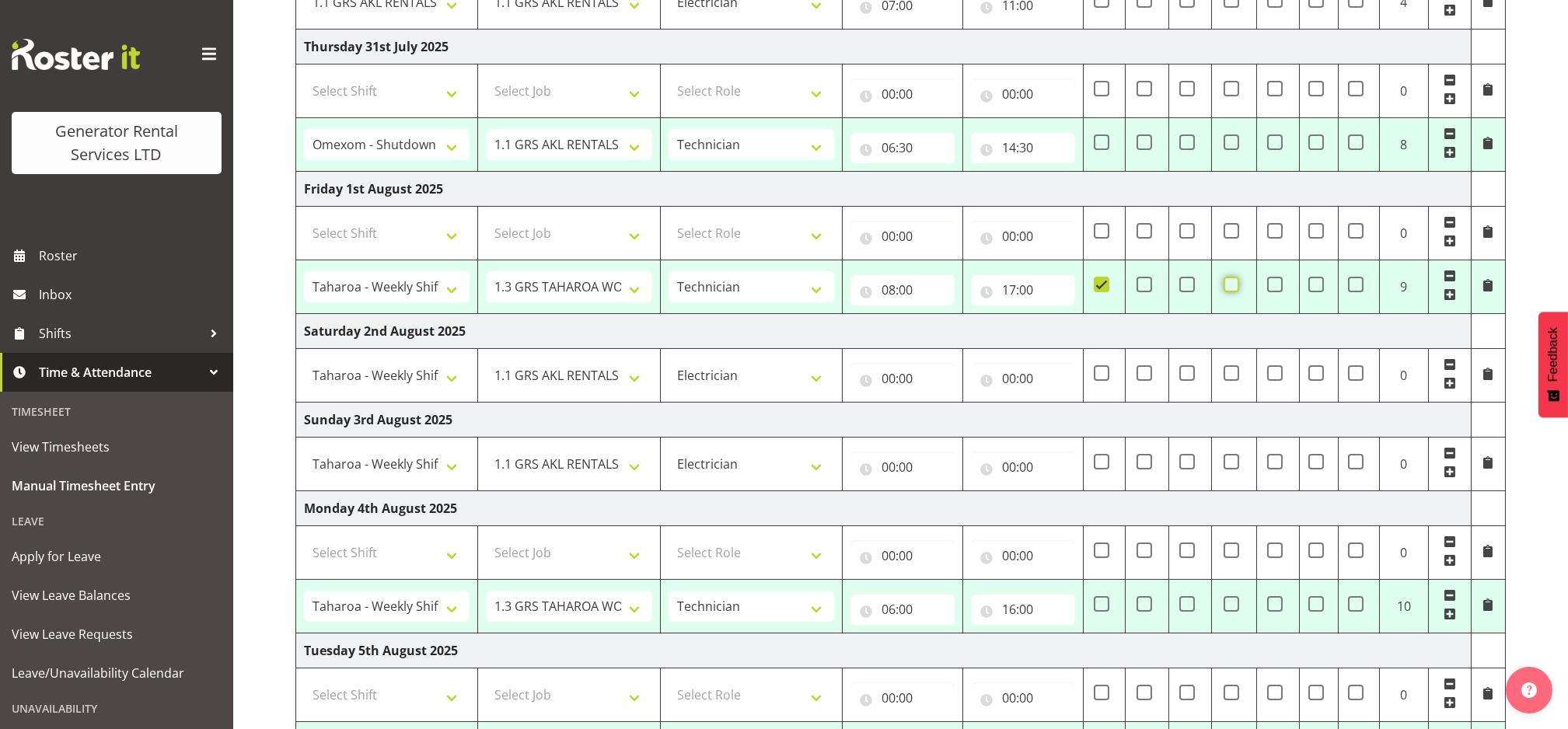 click at bounding box center (1228, 284) 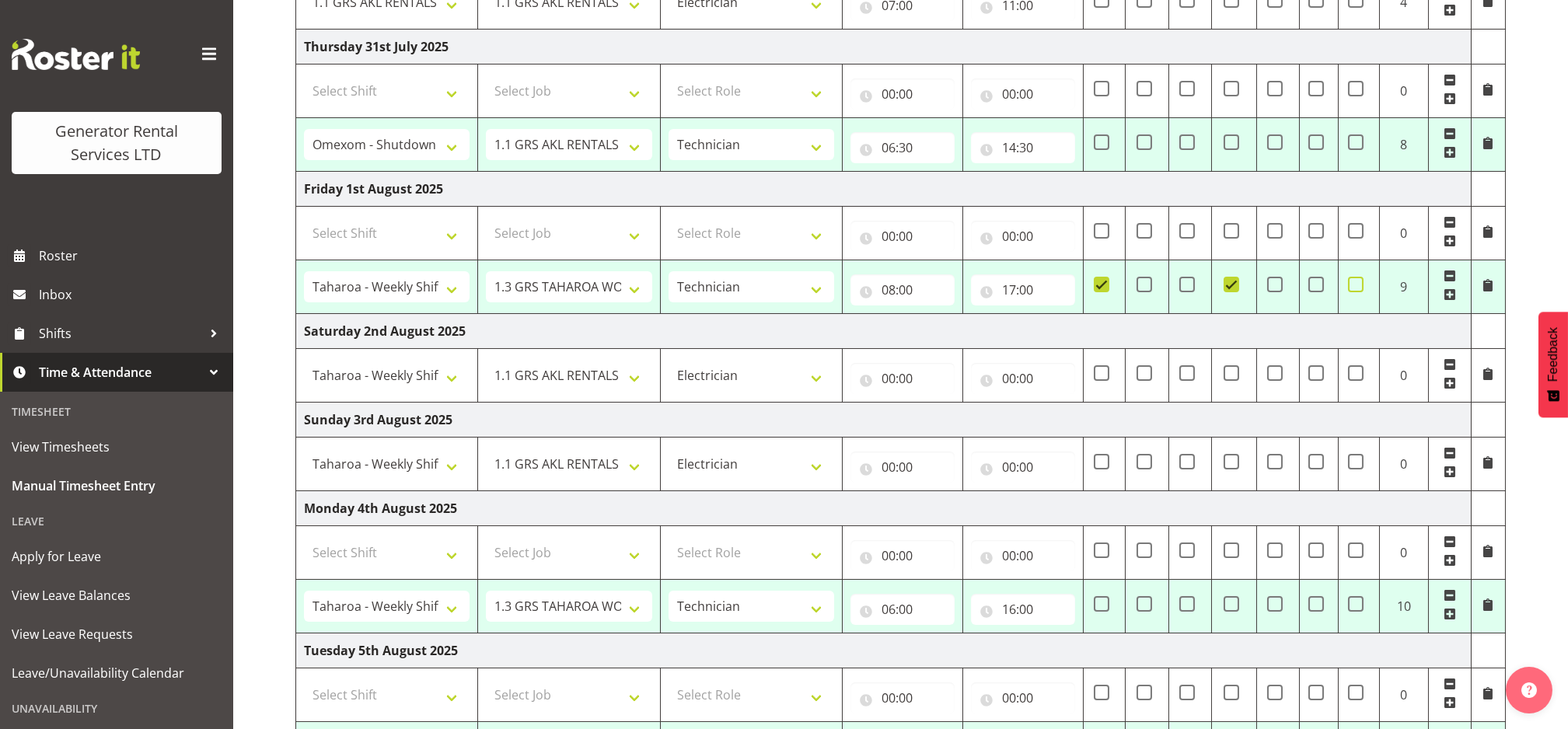 click at bounding box center [1356, 284] 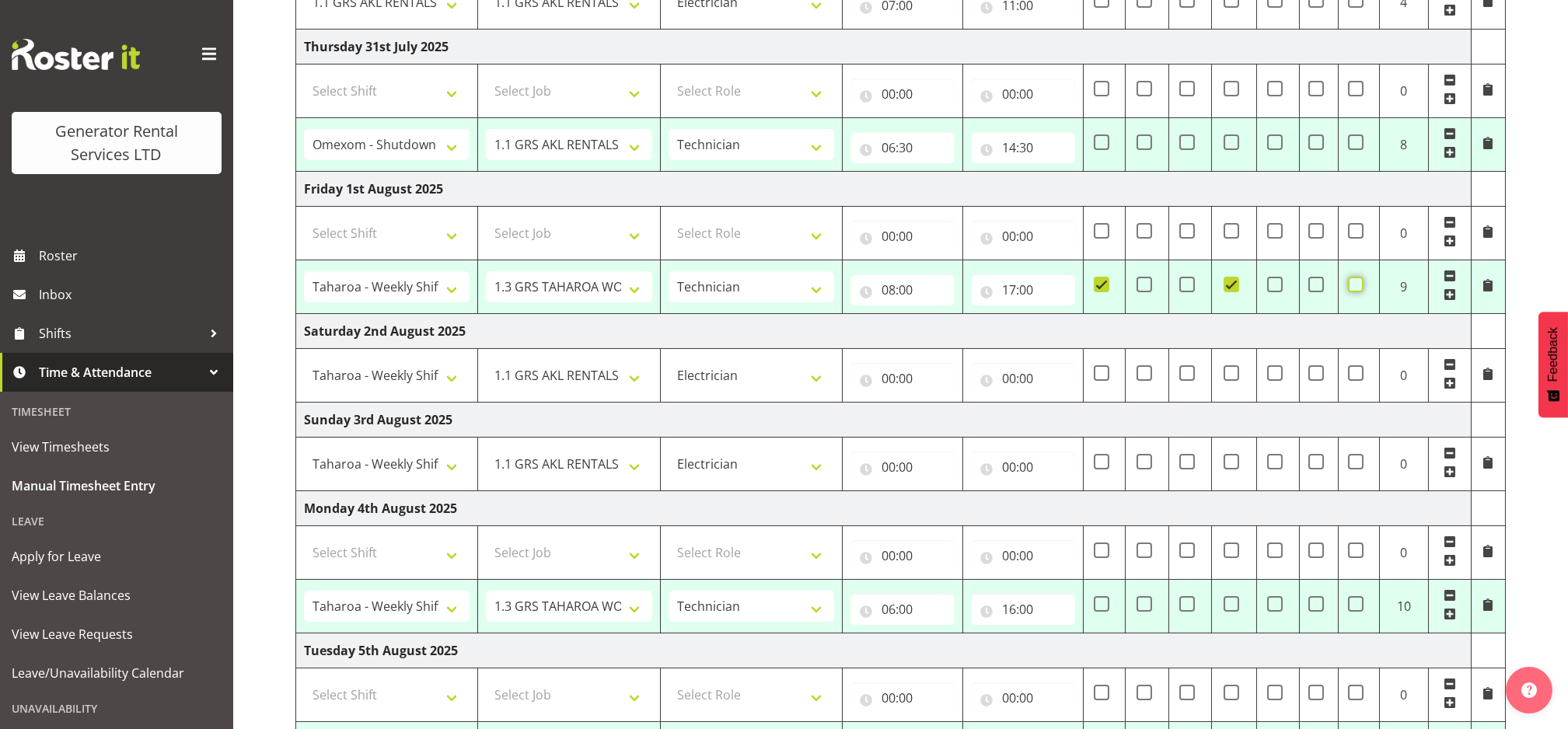 click at bounding box center (1353, 284) 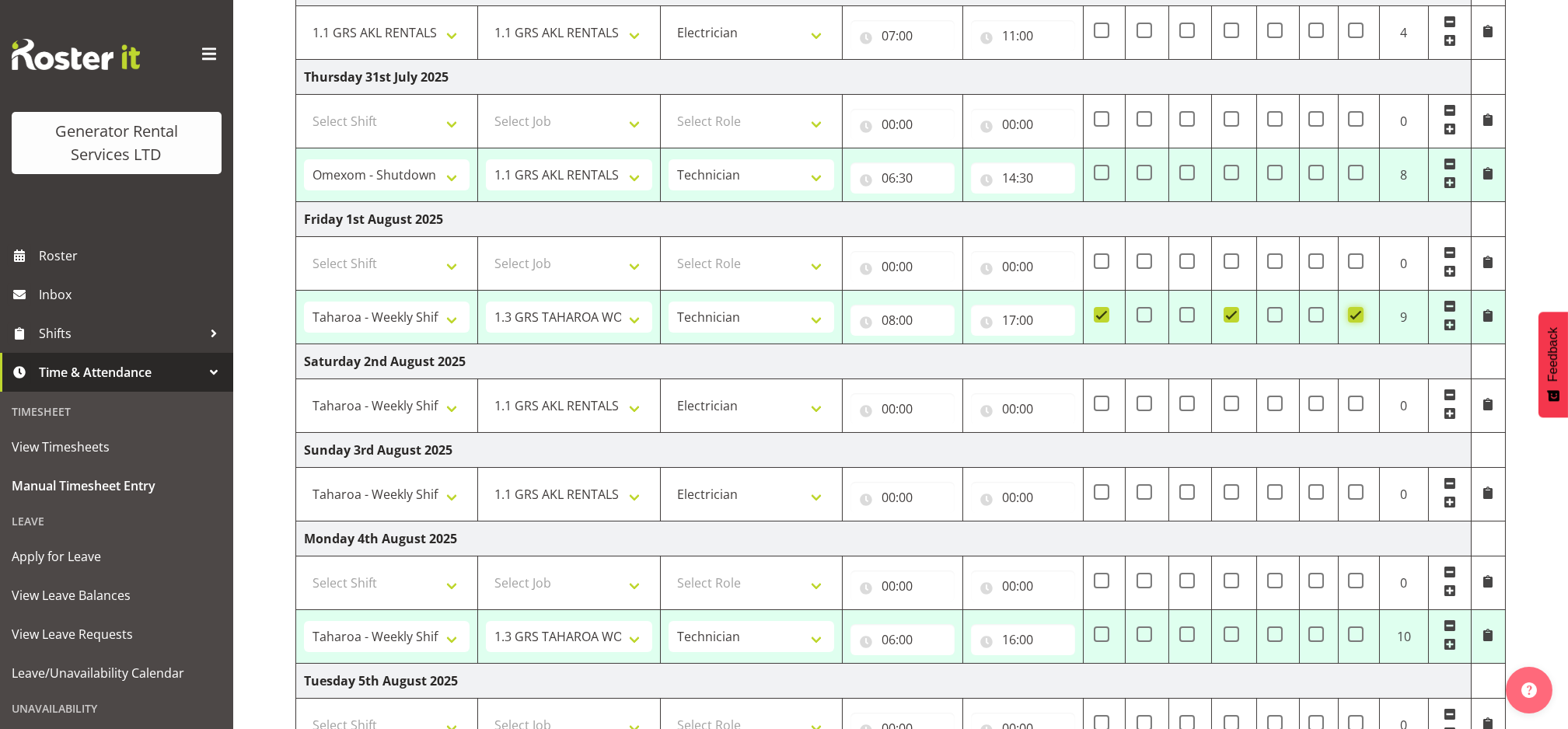 scroll, scrollTop: 406, scrollLeft: 0, axis: vertical 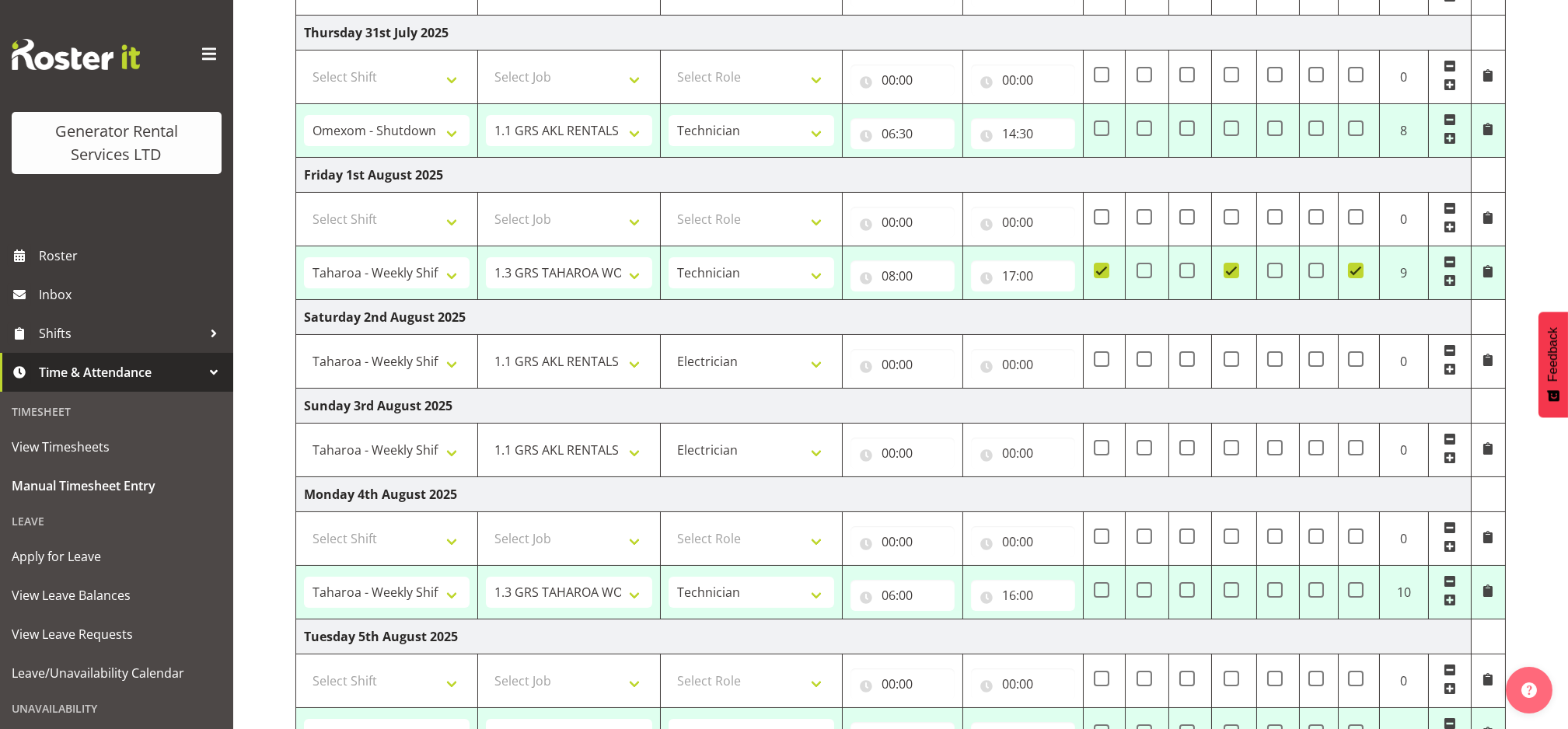 click at bounding box center [1147, 361] 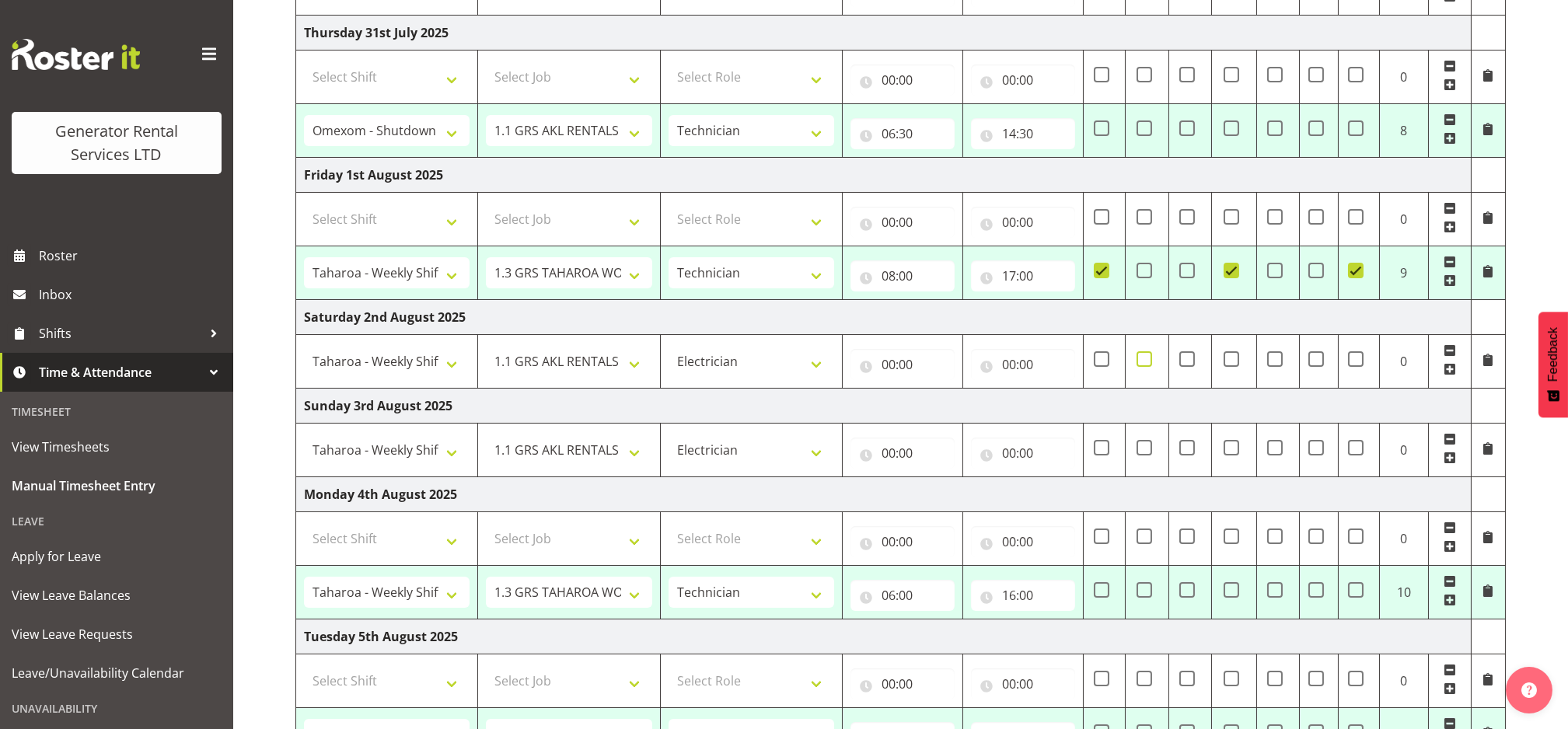 click at bounding box center (1144, 359) 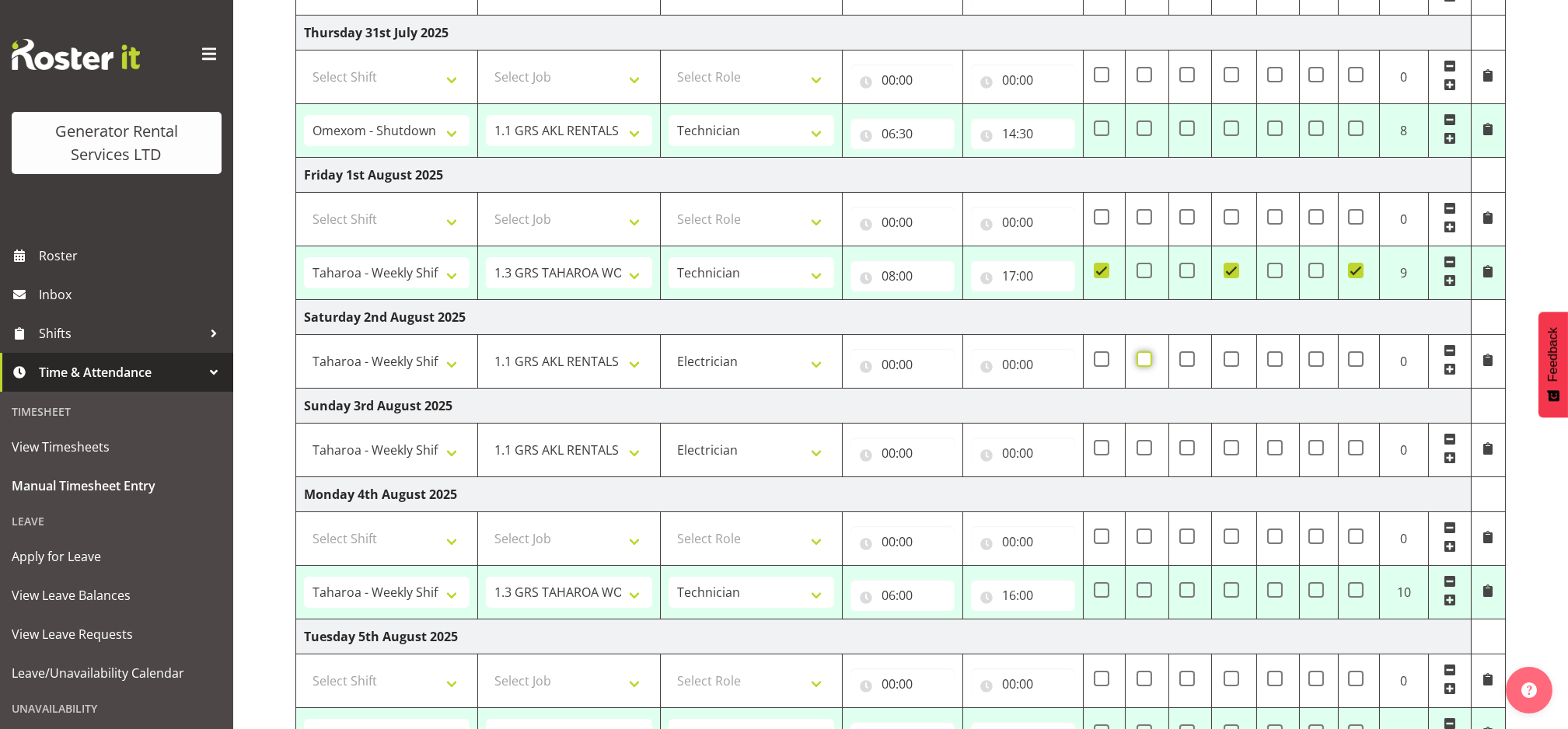 click at bounding box center (1141, 358) 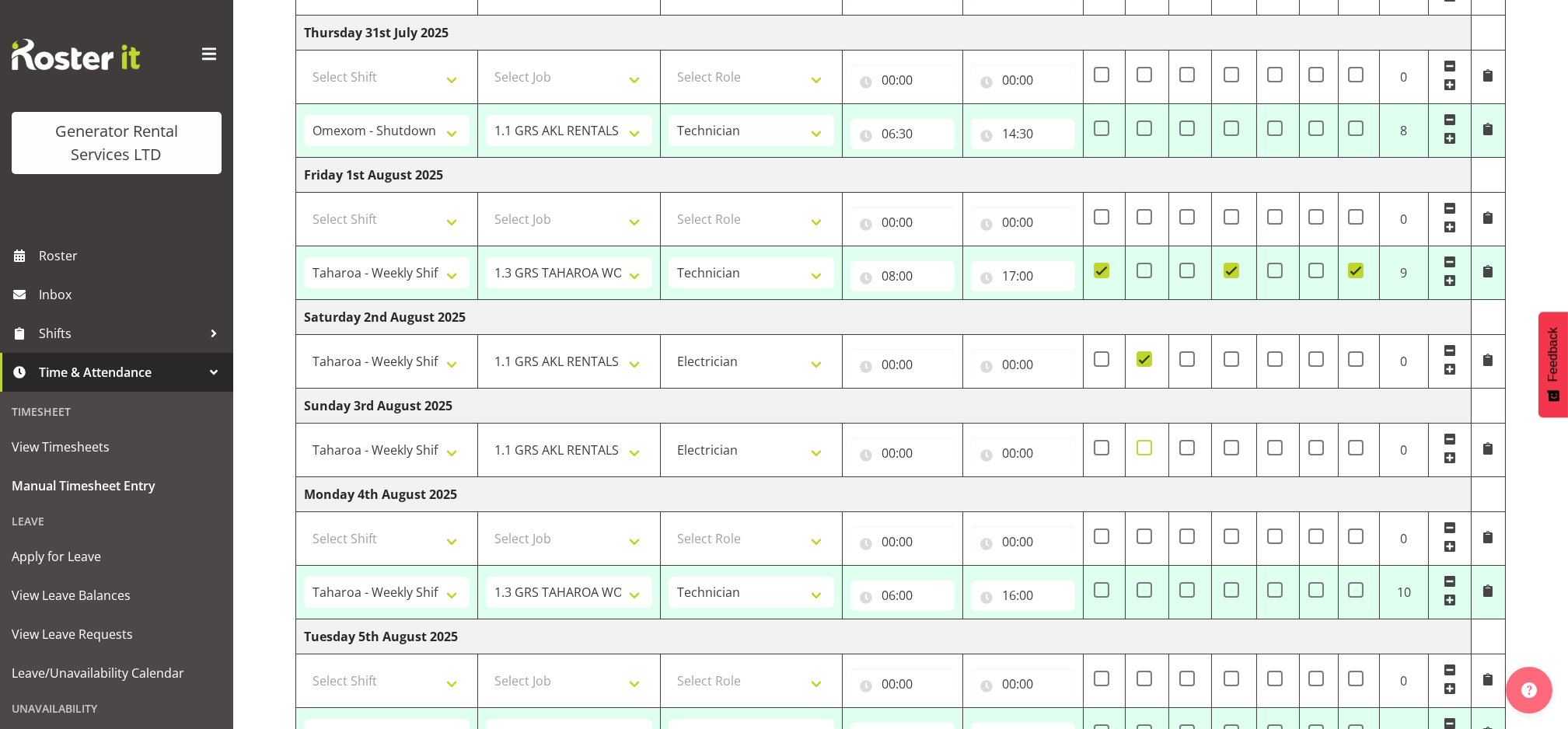 click at bounding box center (1144, 448) 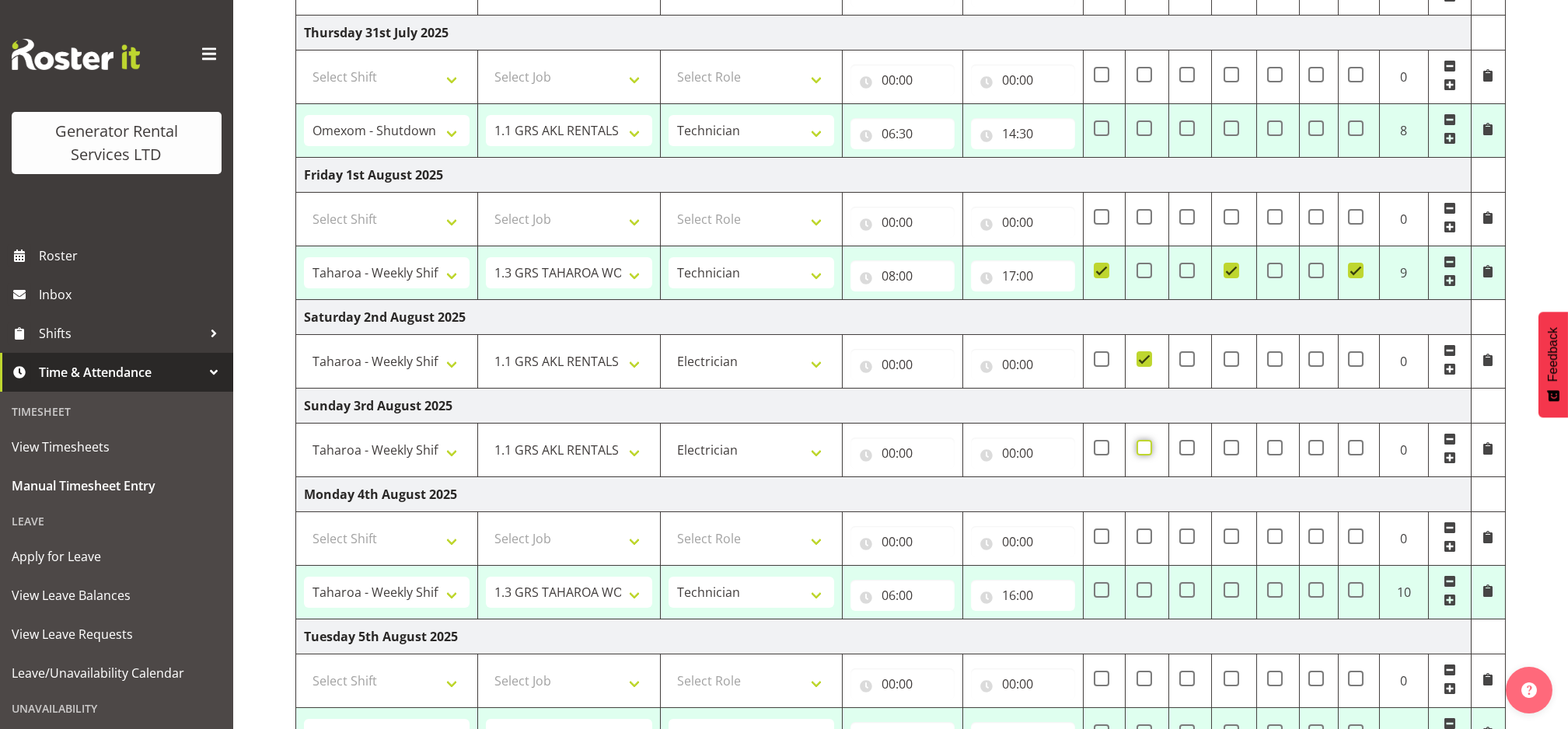 click at bounding box center [1141, 447] 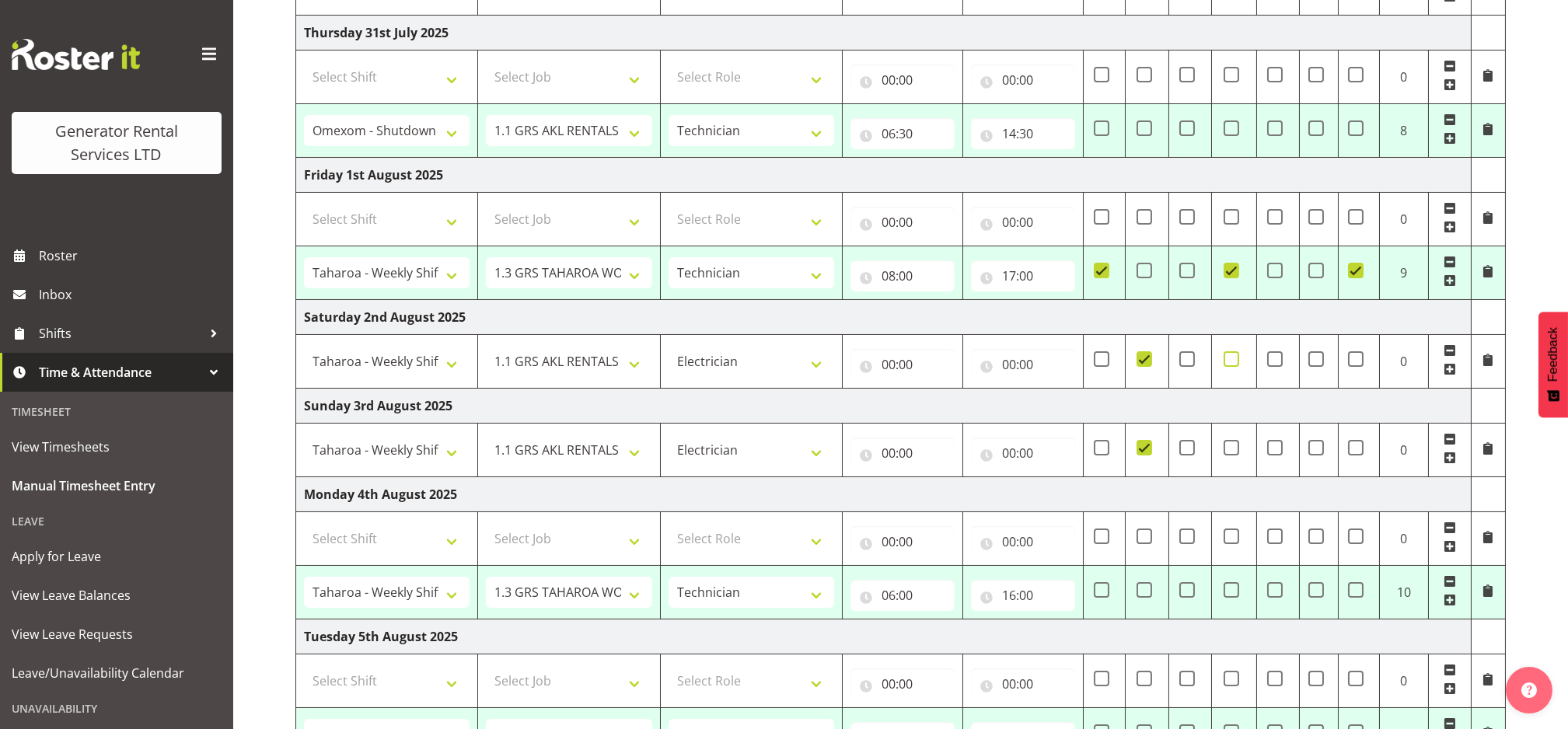 click at bounding box center (1231, 359) 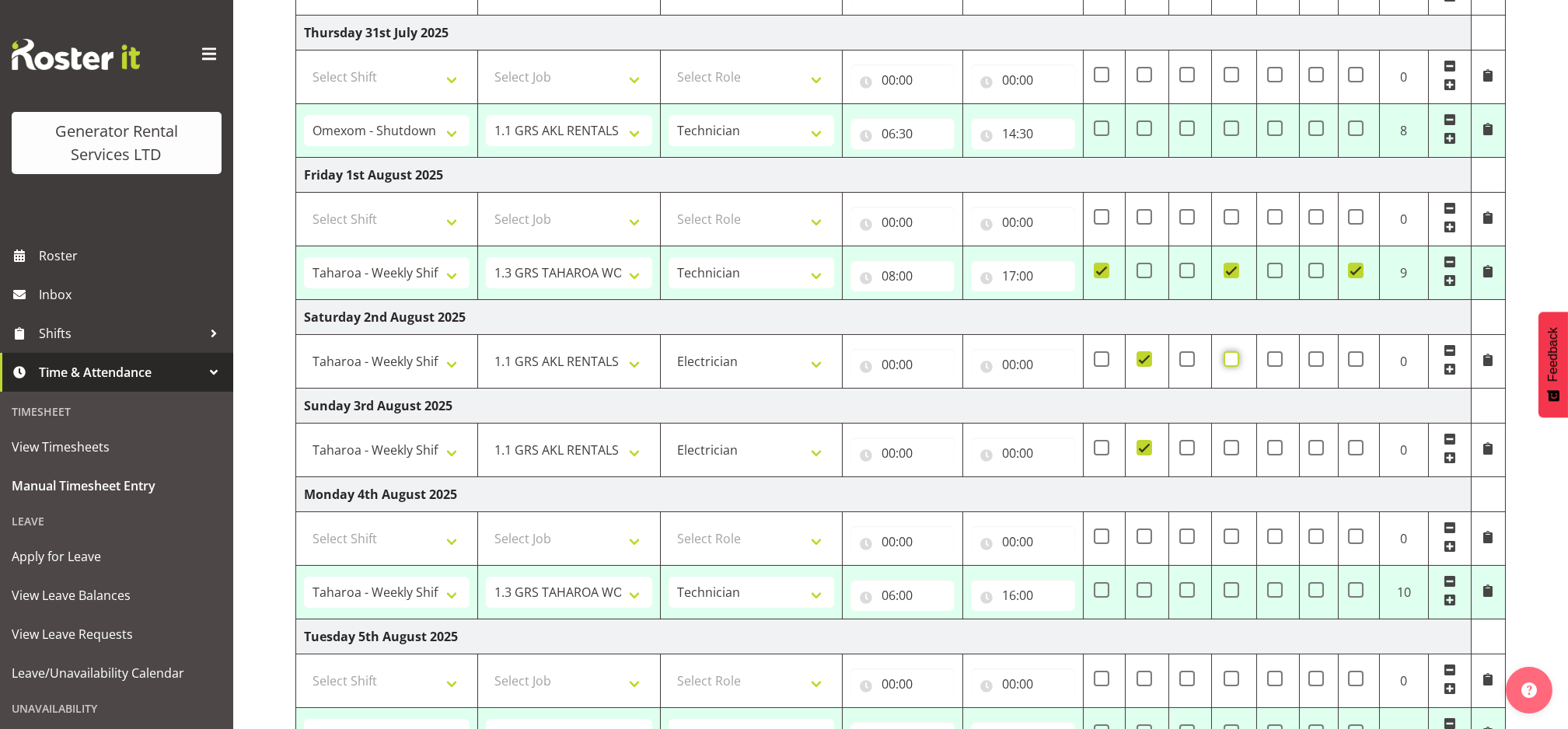 click at bounding box center [1228, 358] 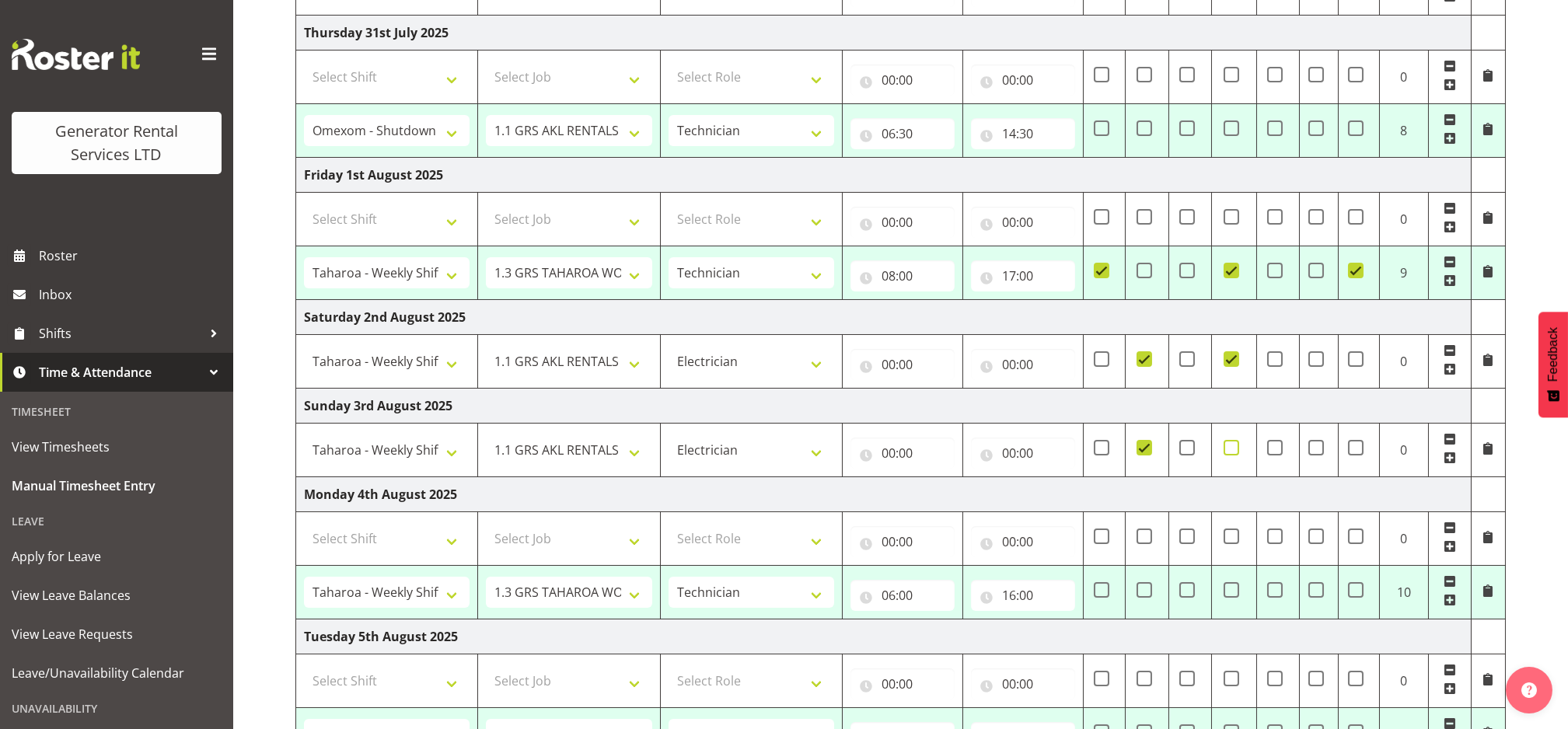 click at bounding box center (1231, 448) 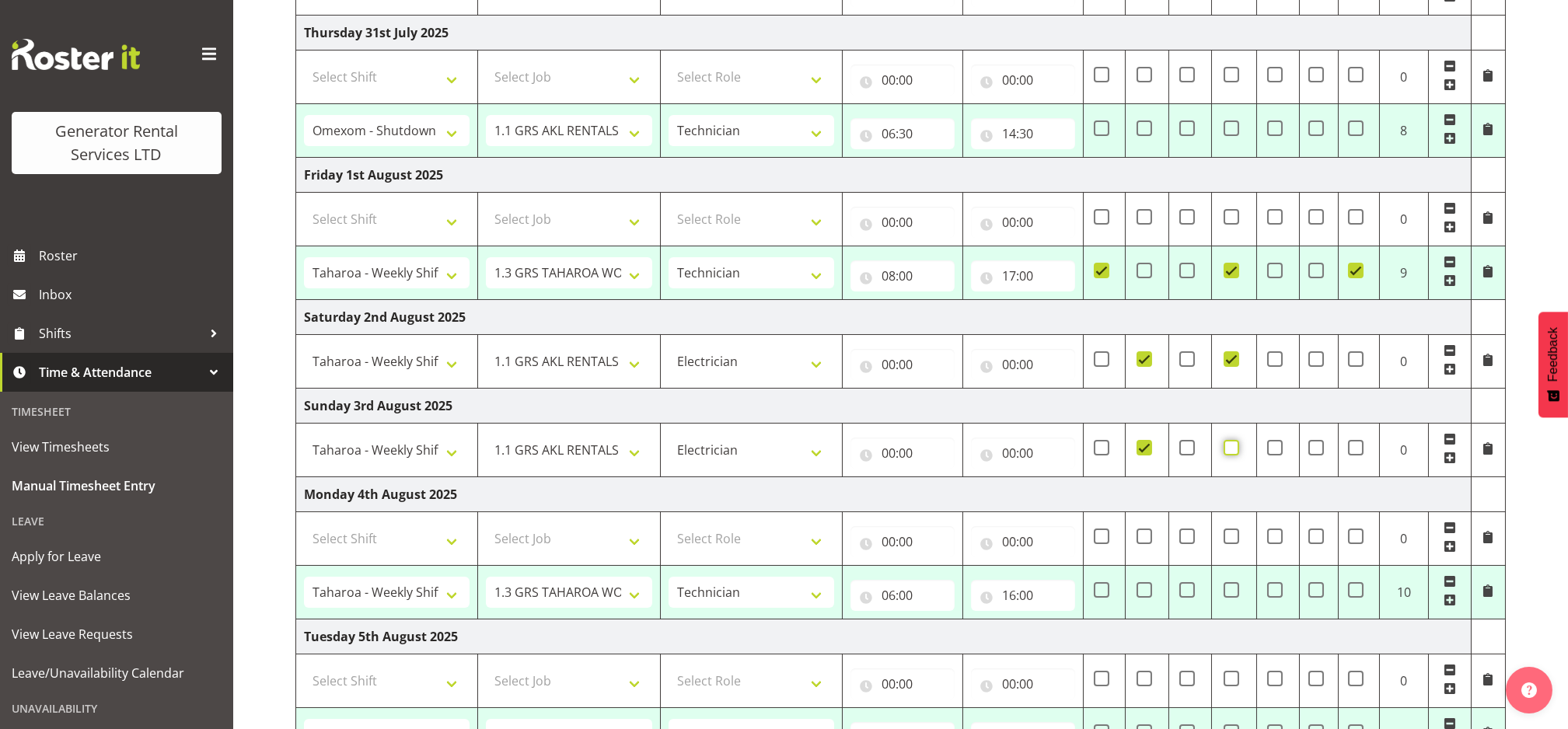 click at bounding box center (1228, 447) 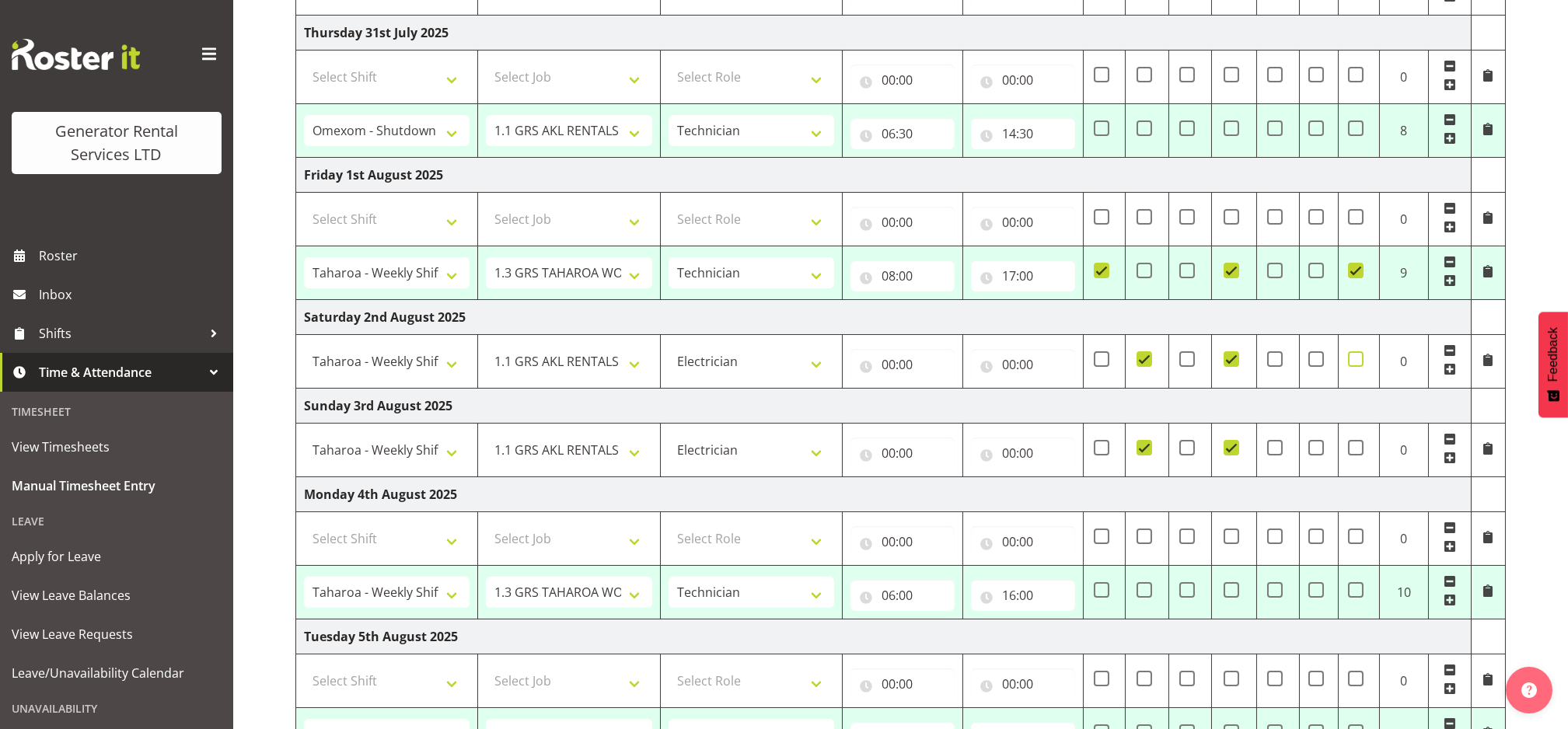 click at bounding box center [1356, 359] 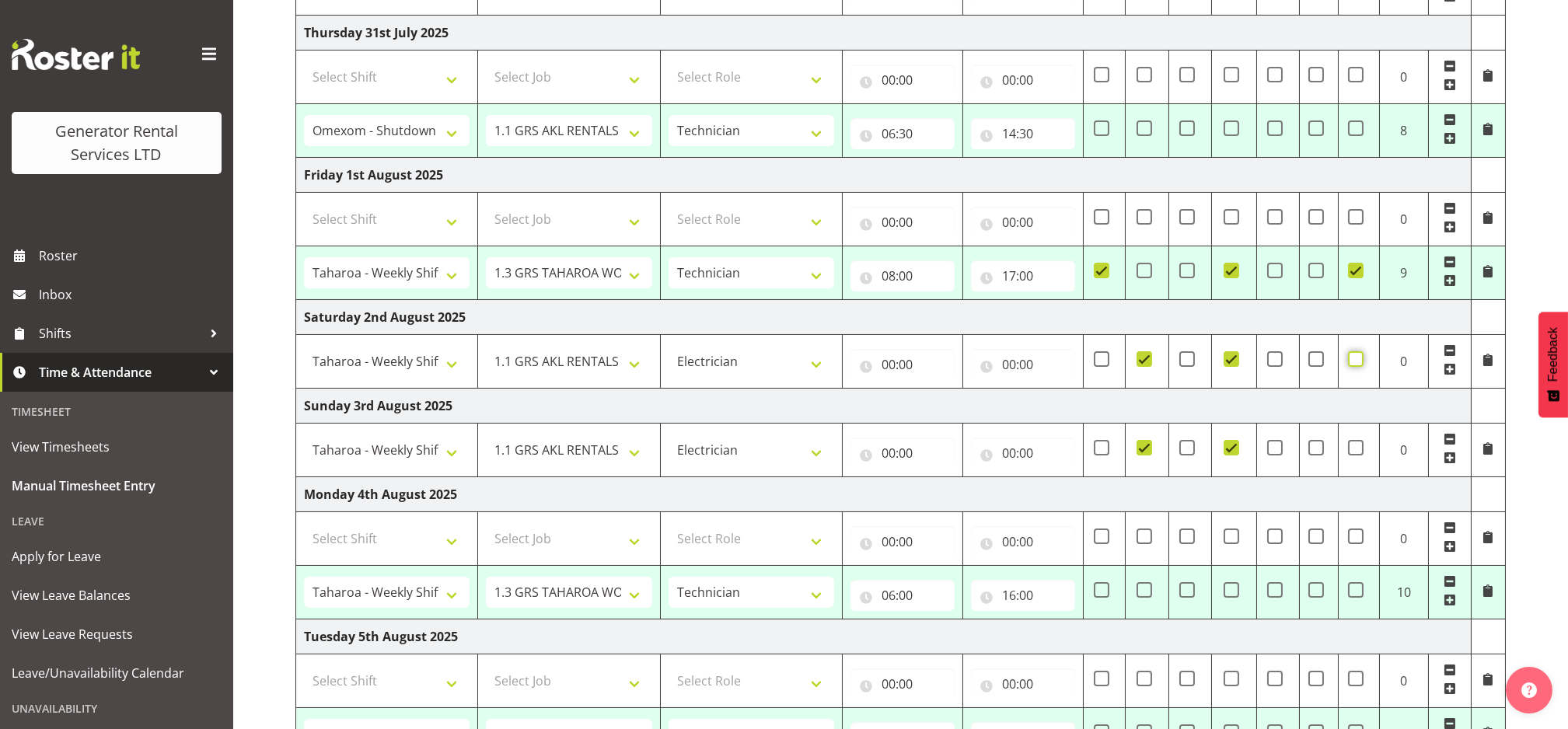 click at bounding box center [1353, 358] 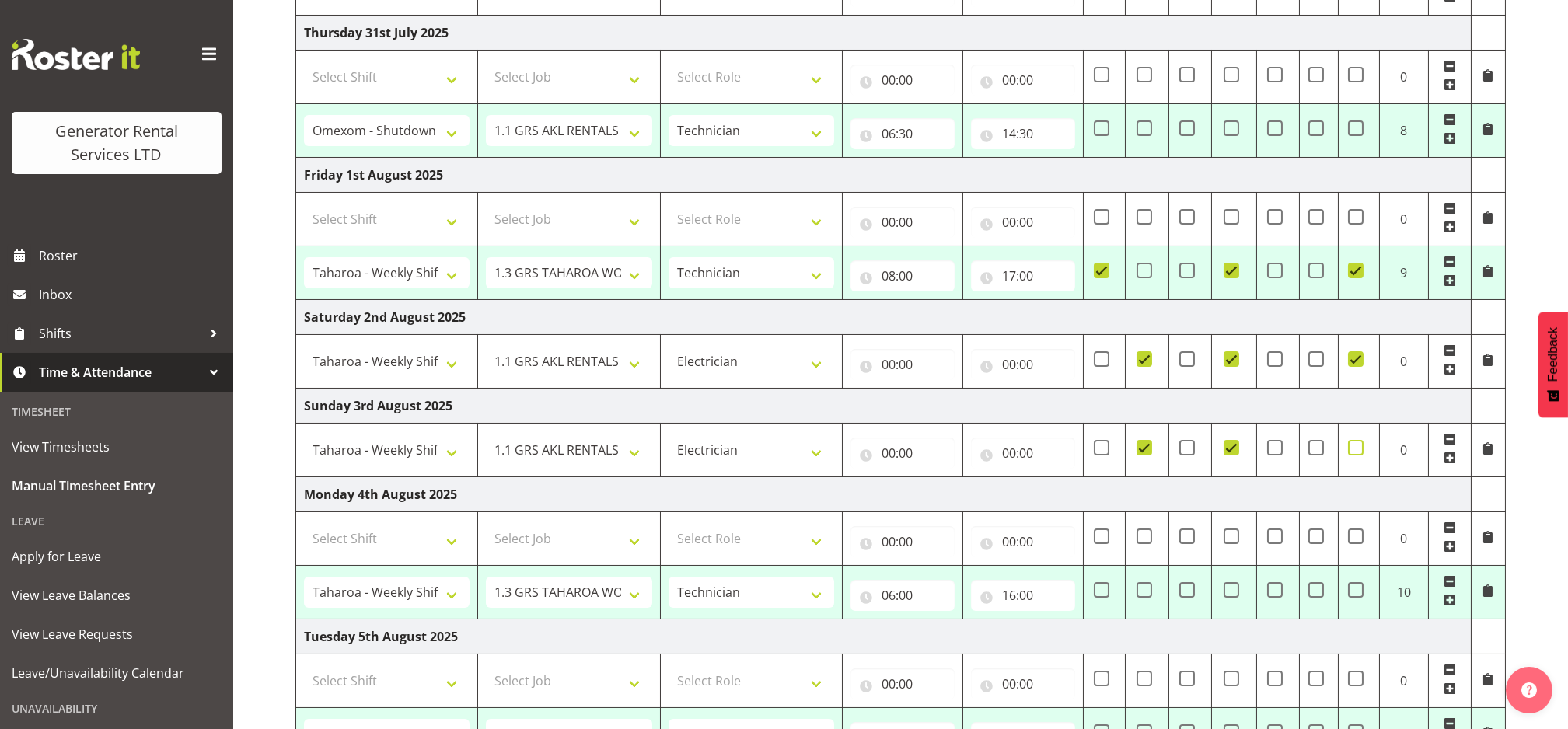 click at bounding box center [1356, 448] 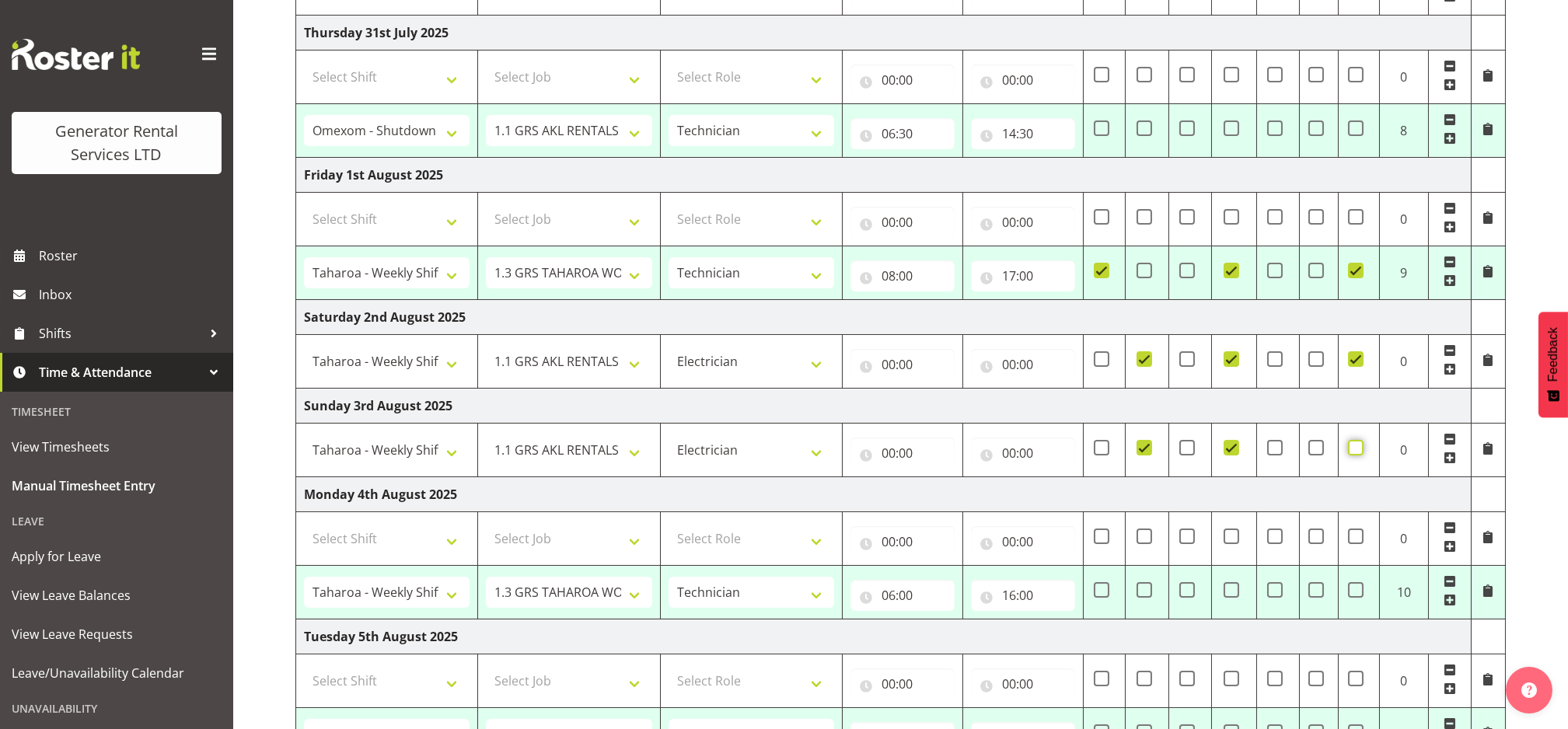click at bounding box center [1353, 447] 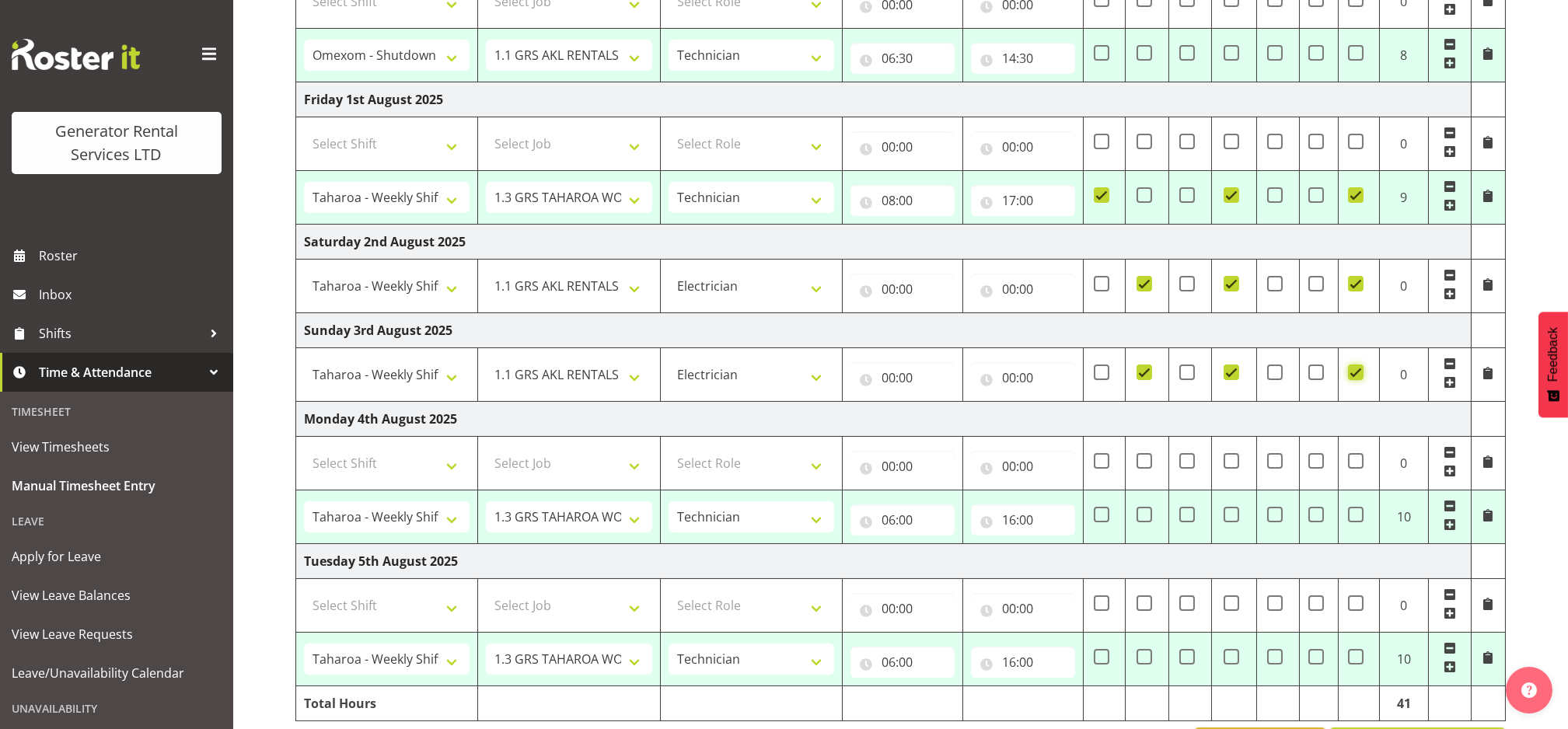 scroll, scrollTop: 490, scrollLeft: 0, axis: vertical 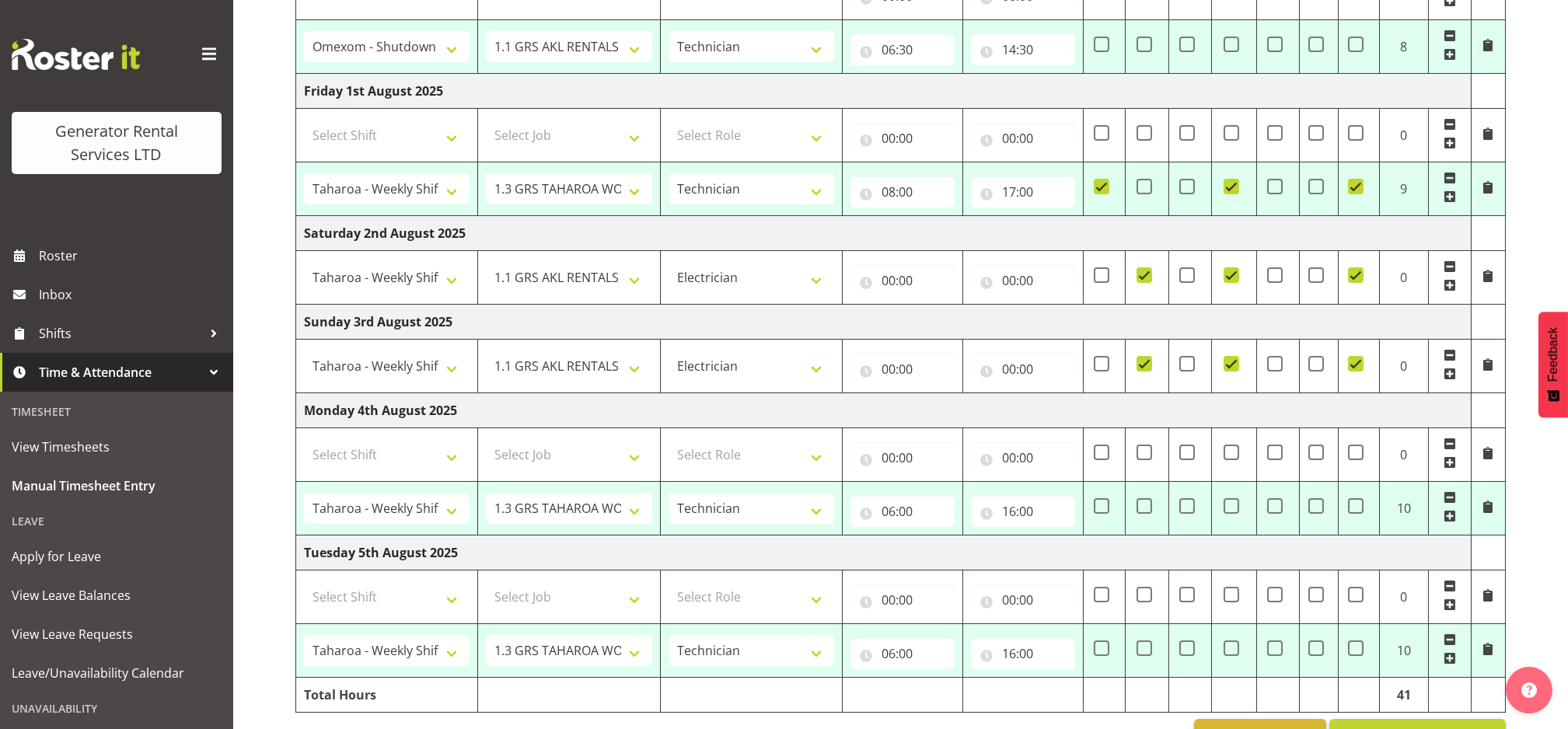 click at bounding box center [1105, 508] 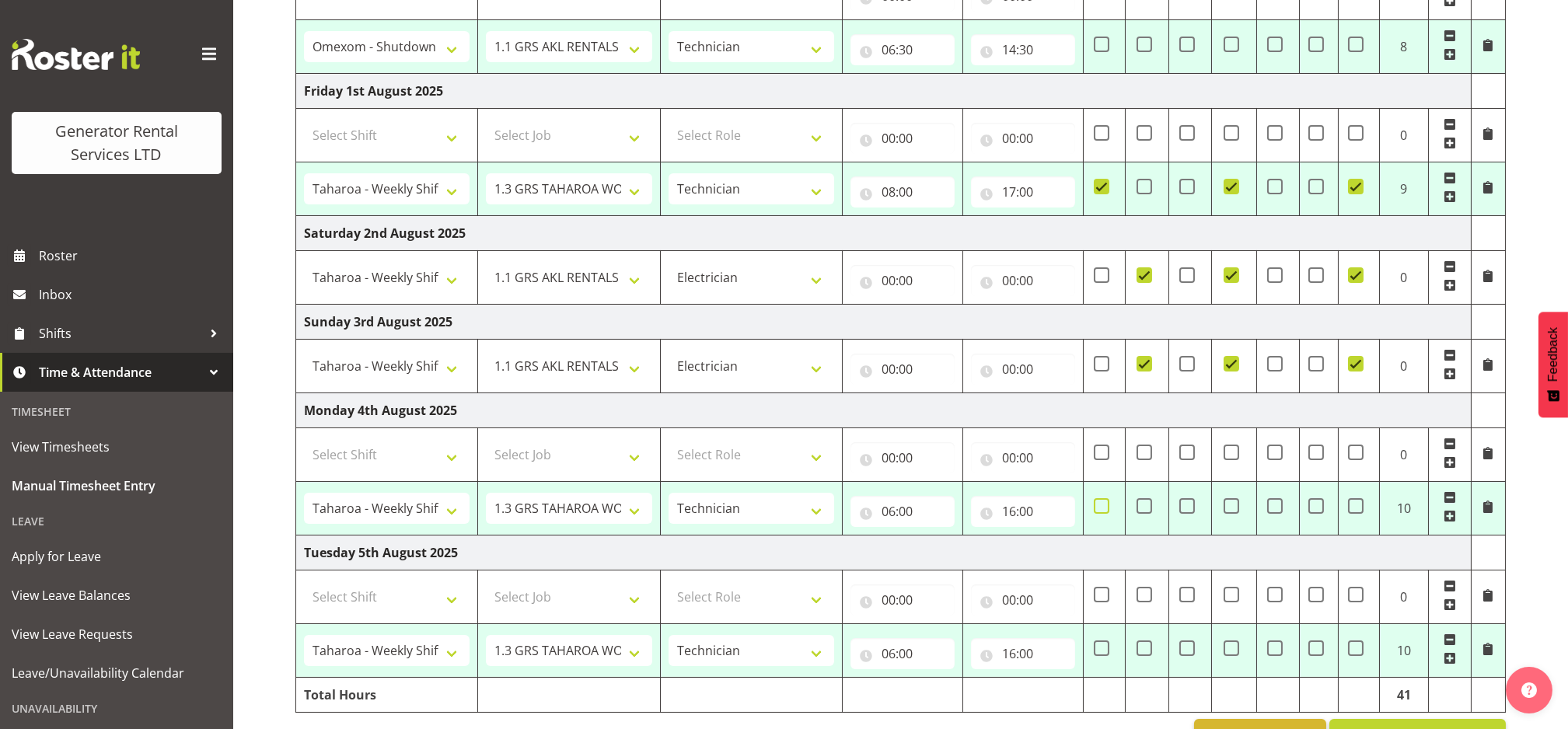 click at bounding box center [1102, 506] 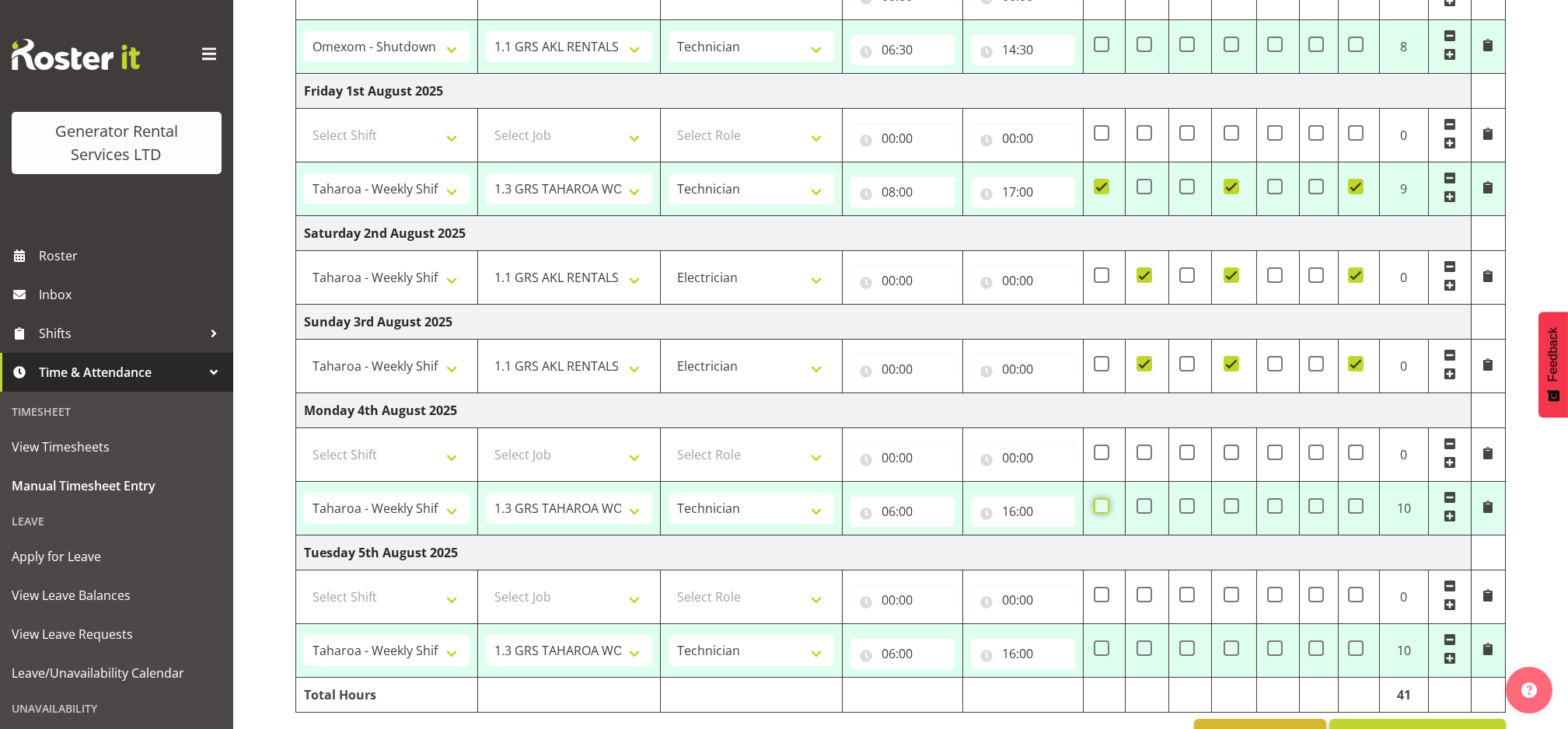 click at bounding box center [1098, 505] 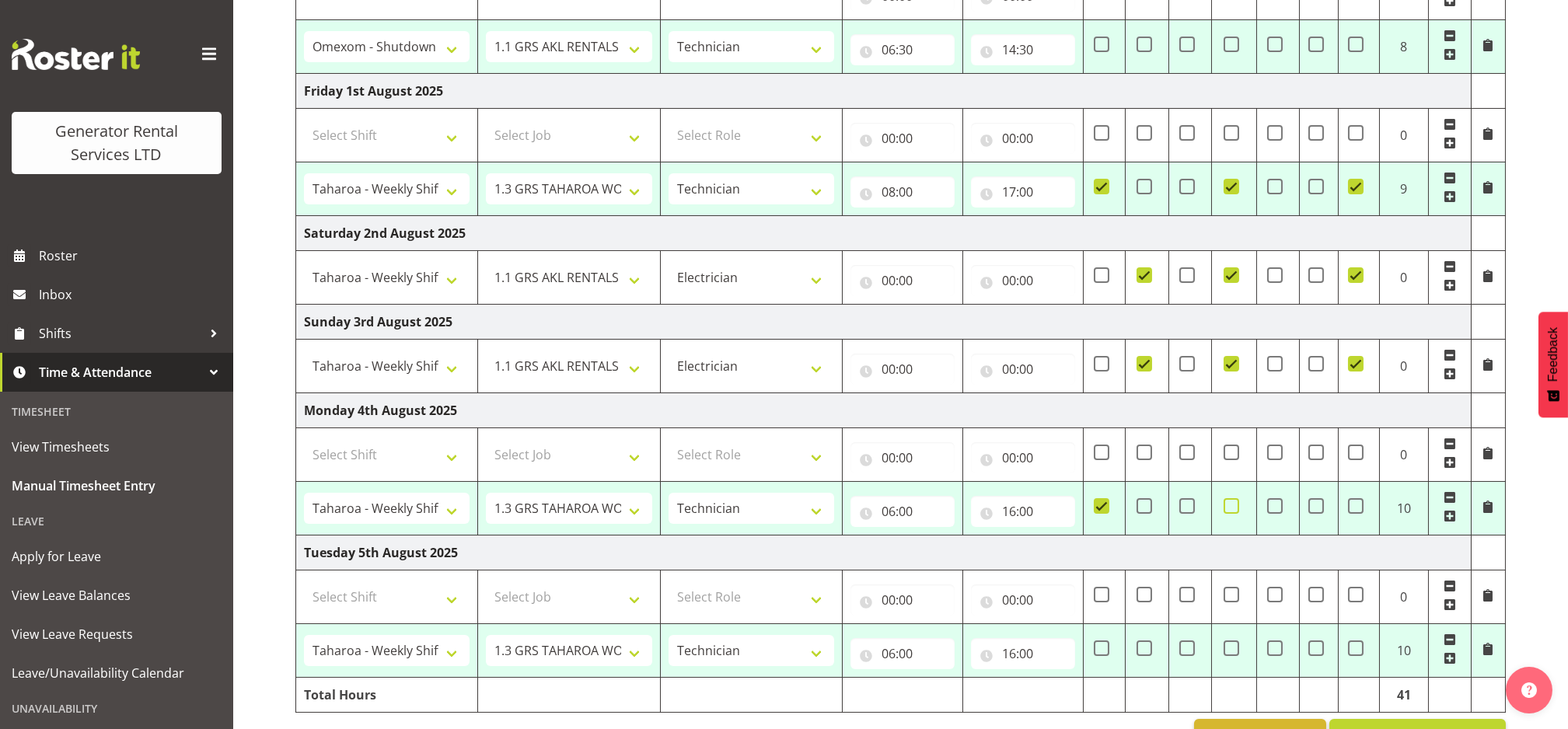click at bounding box center (1231, 506) 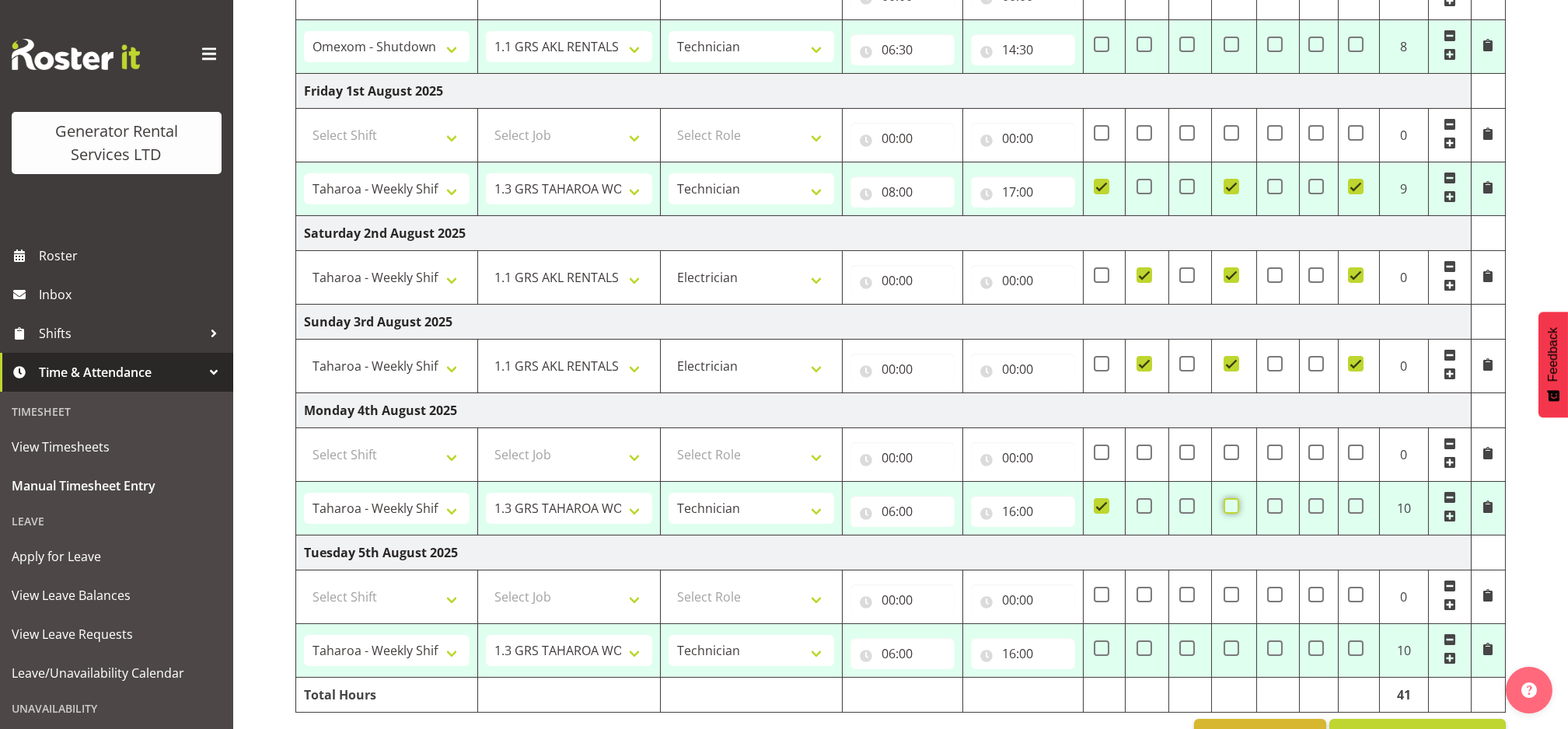 click at bounding box center [1228, 505] 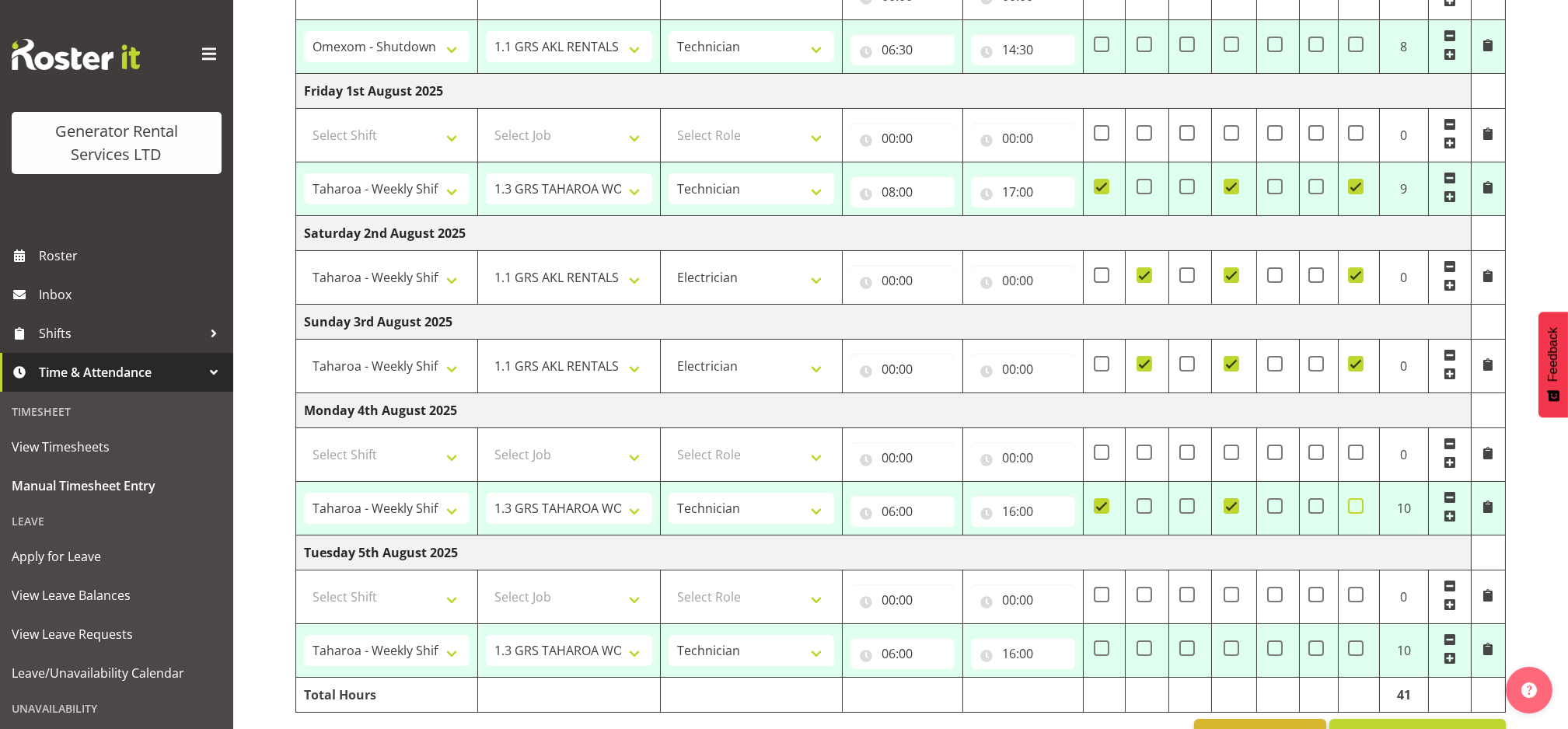 click at bounding box center [1356, 506] 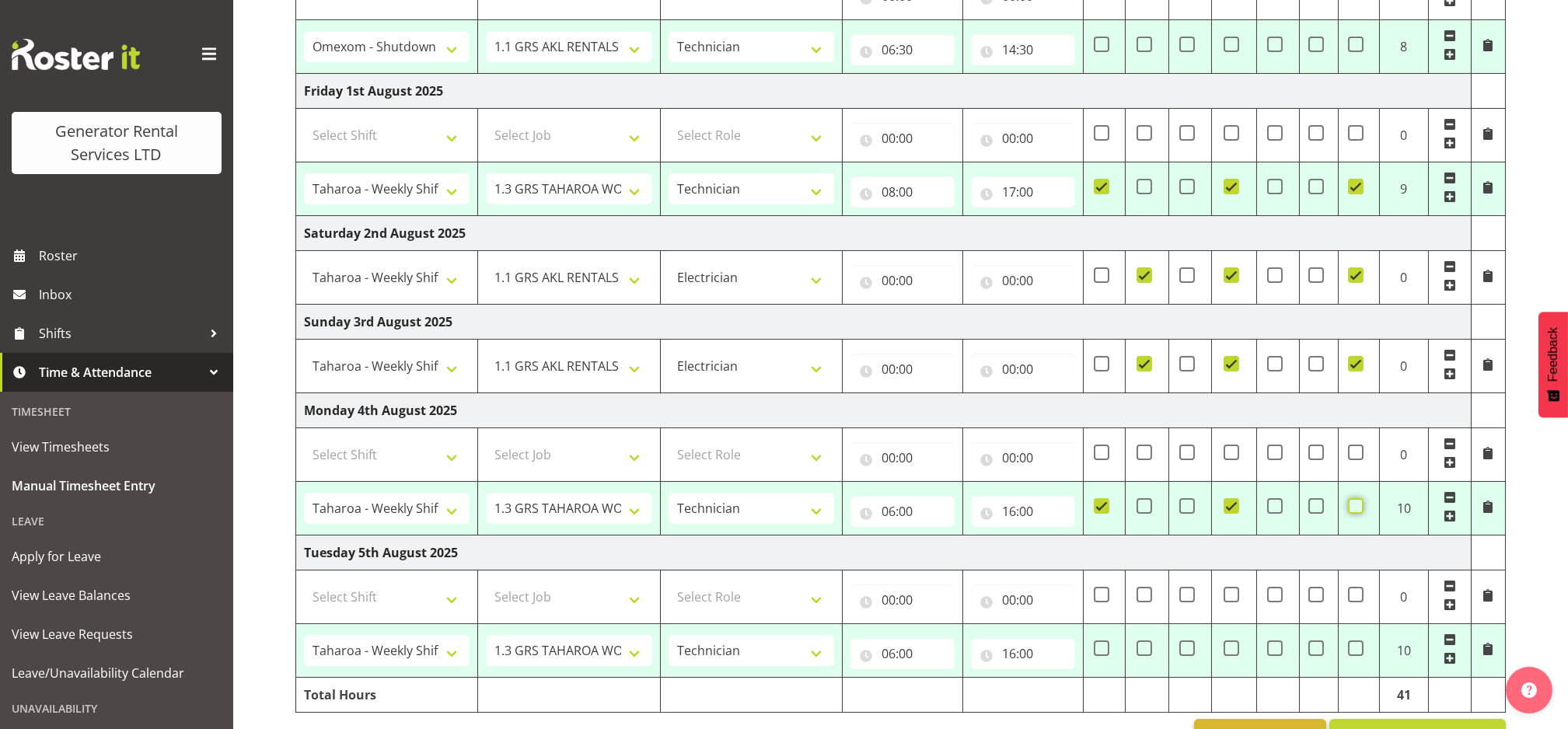 click at bounding box center (1353, 505) 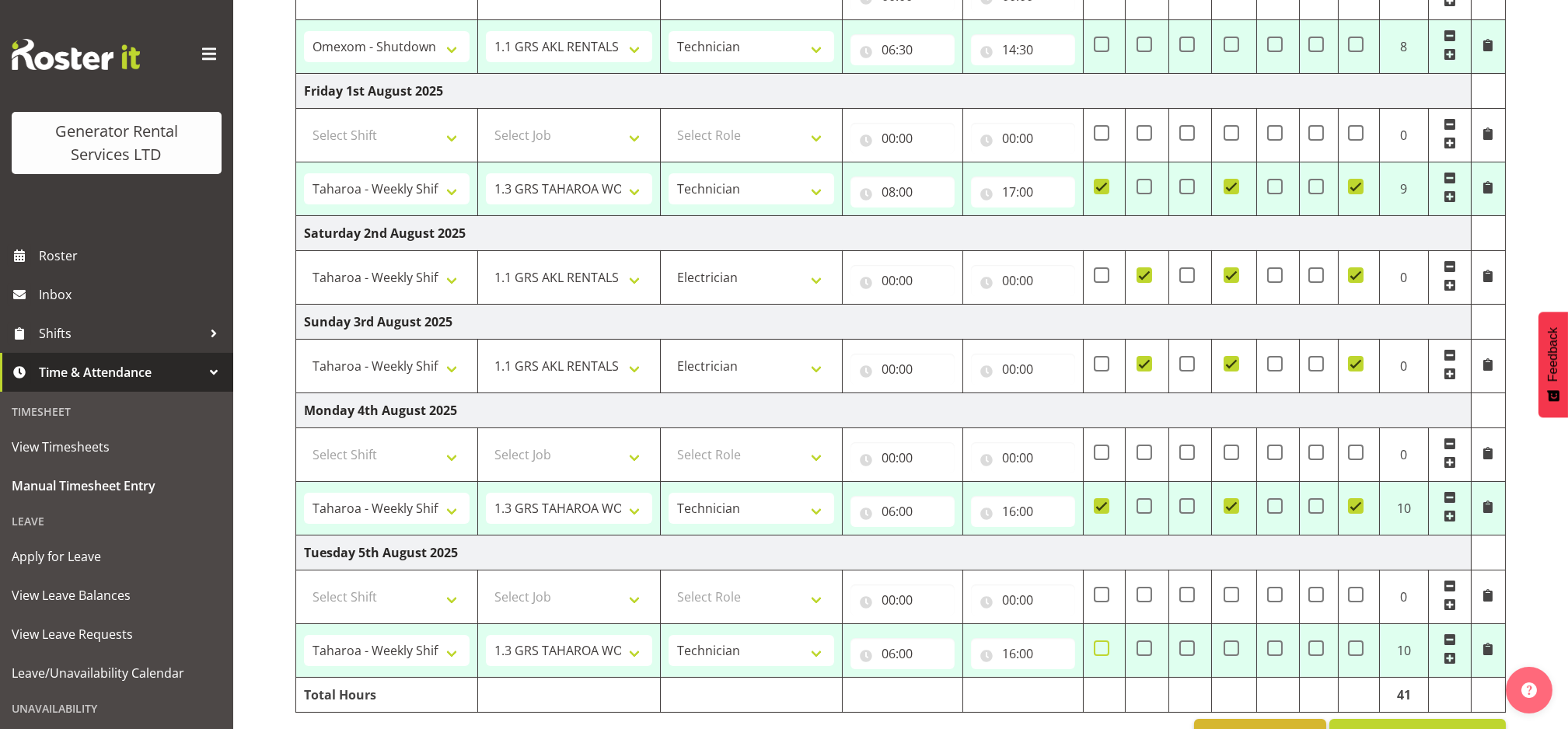 click at bounding box center [1102, 648] 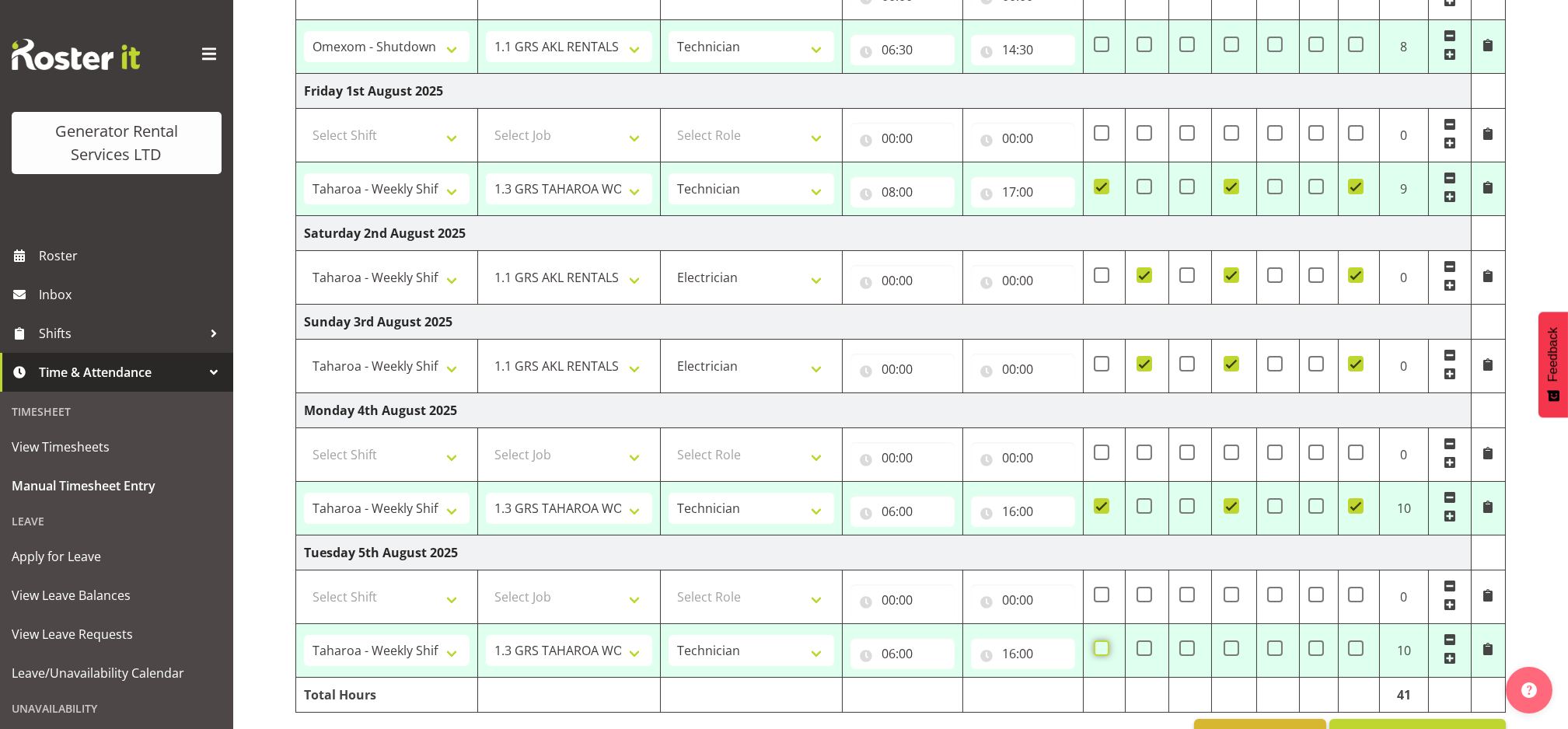 click at bounding box center [1098, 647] 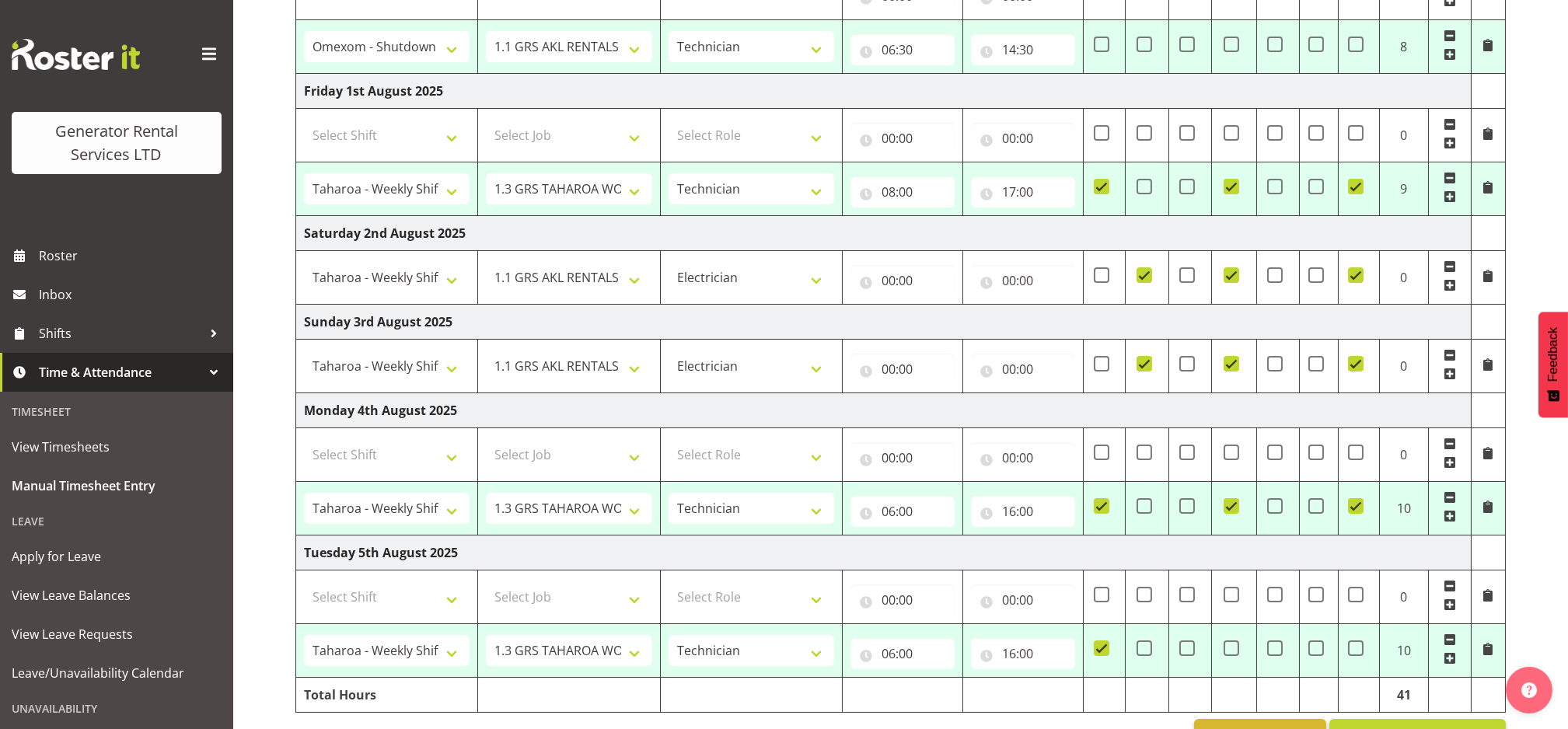 click at bounding box center (1234, 650) 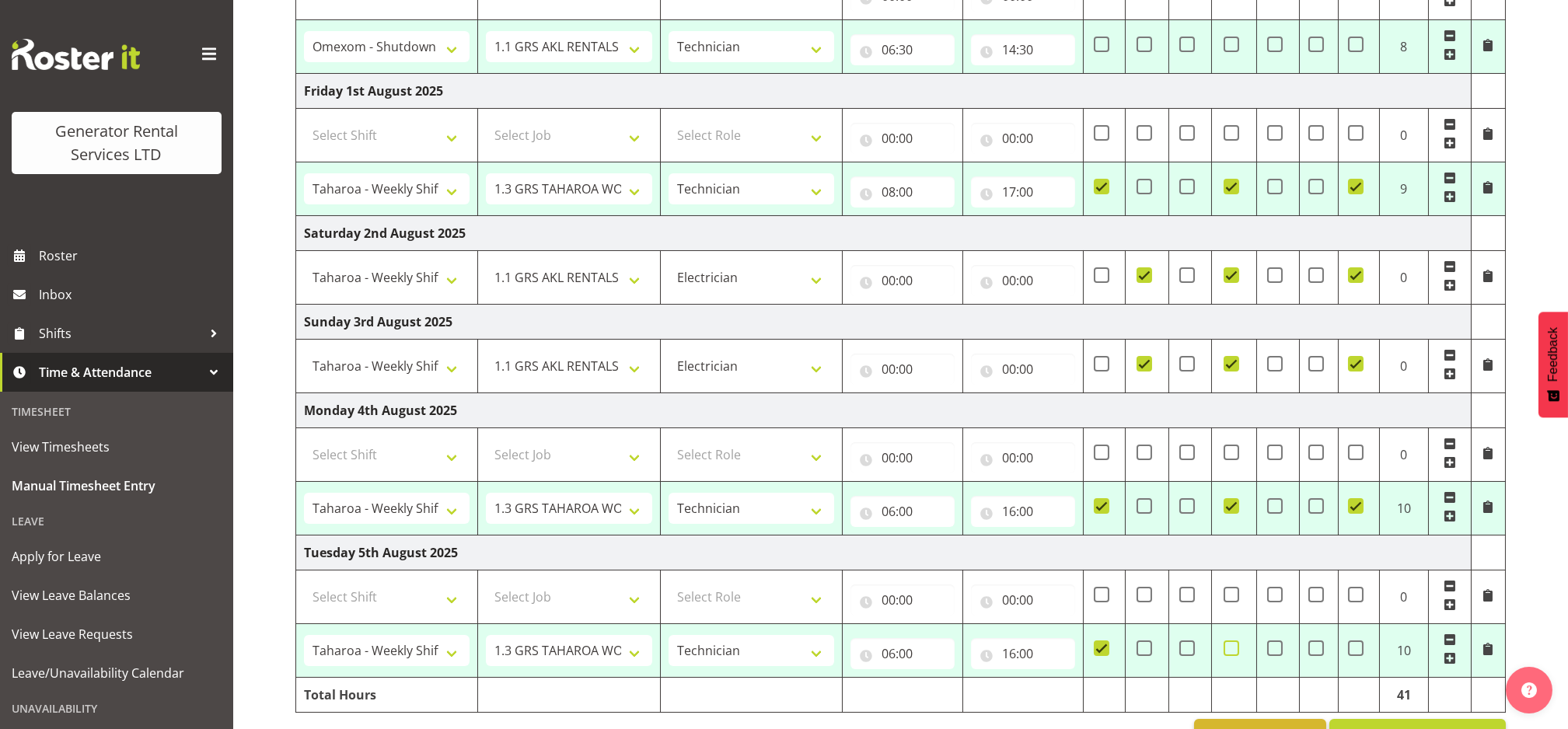 click at bounding box center (1231, 648) 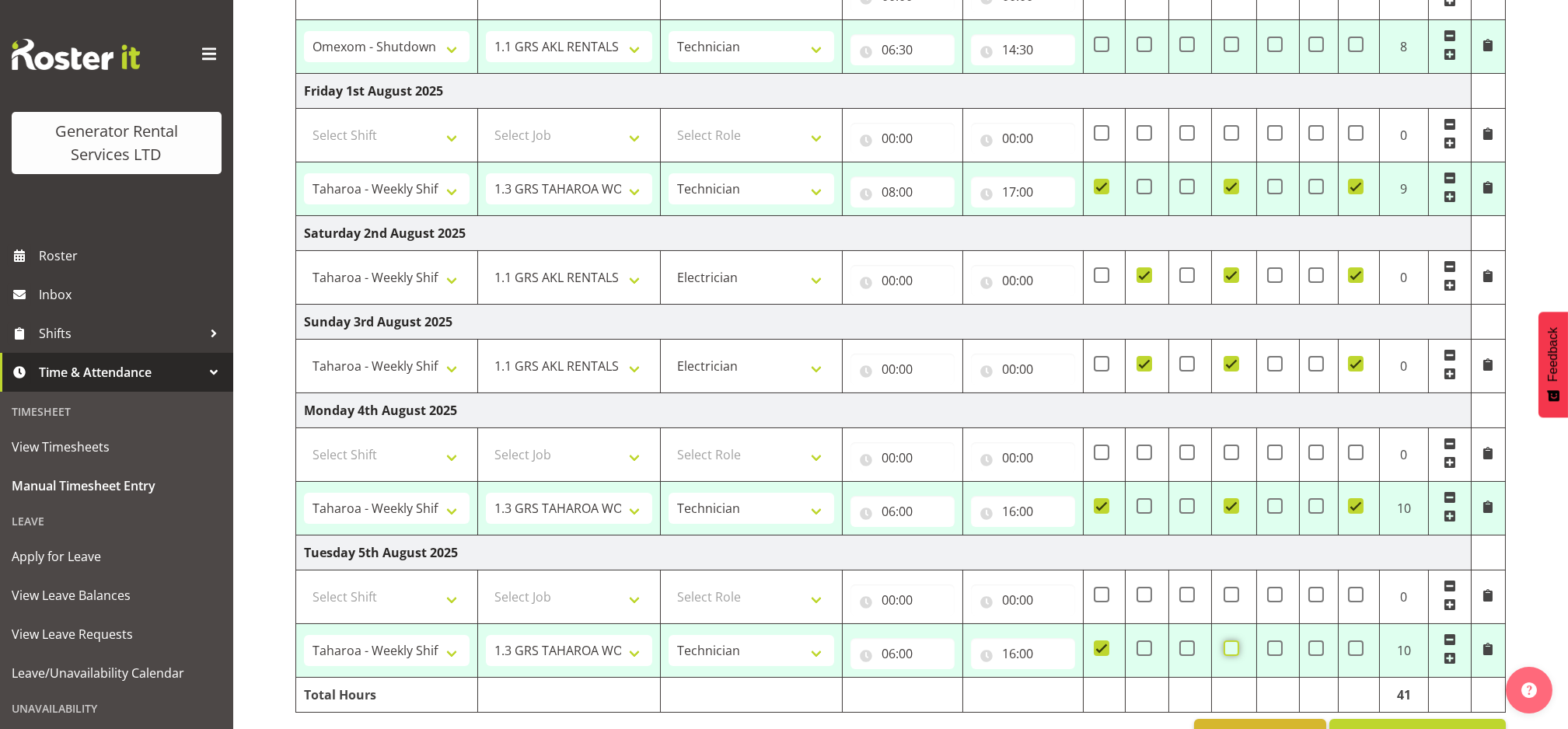 click at bounding box center (1228, 647) 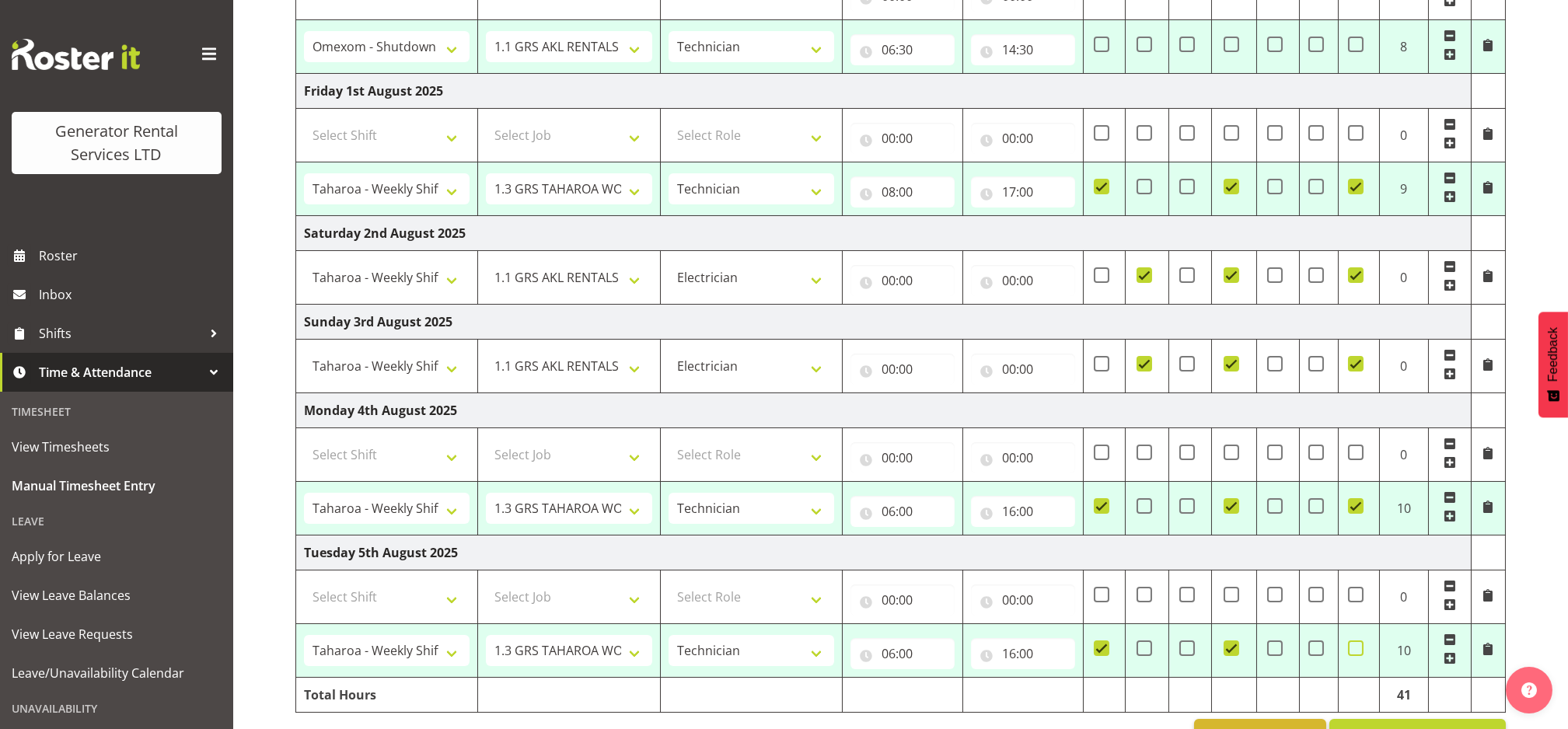click at bounding box center (1356, 648) 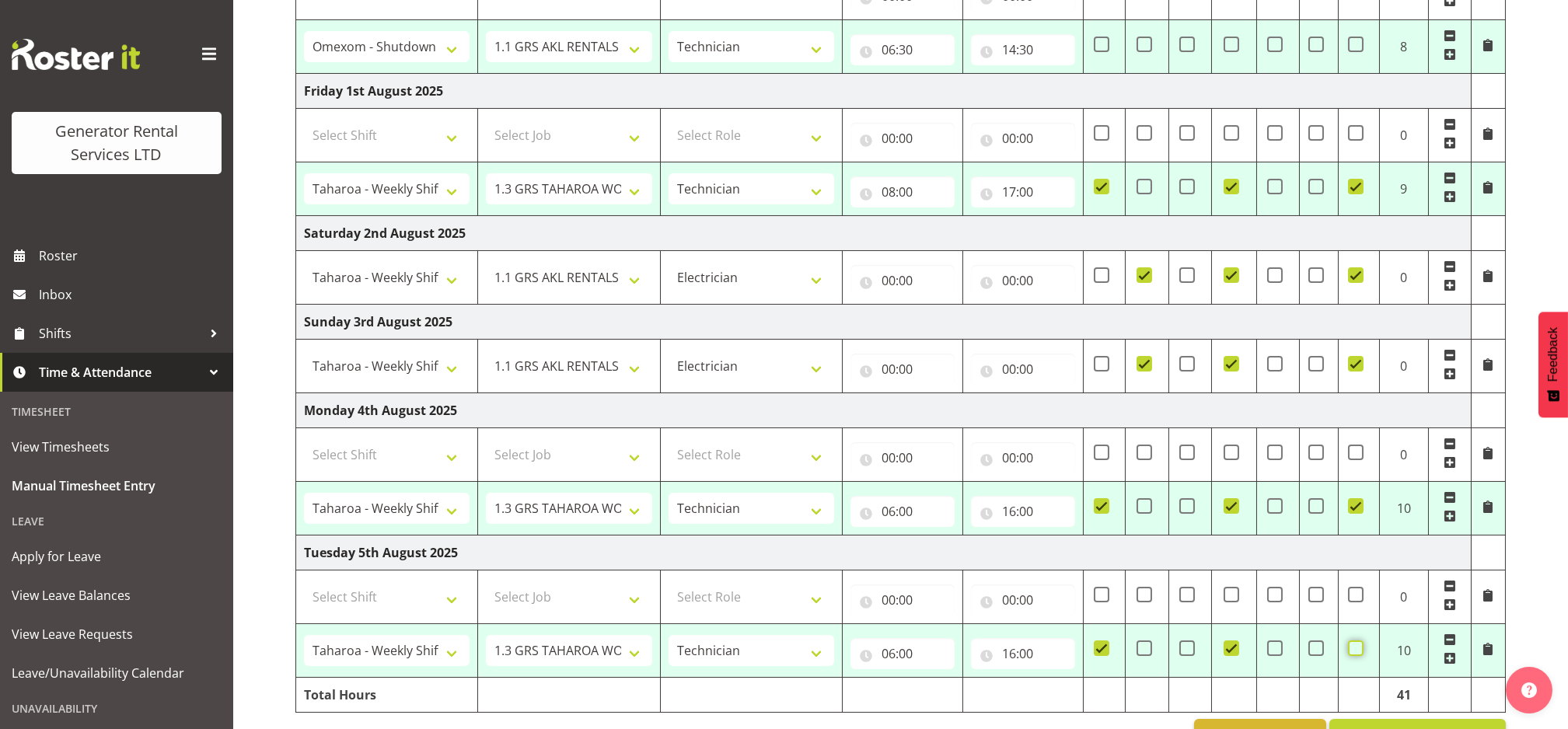 click at bounding box center (1353, 647) 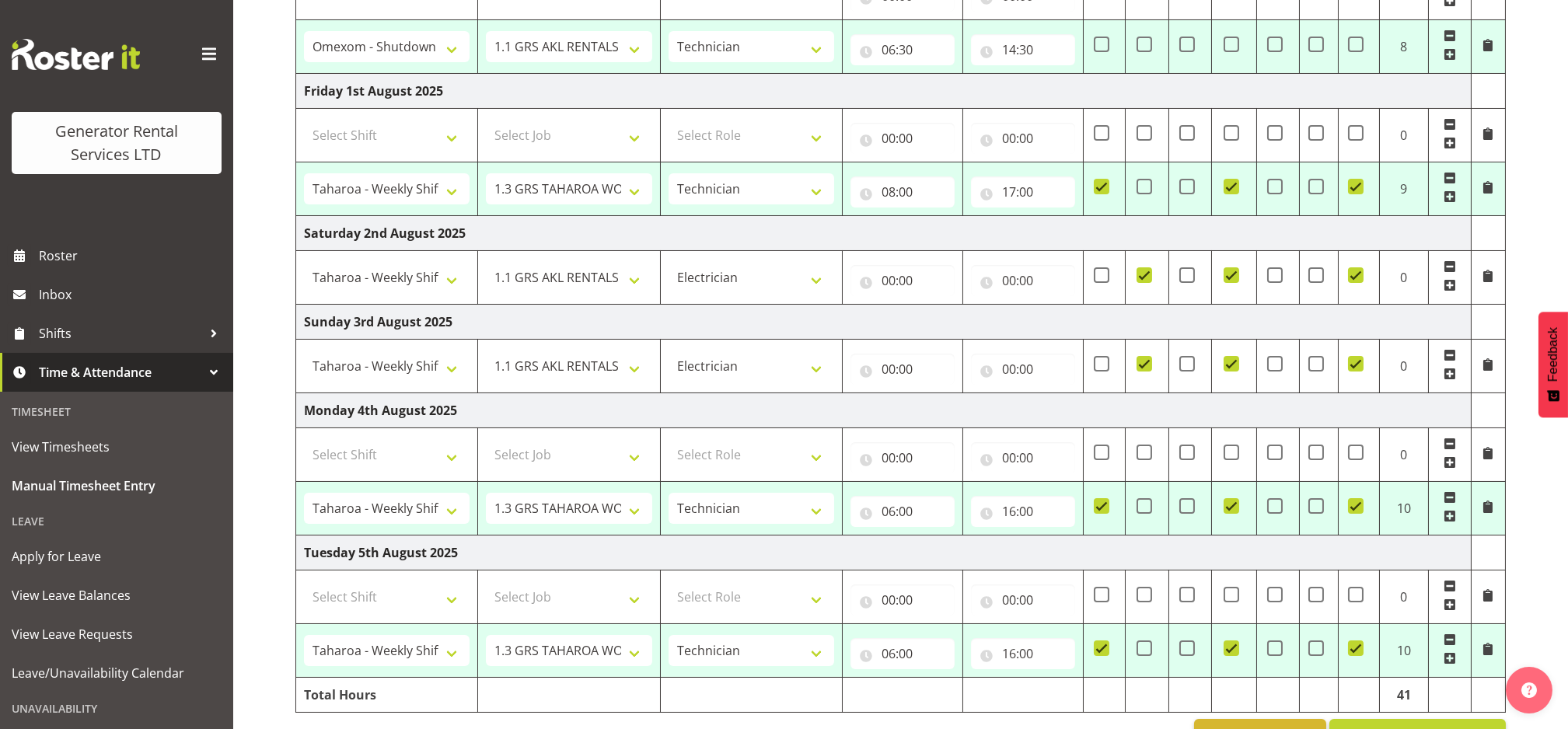 click at bounding box center [1488, 508] 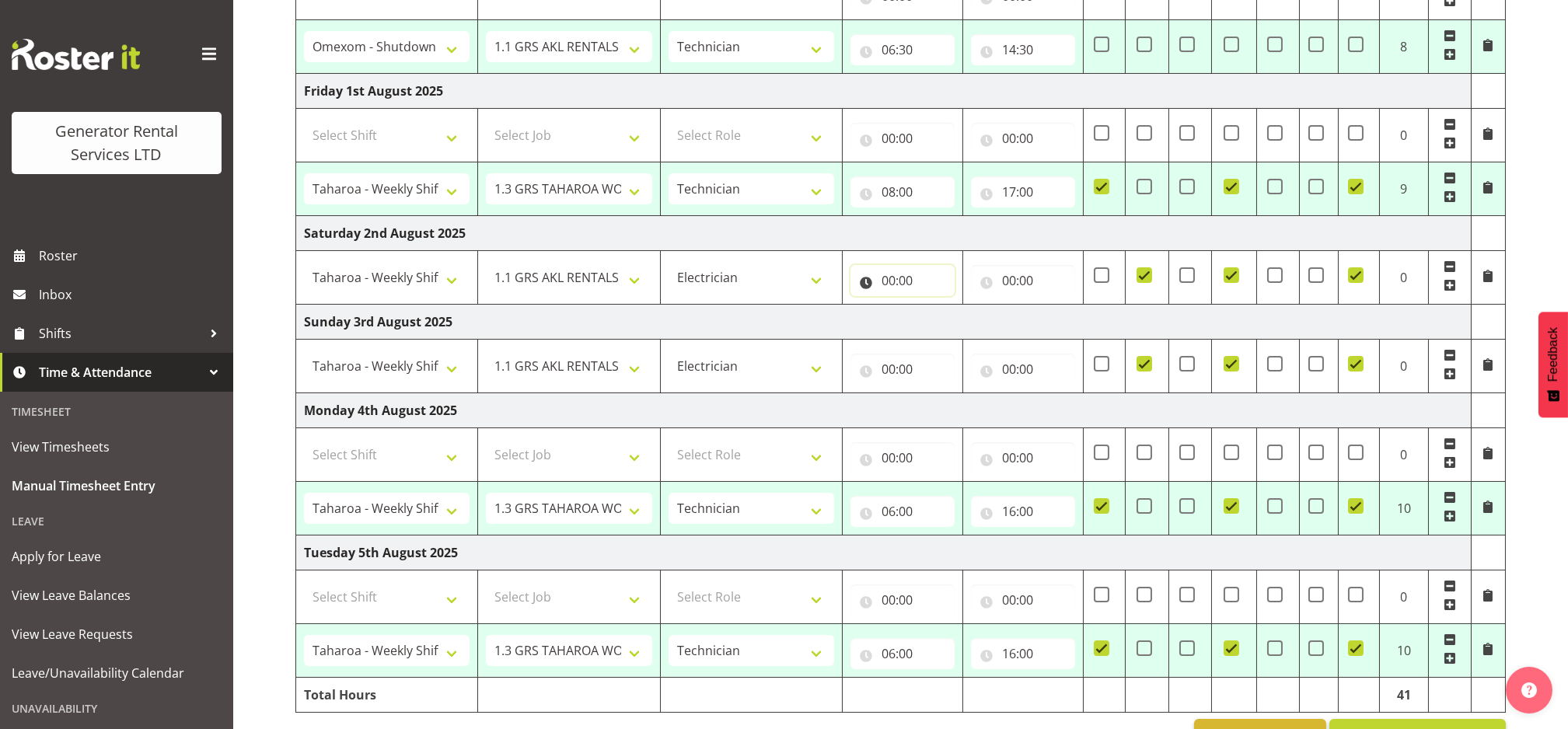 click on "00:00" at bounding box center (903, 281) 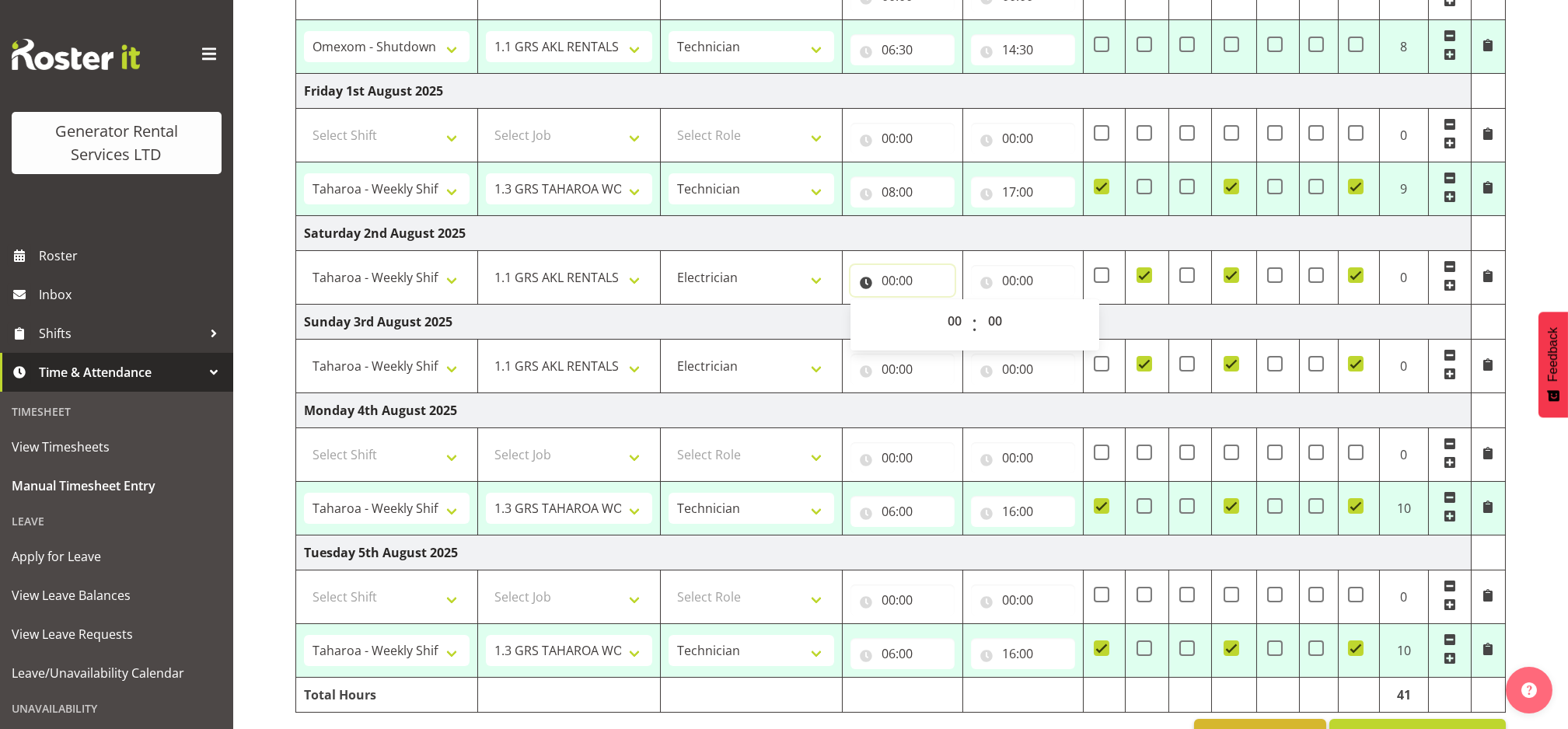 click on "00:00" at bounding box center (903, 281) 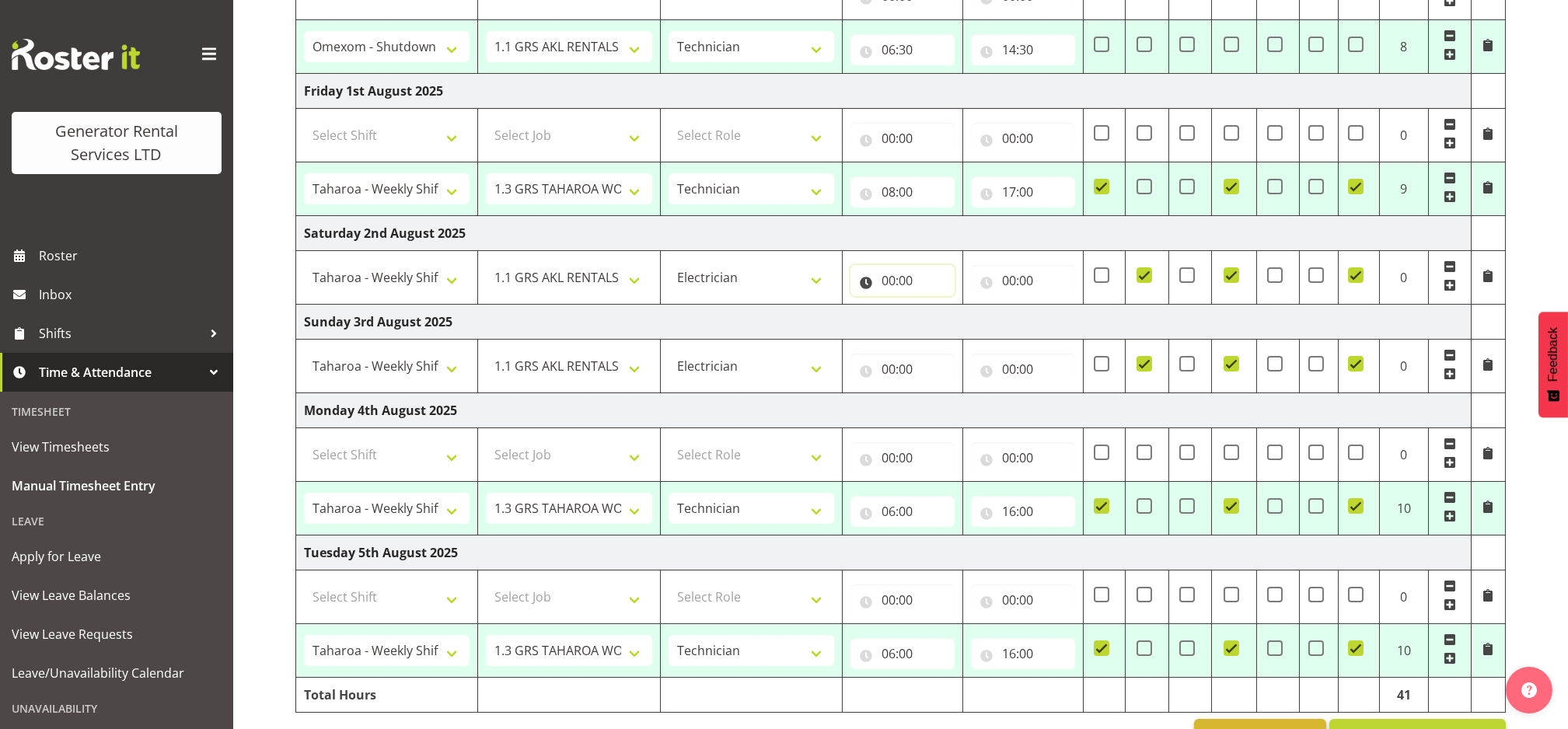 click on "00:00" at bounding box center [903, 281] 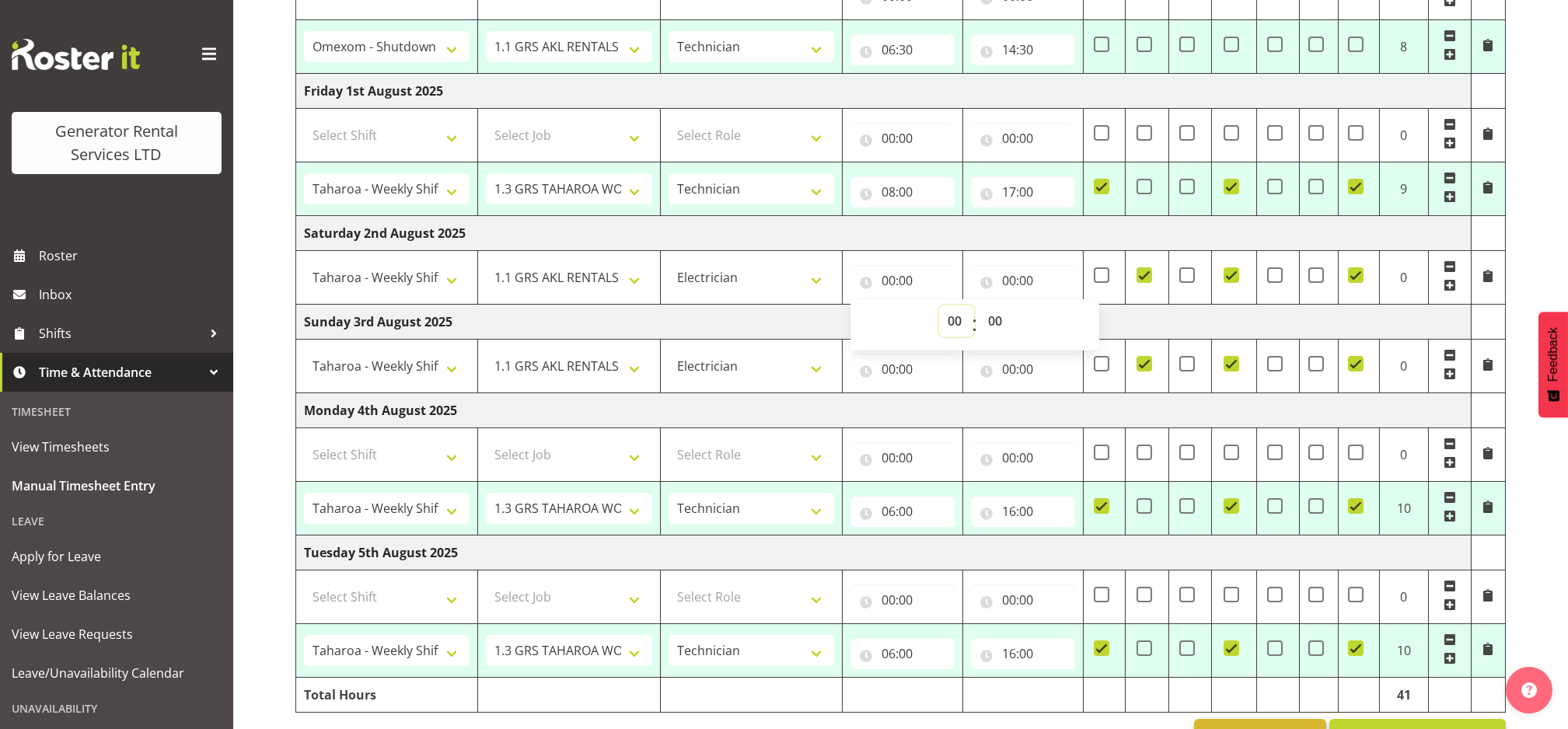 click on "00   01   02   03   04   05   06   07   08   09   10   11   12   13   14   15   16   17   18   19   20   21   22   23" at bounding box center (956, 321) 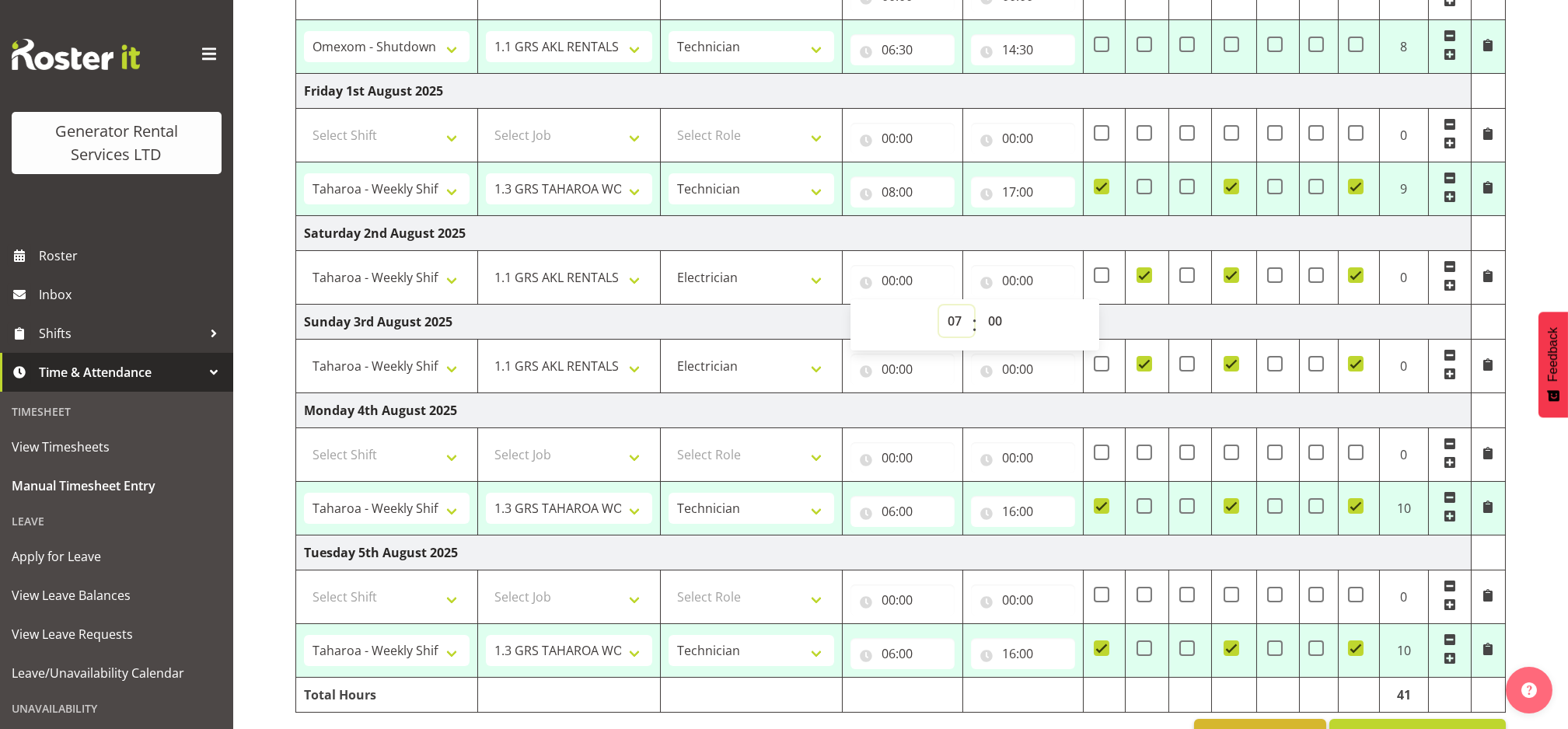 click on "00   01   02   03   04   05   06   07   08   09   10   11   12   13   14   15   16   17   18   19   20   21   22   23" at bounding box center (956, 321) 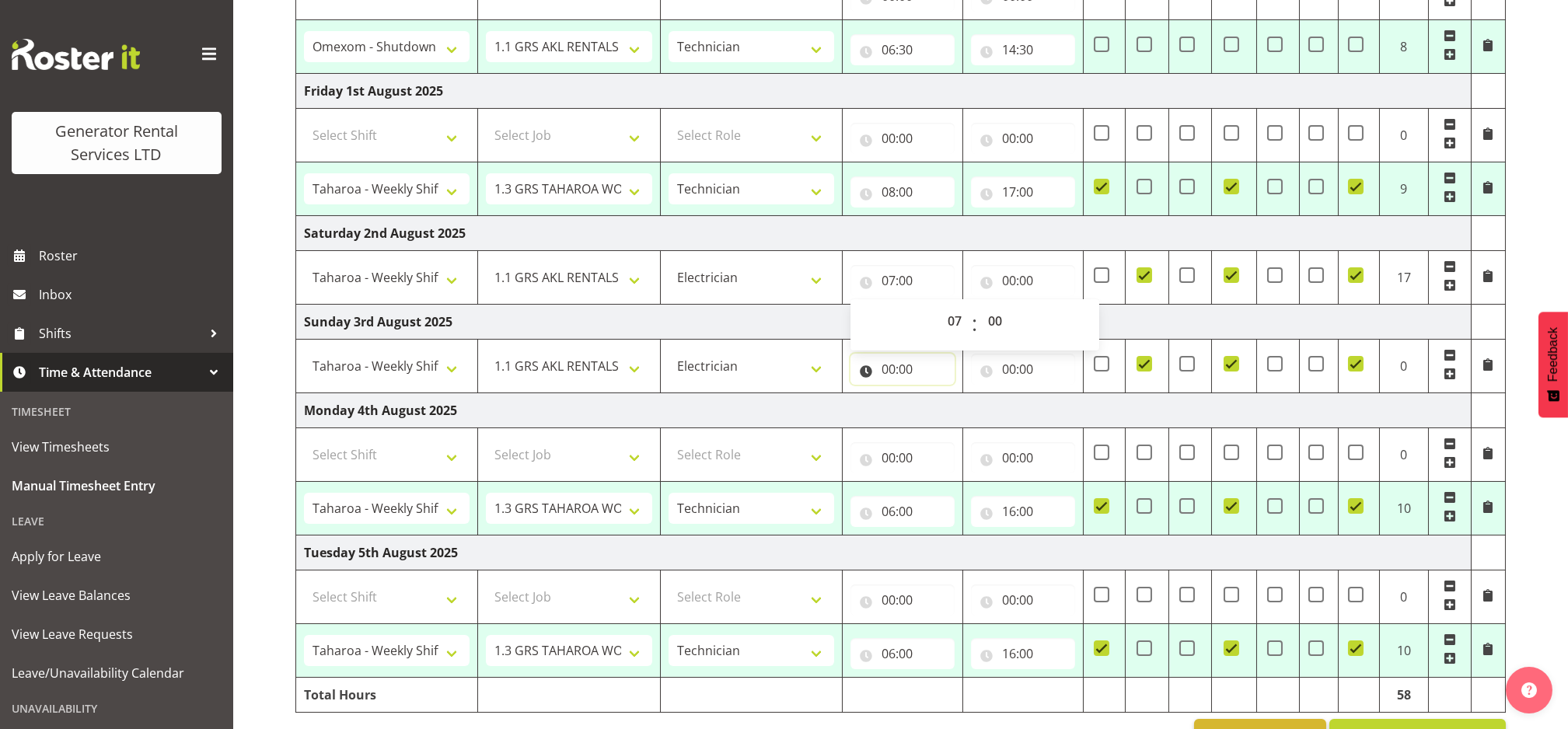 click on "00:00" at bounding box center [903, 369] 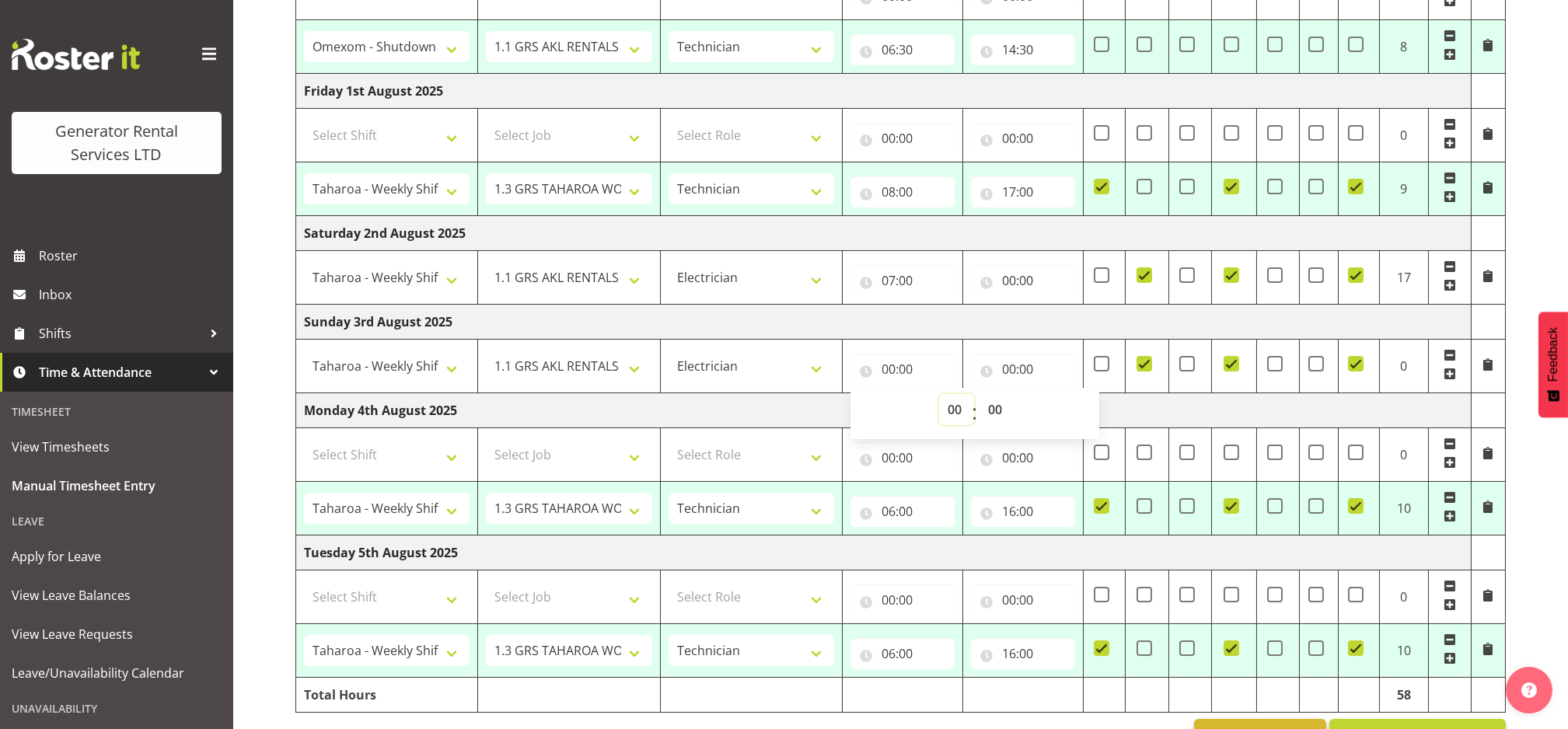 click on "00   01   02   03   04   05   06   07   08   09   10   11   12   13   14   15   16   17   18   19   20   21   22   23" at bounding box center (956, 410) 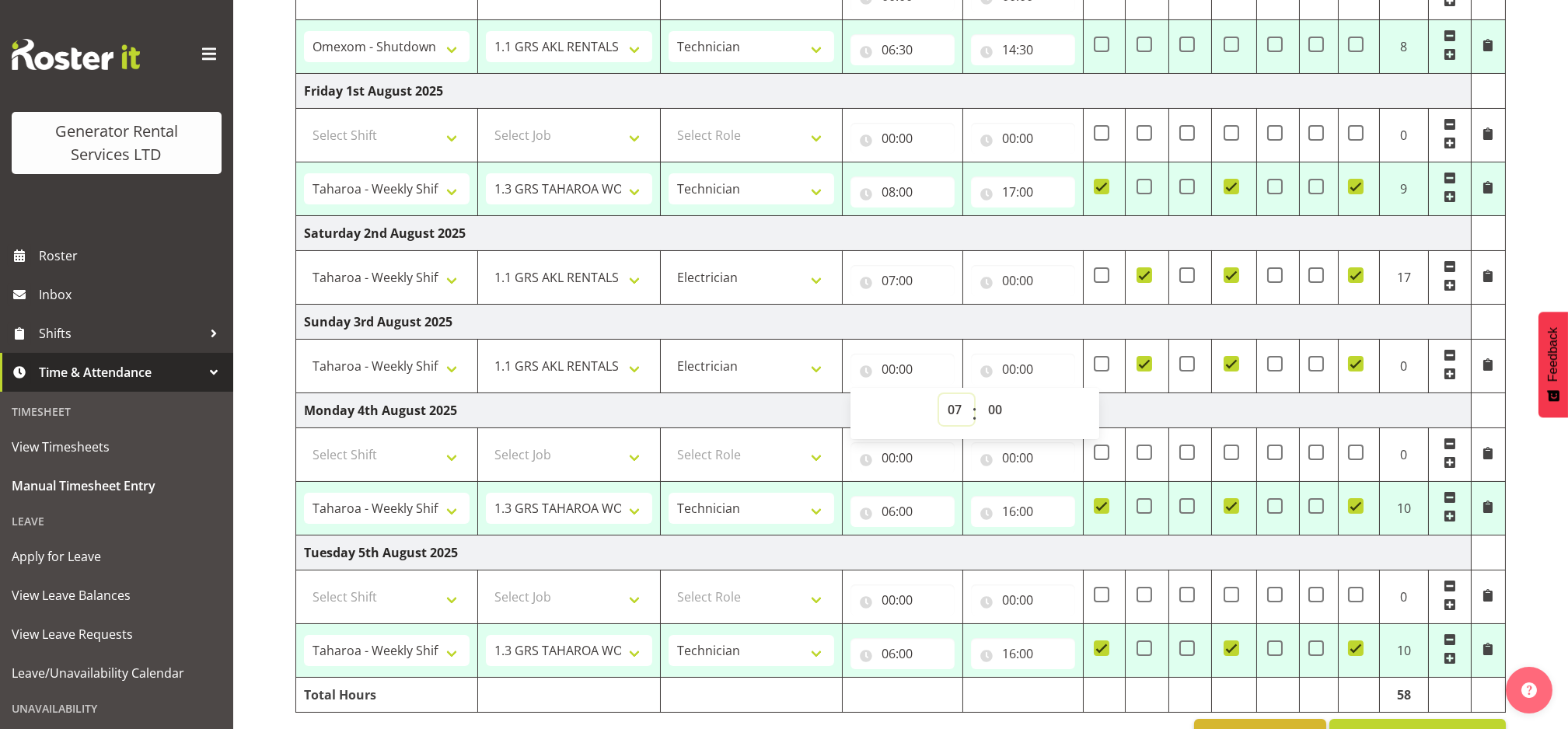 click on "00   01   02   03   04   05   06   07   08   09   10   11   12   13   14   15   16   17   18   19   20   21   22   23" at bounding box center [956, 410] 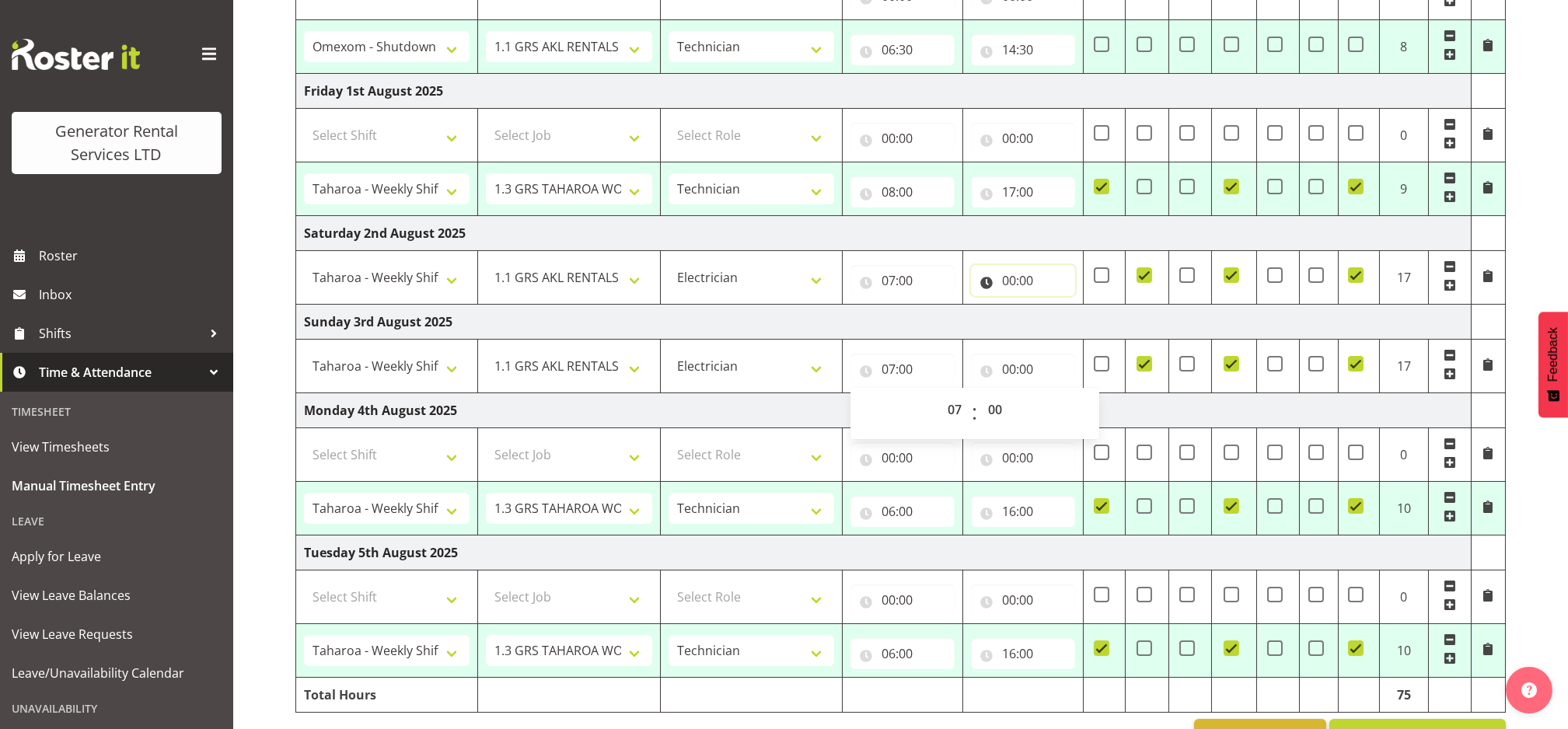click on "00:00" at bounding box center [1023, 281] 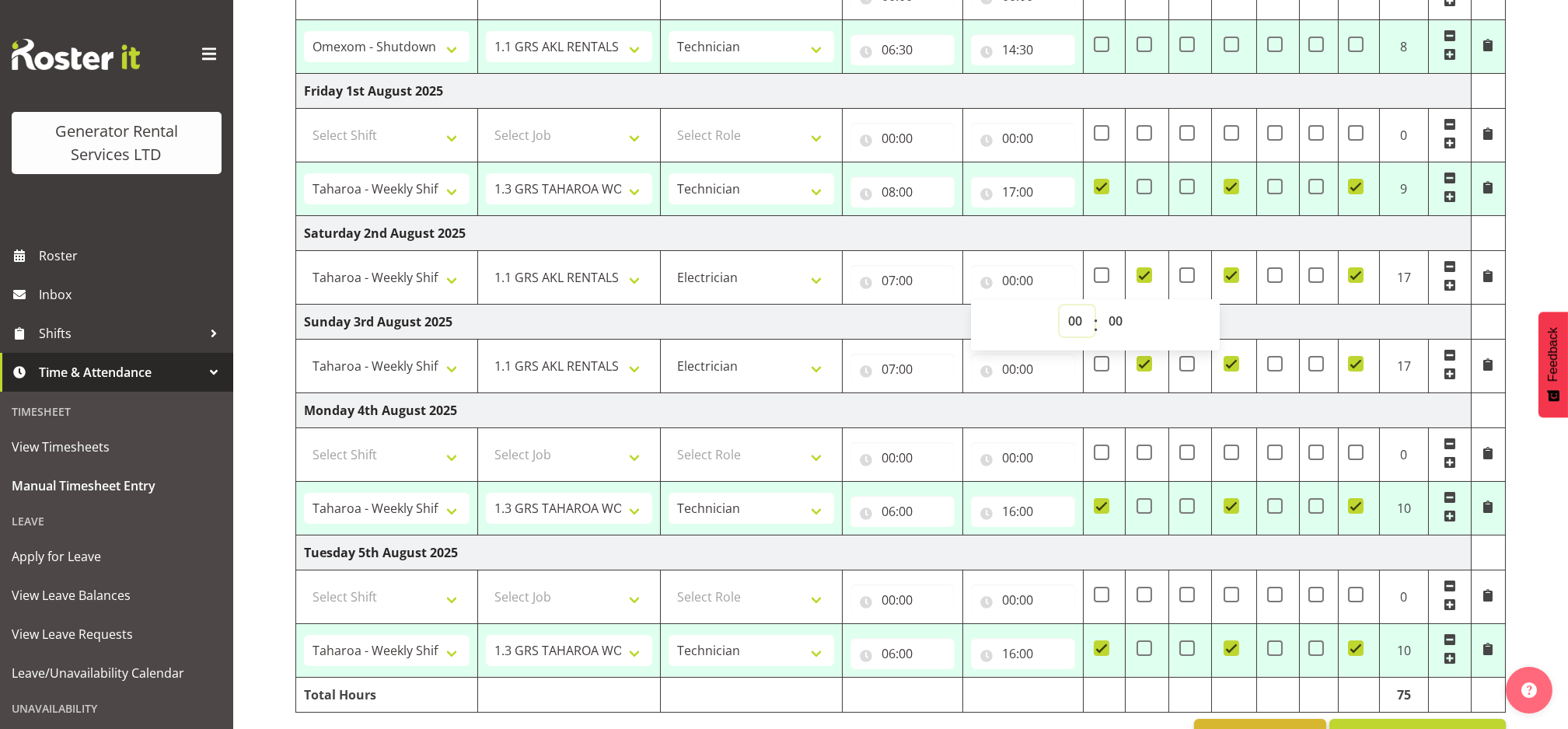 click on "00   01   02   03   04   05   06   07   08   09   10   11   12   13   14   15   16   17   18   19   20   21   22   23" at bounding box center (1077, 321) 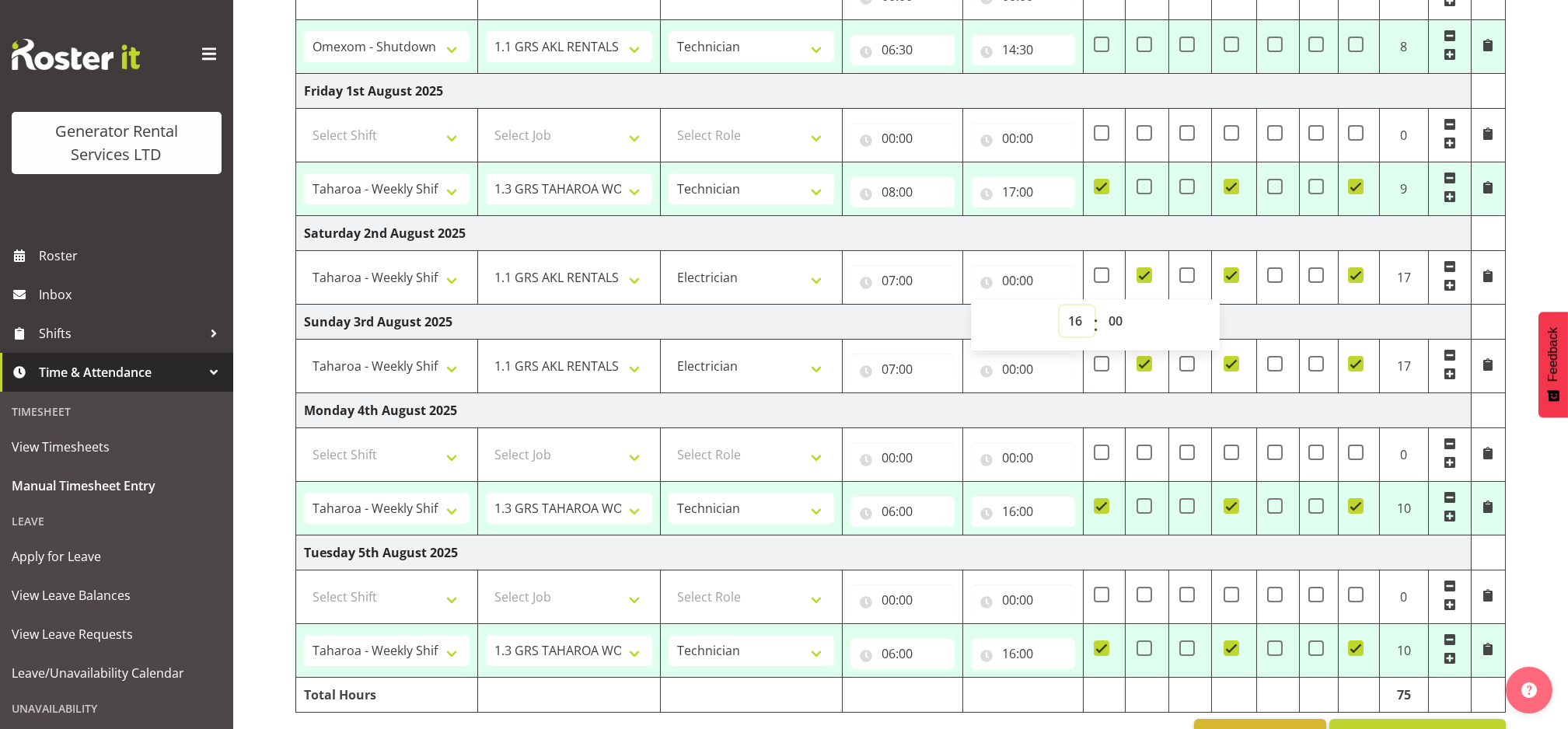 click on "00   01   02   03   04   05   06   07   08   09   10   11   12   13   14   15   16   17   18   19   20   21   22   23" at bounding box center (1077, 321) 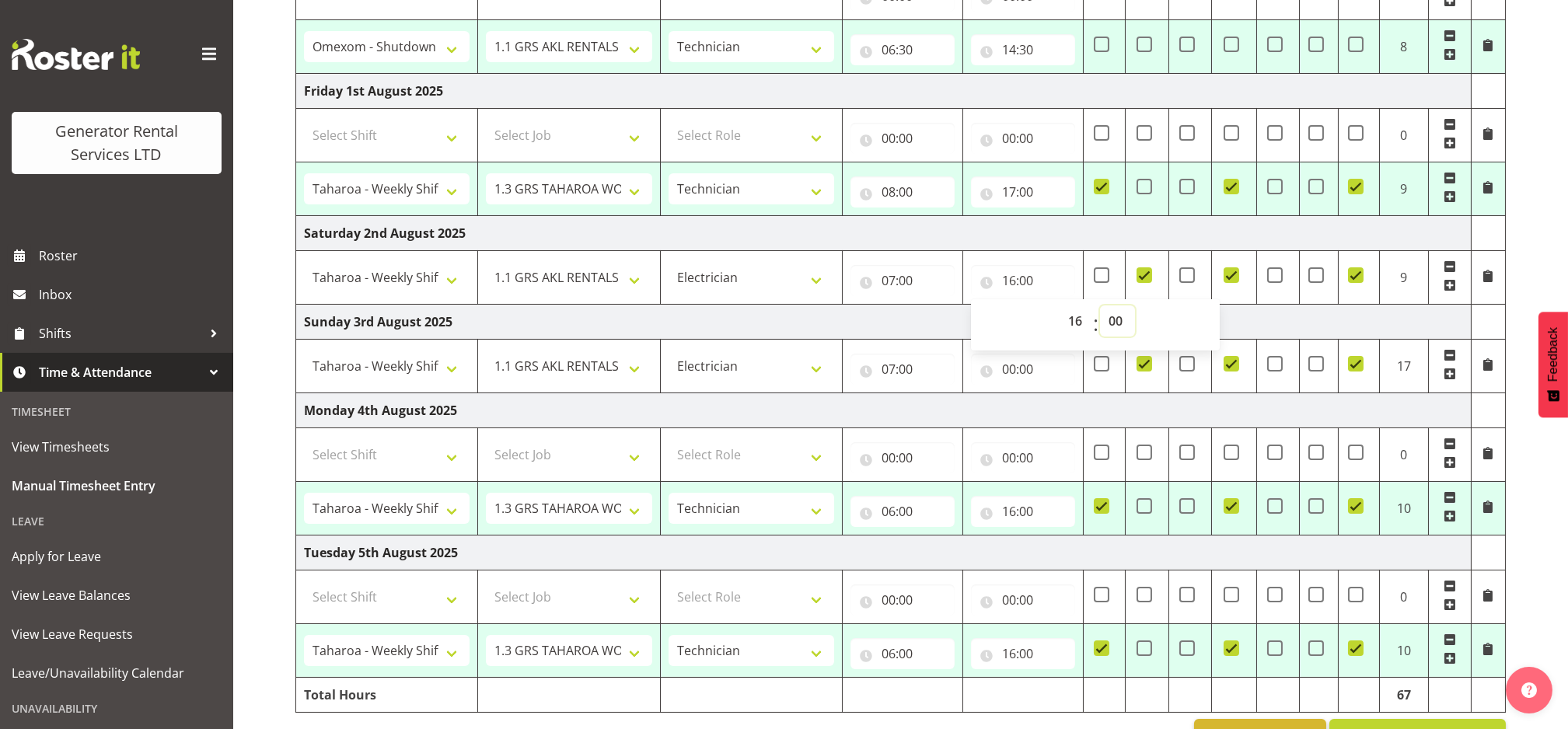 click on "00   01   02   03   04   05   06   07   08   09   10   11   12   13   14   15   16   17   18   19   20   21   22   23   24   25   26   27   28   29   30   31   32   33   34   35   36   37   38   39   40   41   42   43   44   45   46   47   48   49   50   51   52   53   54   55   56   57   58   59" at bounding box center [1117, 321] 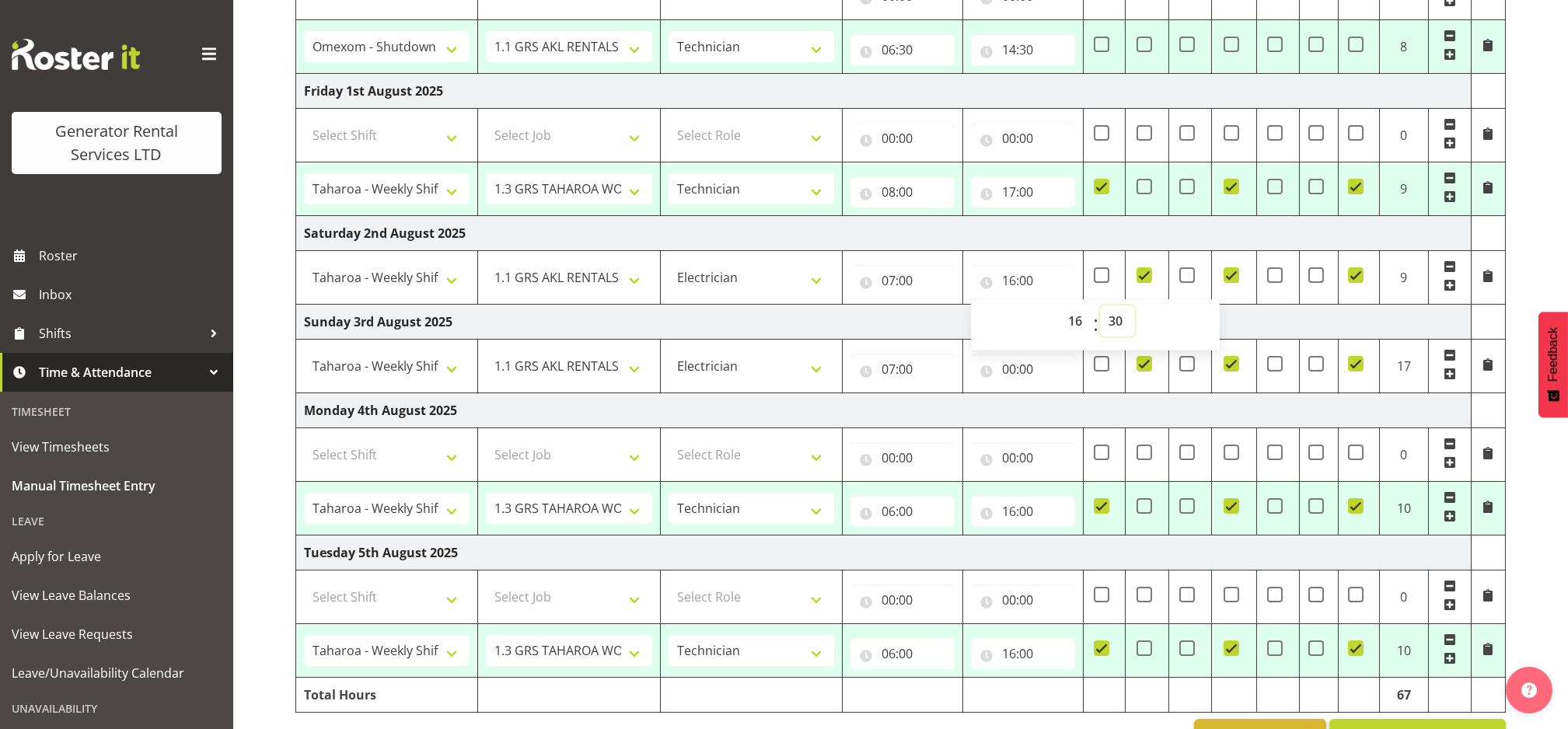 click on "00   01   02   03   04   05   06   07   08   09   10   11   12   13   14   15   16   17   18   19   20   21   22   23   24   25   26   27   28   29   30   31   32   33   34   35   36   37   38   39   40   41   42   43   44   45   46   47   48   49   50   51   52   53   54   55   56   57   58   59" at bounding box center (1117, 321) 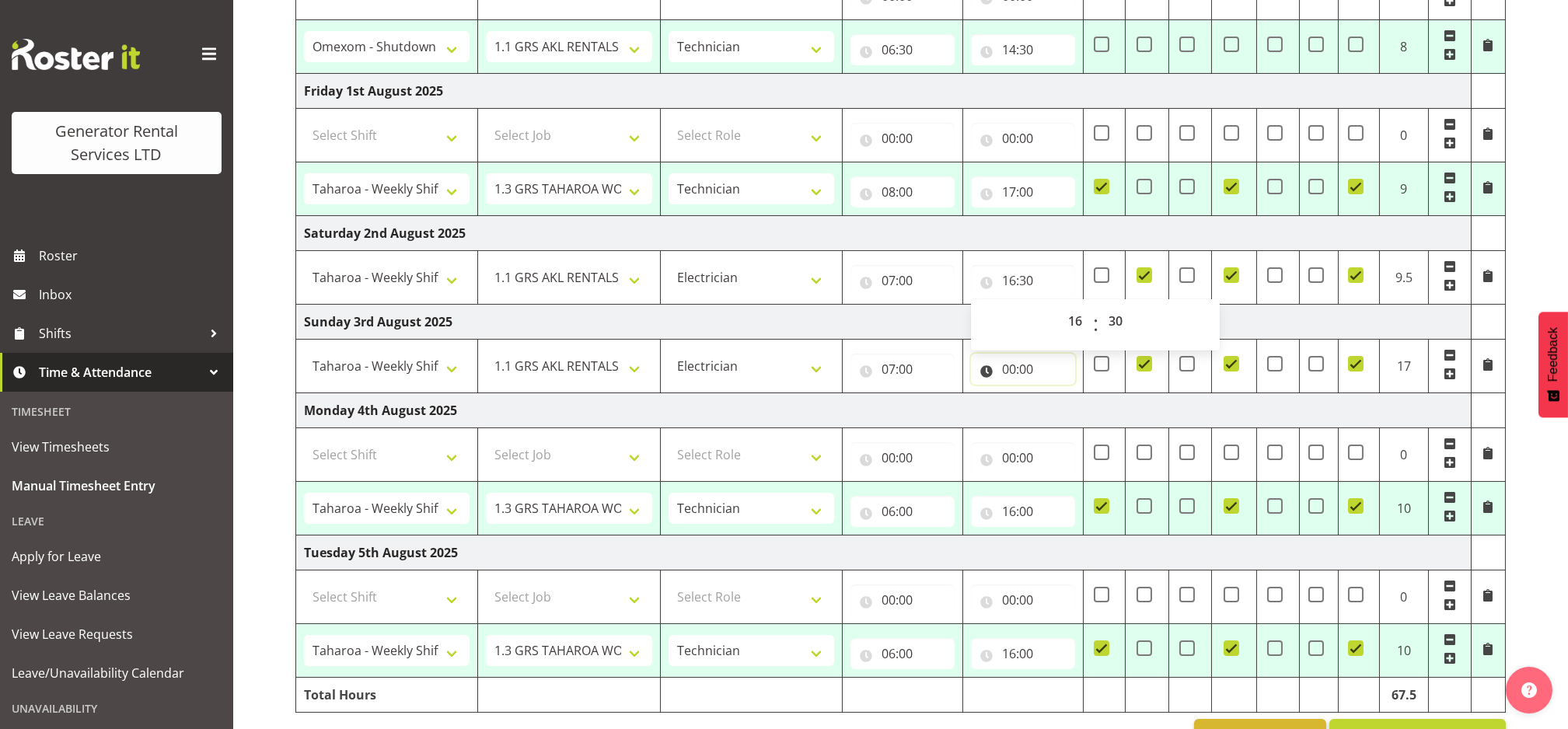 click on "00:00" at bounding box center (1023, 369) 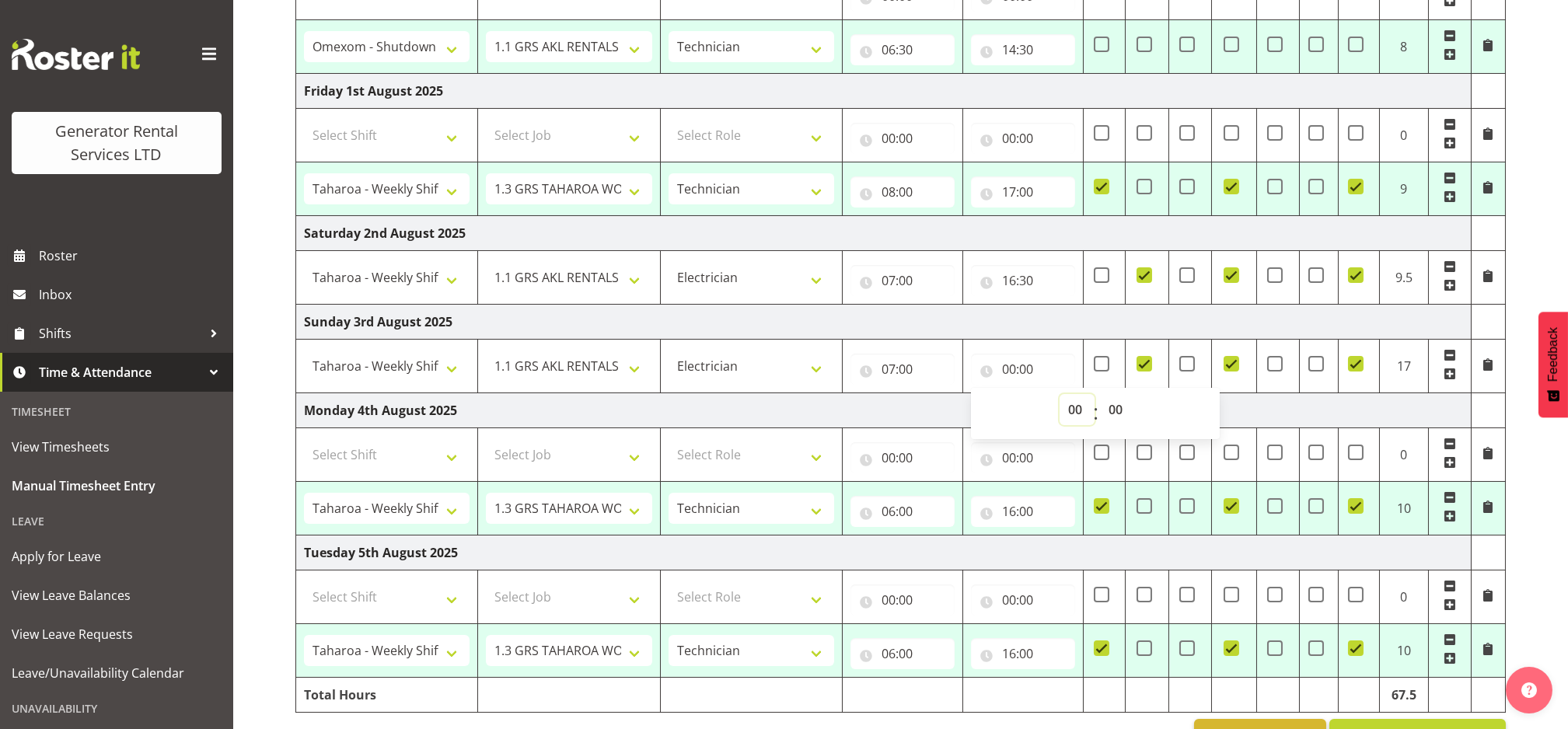 click on "00   01   02   03   04   05   06   07   08   09   10   11   12   13   14   15   16   17   18   19   20   21   22   23" at bounding box center [1077, 410] 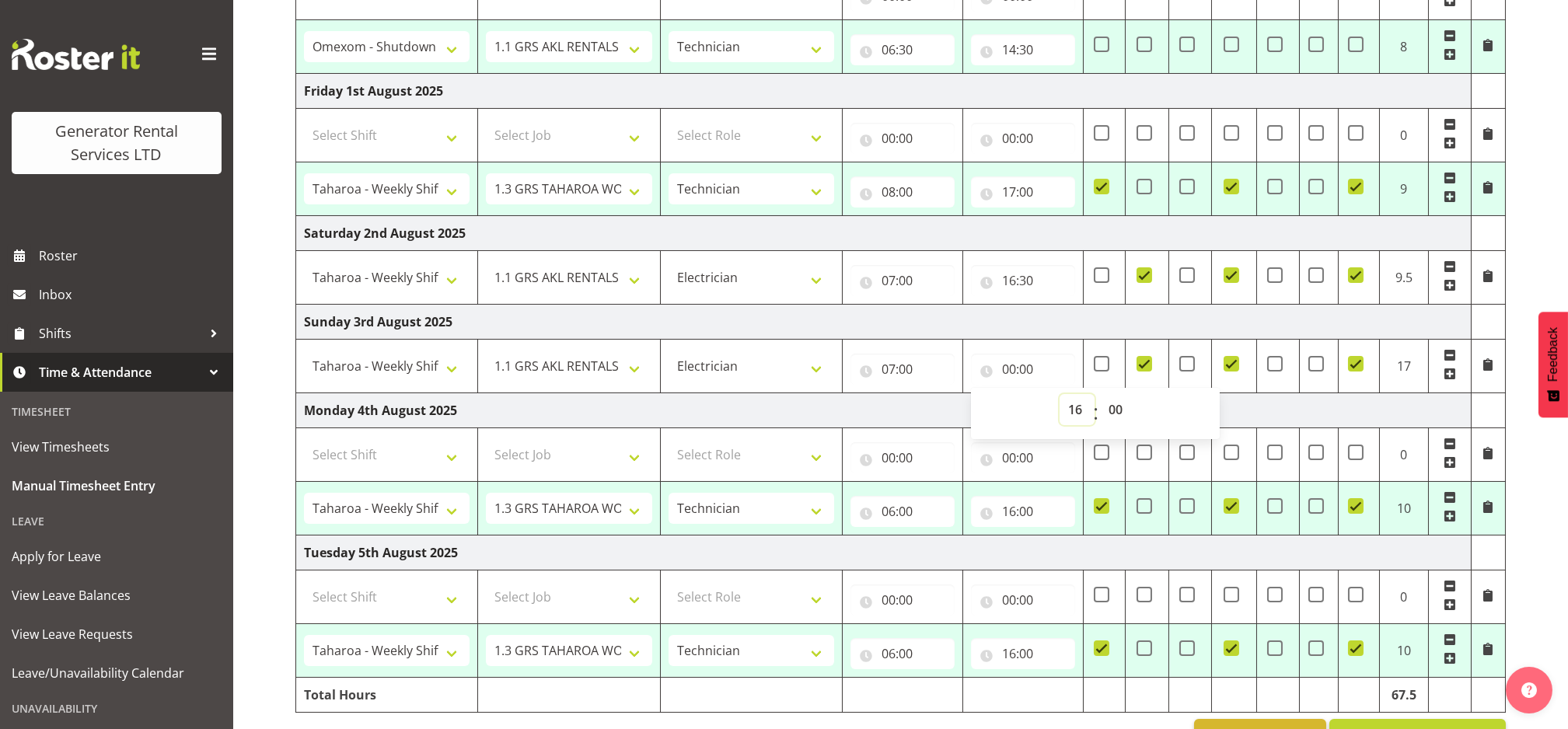 click on "00   01   02   03   04   05   06   07   08   09   10   11   12   13   14   15   16   17   18   19   20   21   22   23" at bounding box center (1077, 410) 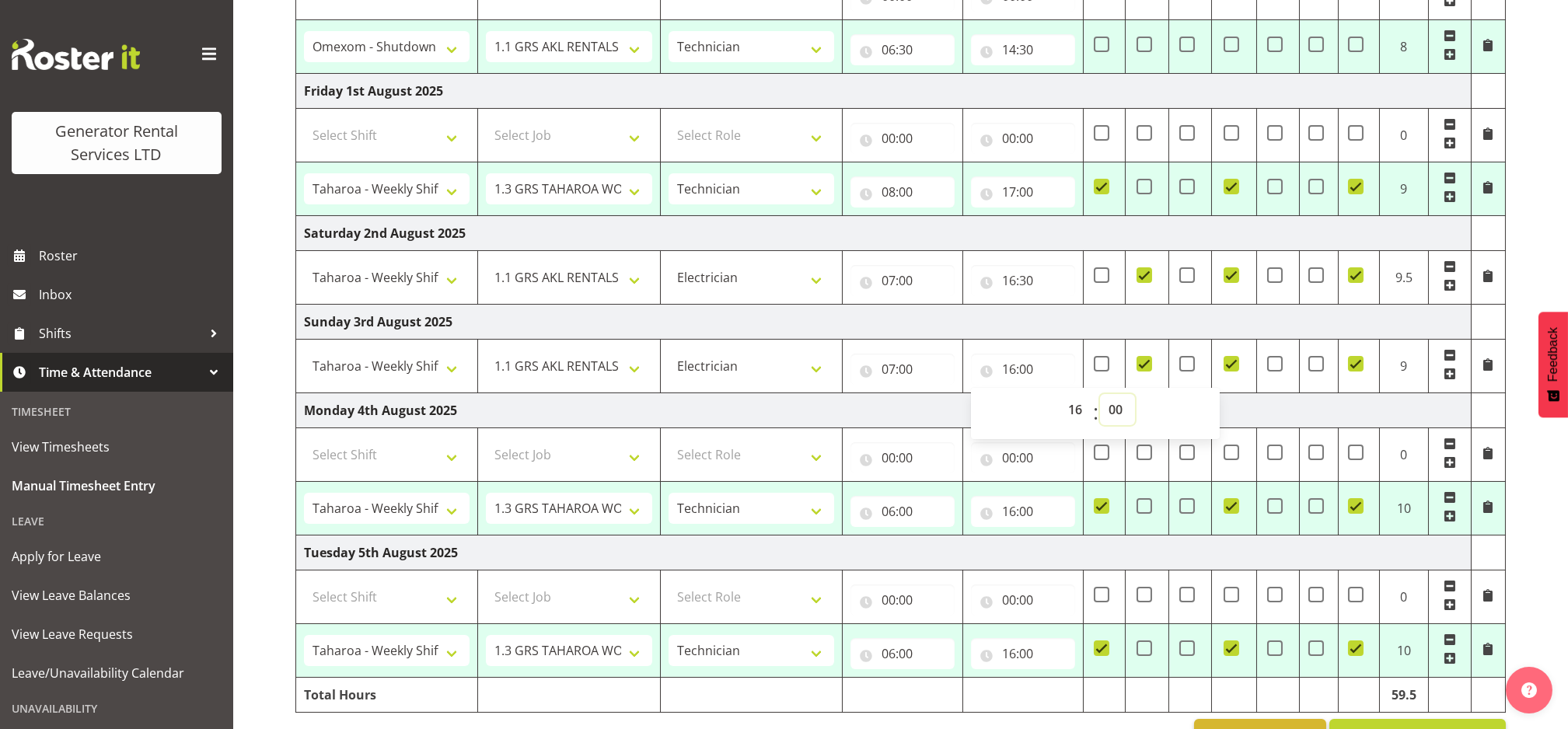 click on "00   01   02   03   04   05   06   07   08   09   10   11   12   13   14   15   16   17   18   19   20   21   22   23   24   25   26   27   28   29   30   31   32   33   34   35   36   37   38   39   40   41   42   43   44   45   46   47   48   49   50   51   52   53   54   55   56   57   58   59" at bounding box center (1117, 410) 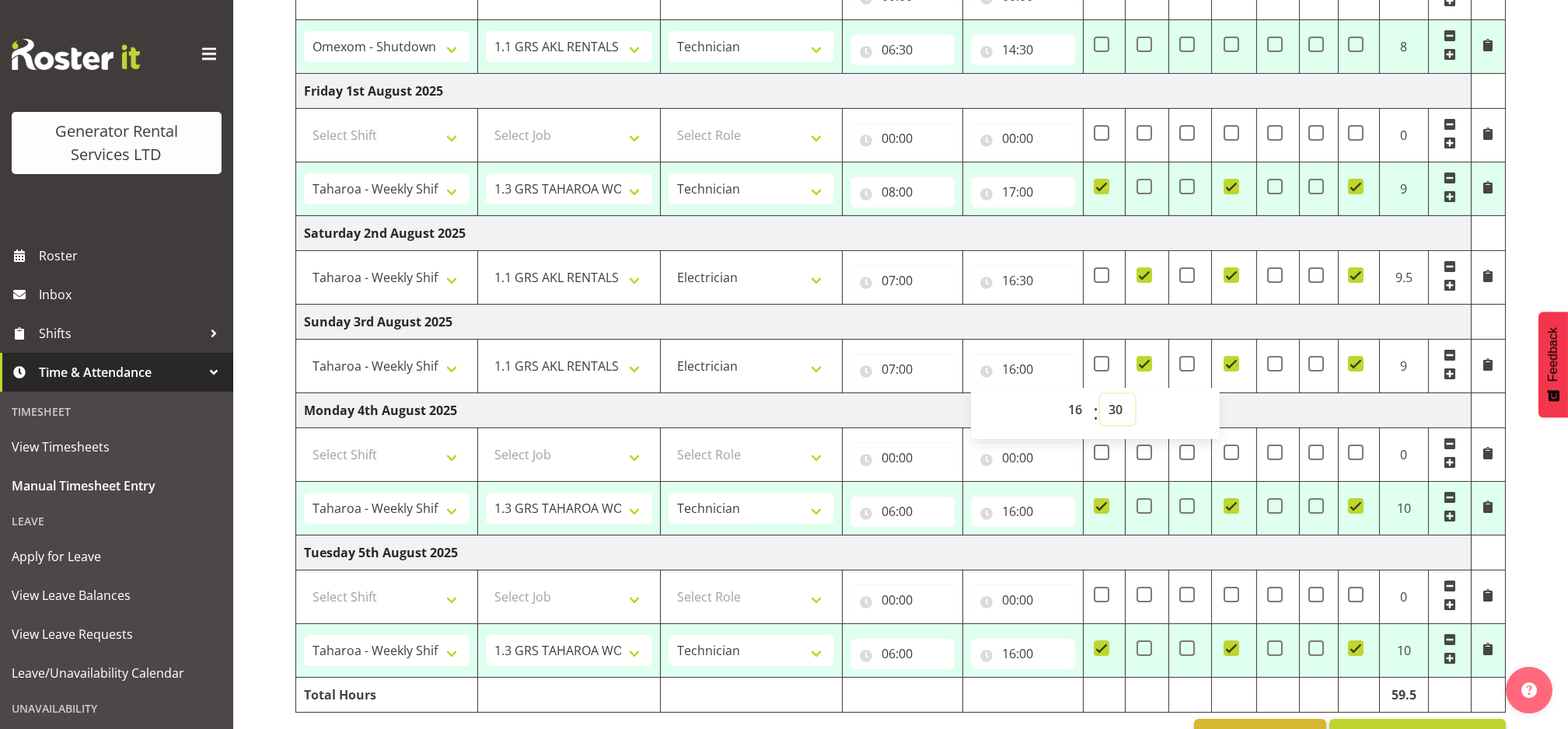 click on "00   01   02   03   04   05   06   07   08   09   10   11   12   13   14   15   16   17   18   19   20   21   22   23   24   25   26   27   28   29   30   31   32   33   34   35   36   37   38   39   40   41   42   43   44   45   46   47   48   49   50   51   52   53   54   55   56   57   58   59" at bounding box center (1117, 410) 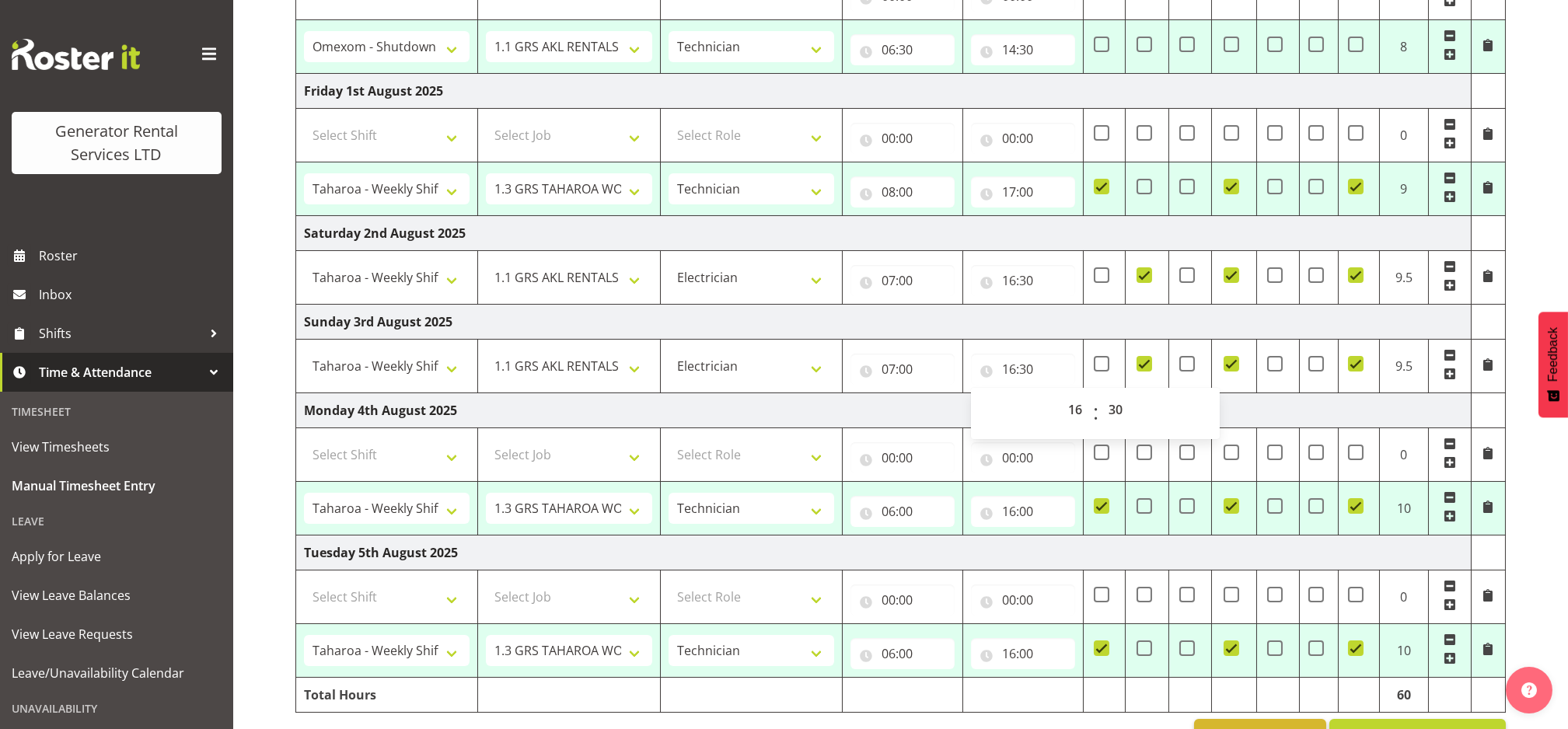 click on "Monday 4th August 2025" at bounding box center [884, 410] 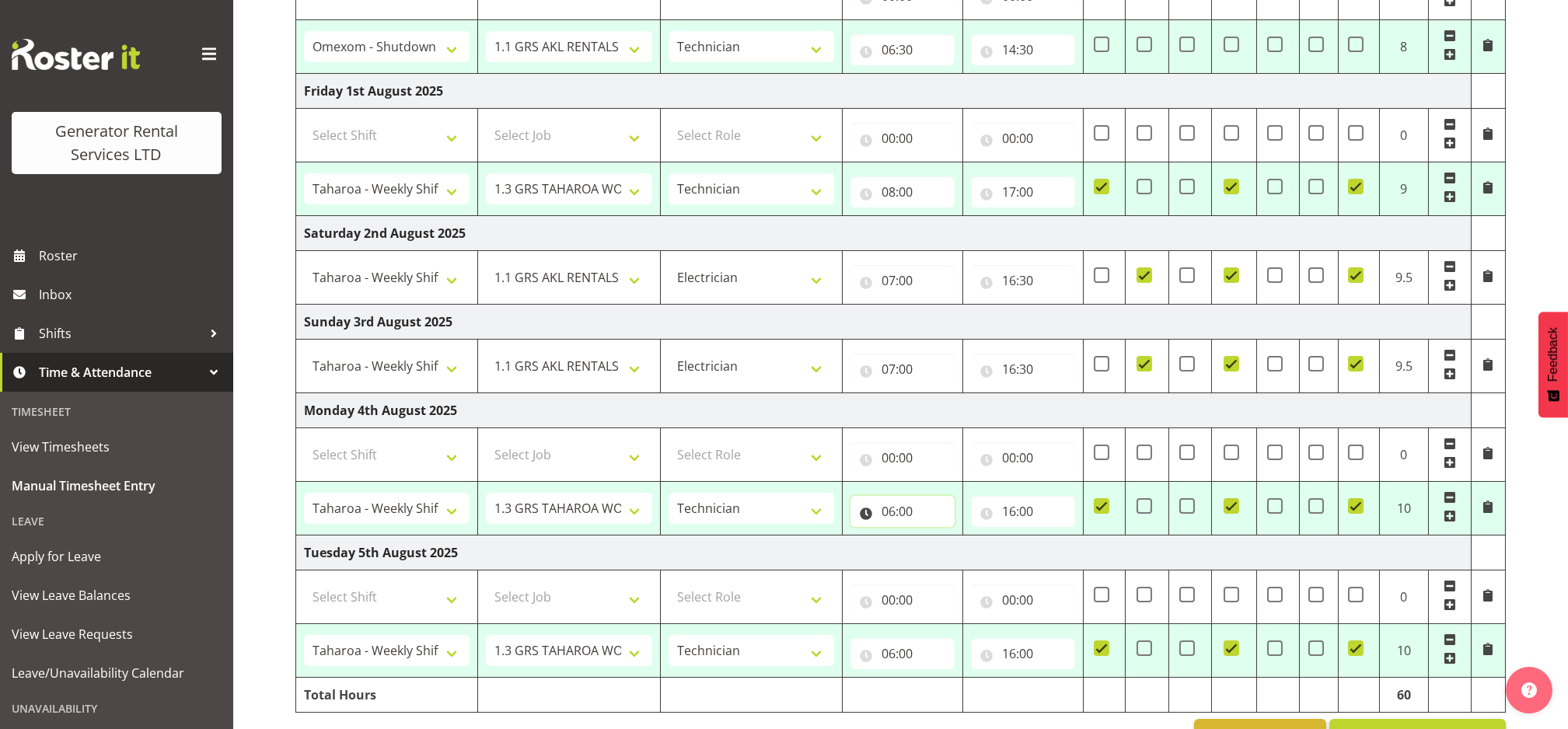 click on "06:00" at bounding box center (903, 511) 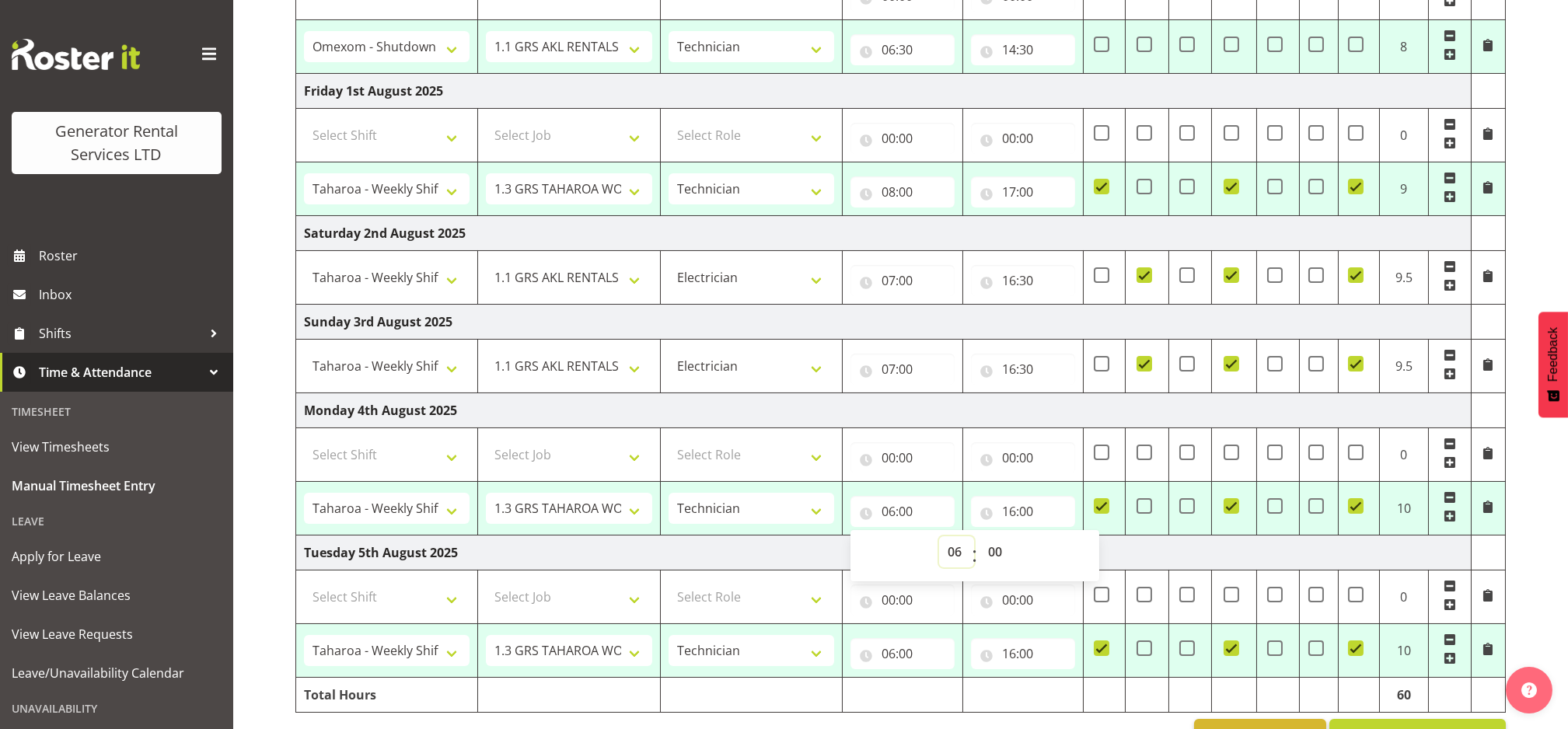 click on "00   01   02   03   04   05   06   07   08   09   10   11   12   13   14   15   16   17   18   19   20   21   22   23" at bounding box center (956, 552) 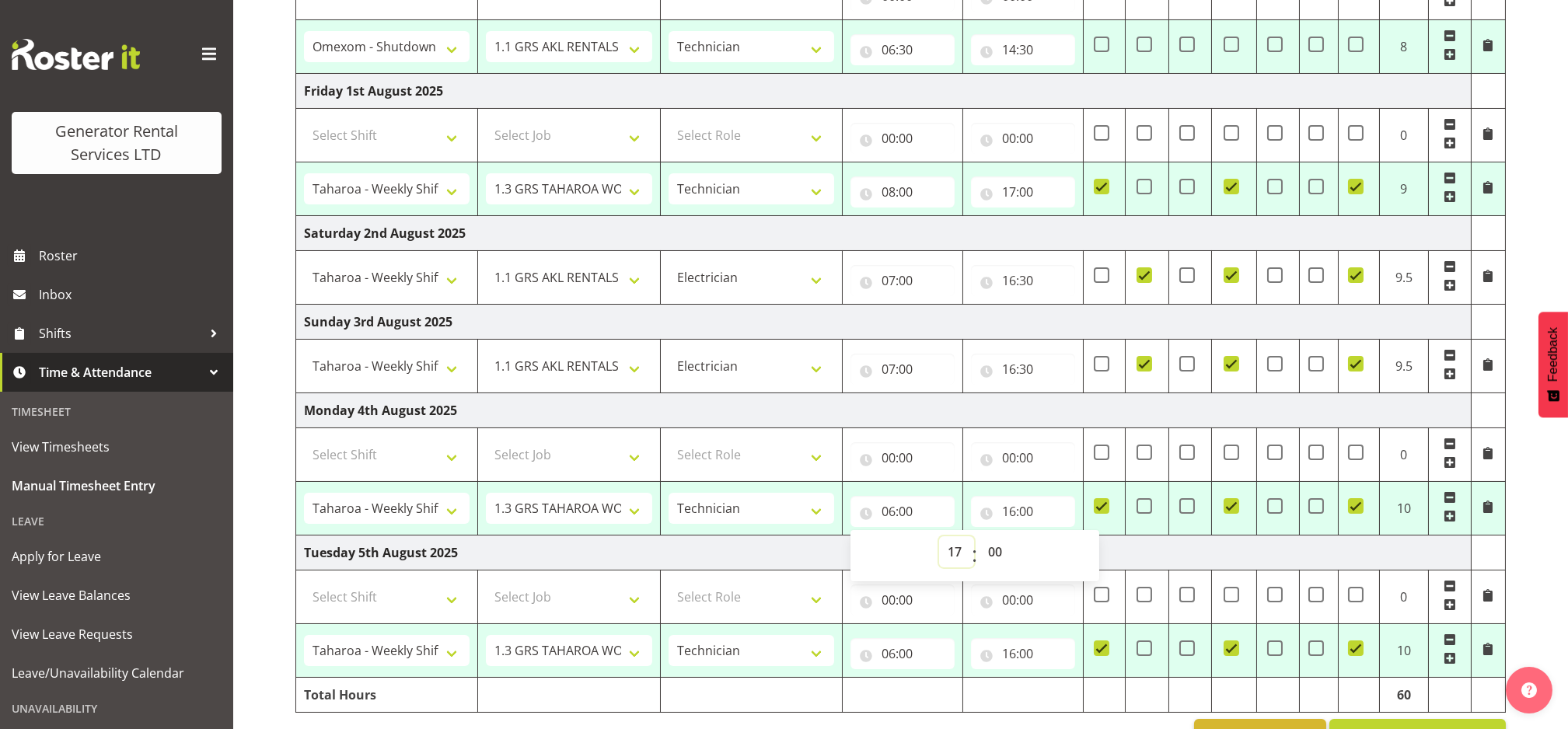 click on "00   01   02   03   04   05   06   07   08   09   10   11   12   13   14   15   16   17   18   19   20   21   22   23" at bounding box center [956, 552] 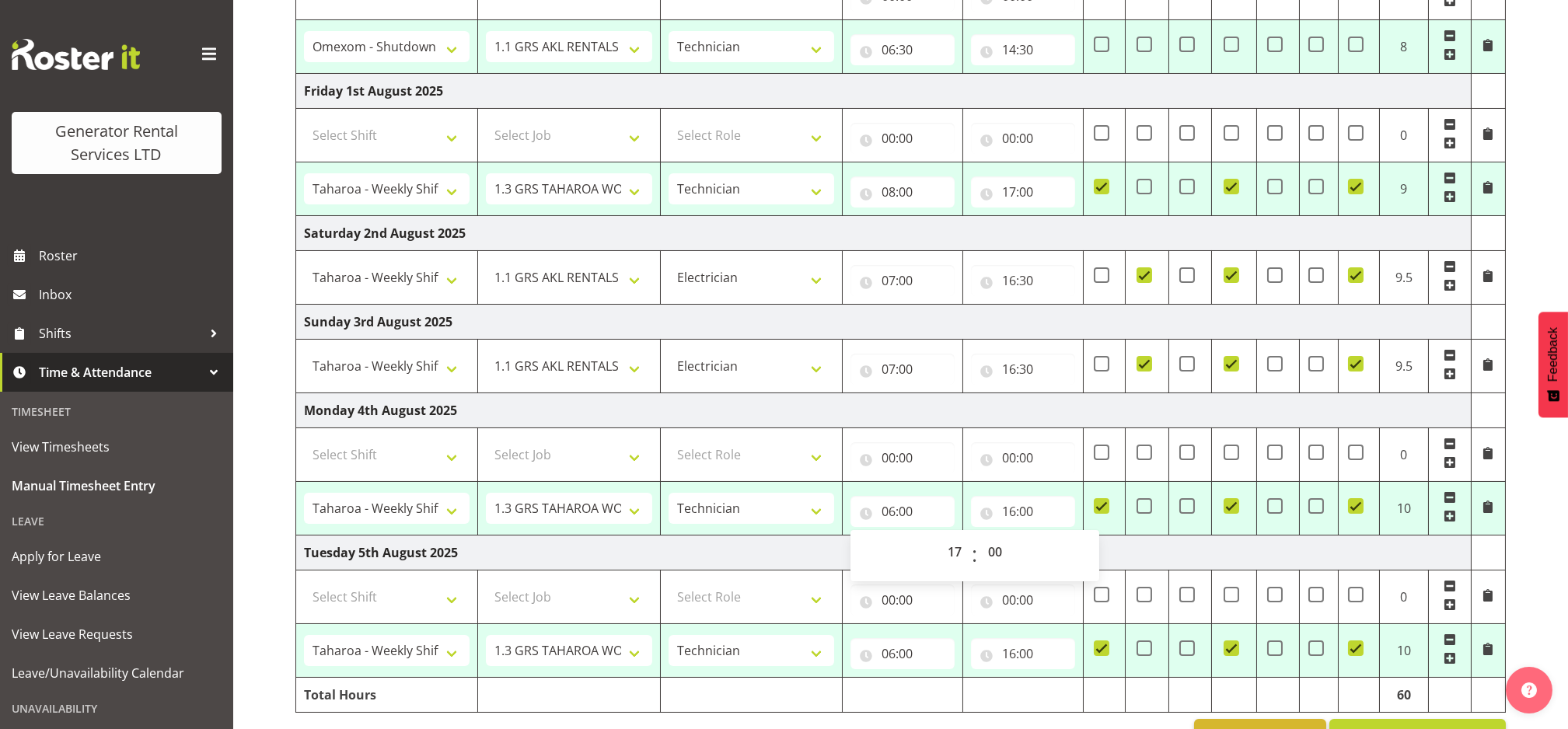 click on "Monday 4th August 2025" at bounding box center (884, 410) 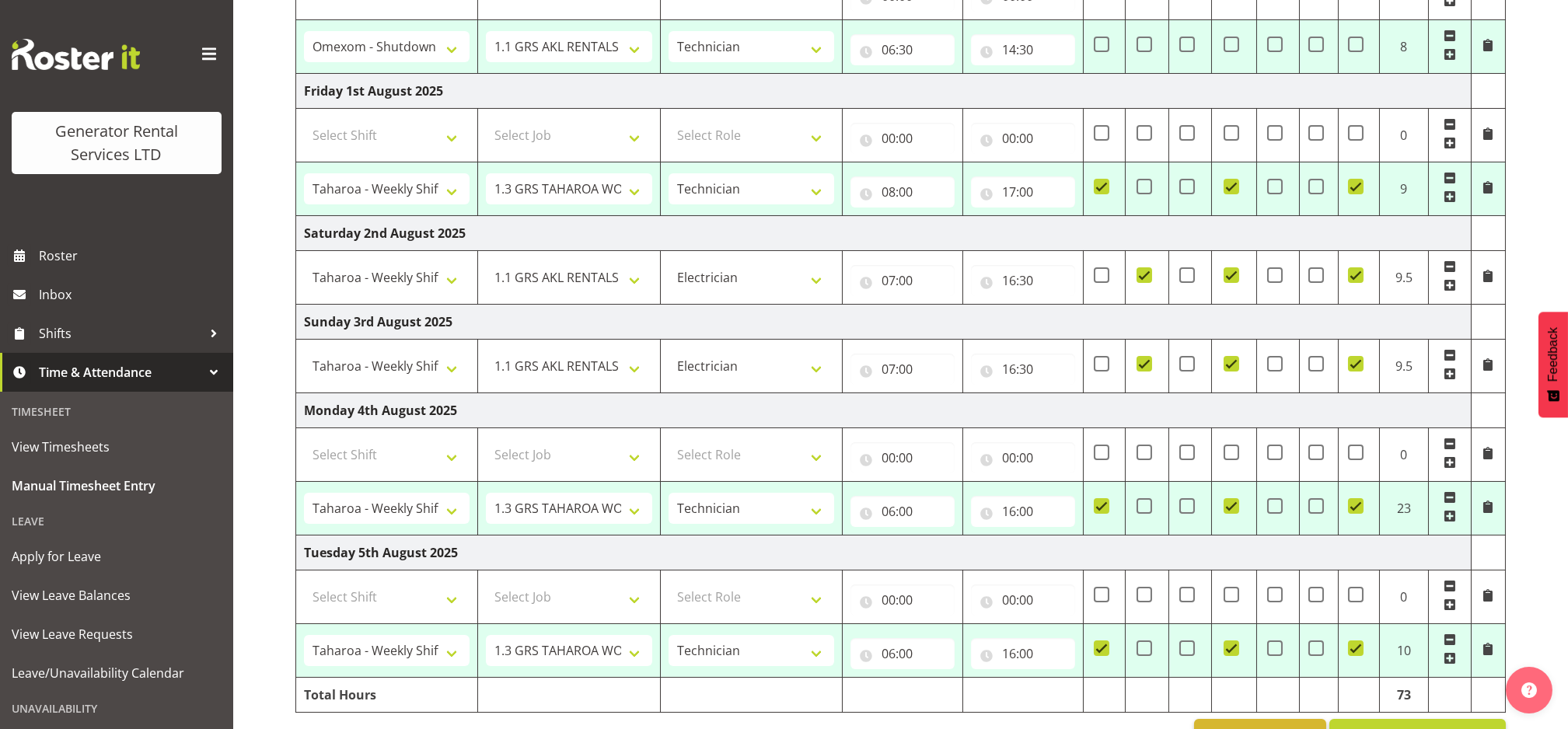 type on "17:00" 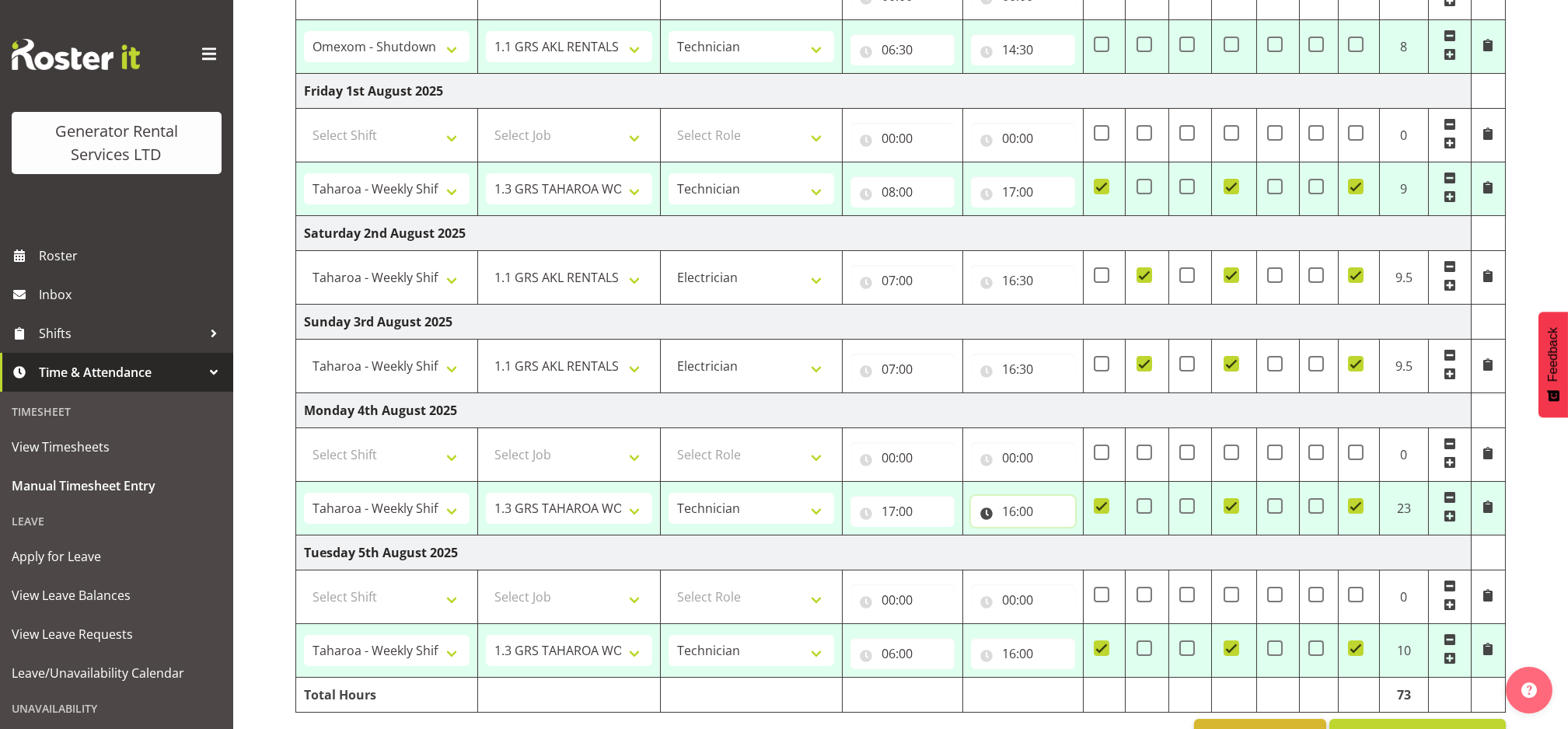 click on "16:00" at bounding box center [1023, 511] 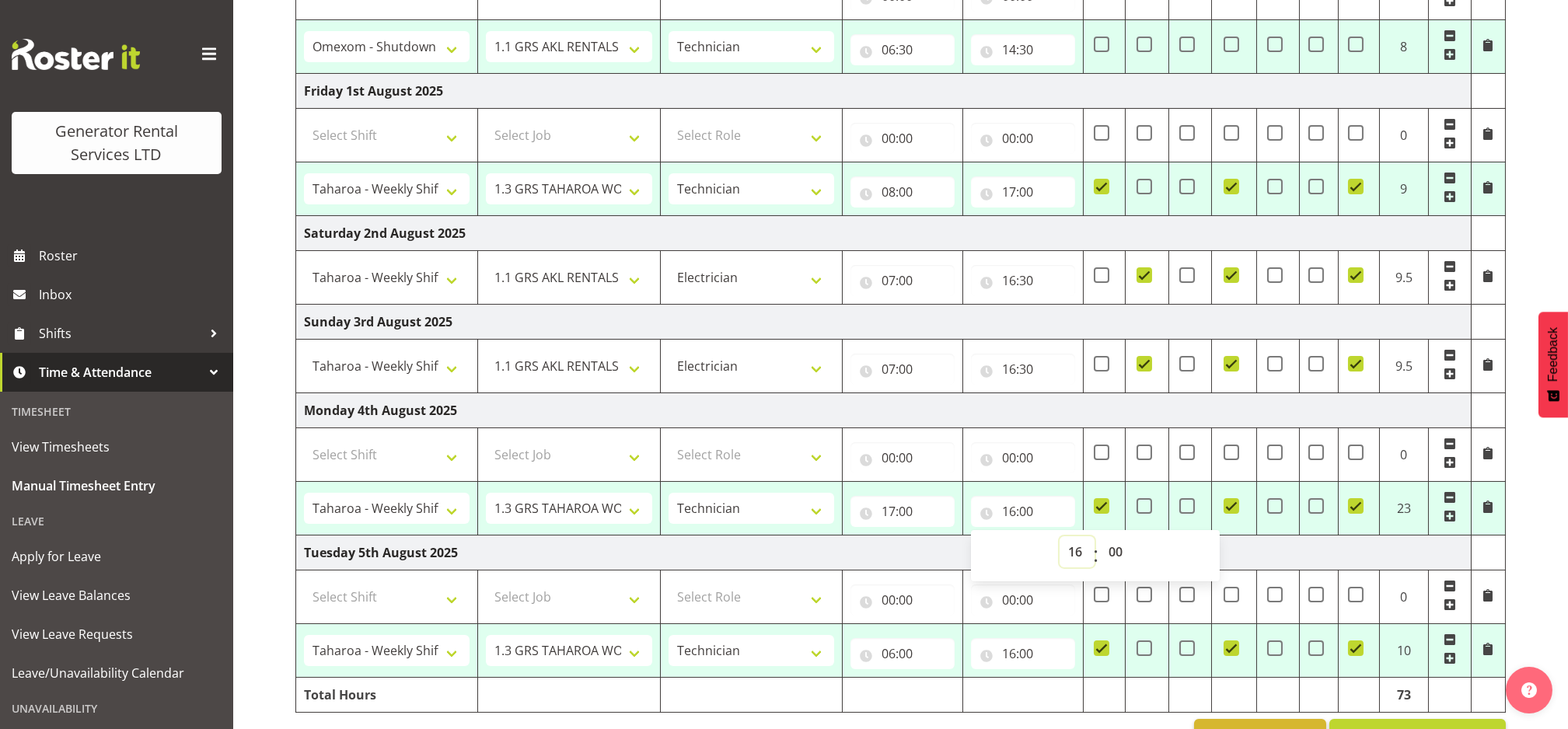 click on "00   01   02   03   04   05   06   07   08   09   10   11   12   13   14   15   16   17   18   19   20   21   22   23" at bounding box center (1077, 552) 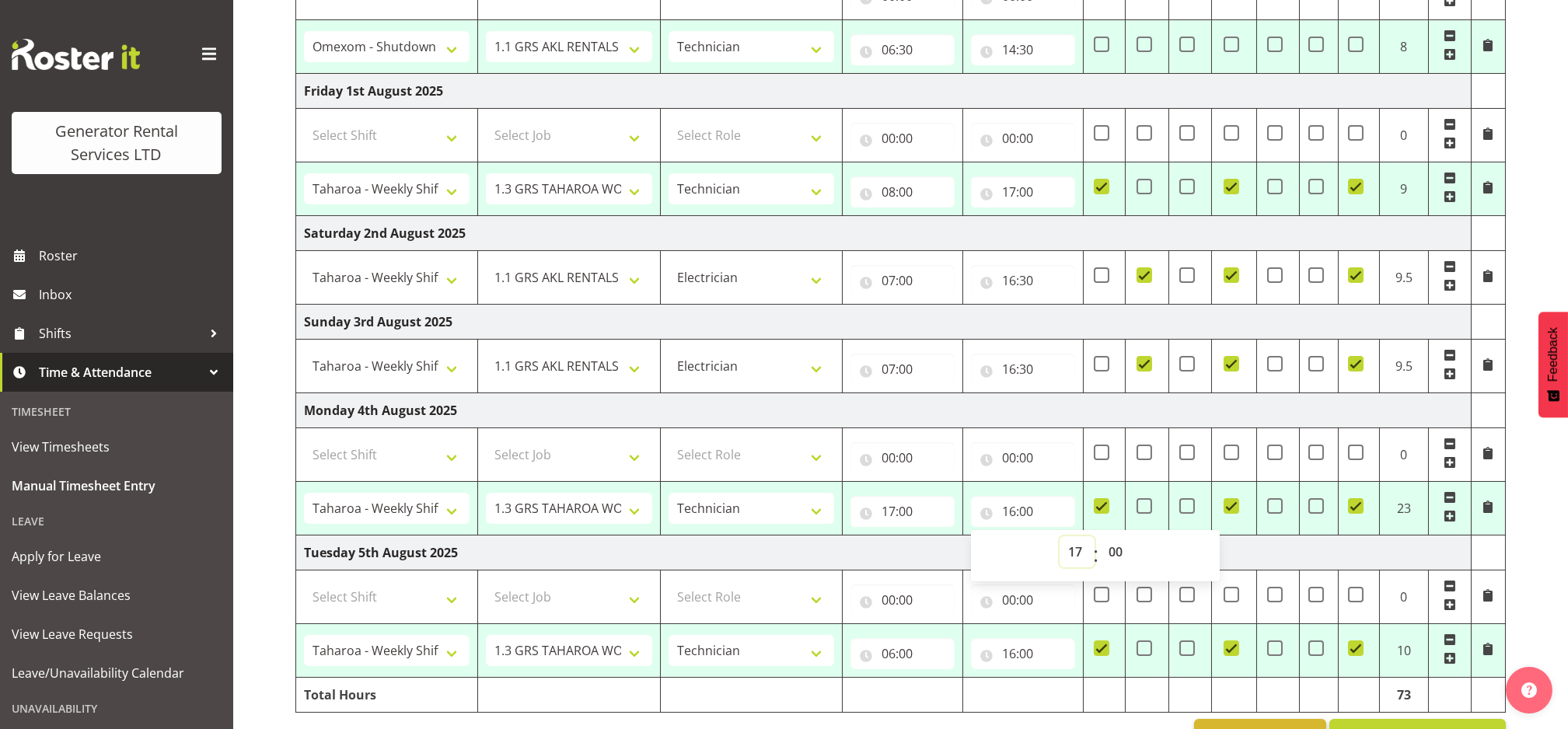 click on "00   01   02   03   04   05   06   07   08   09   10   11   12   13   14   15   16   17   18   19   20   21   22   23" at bounding box center [1077, 552] 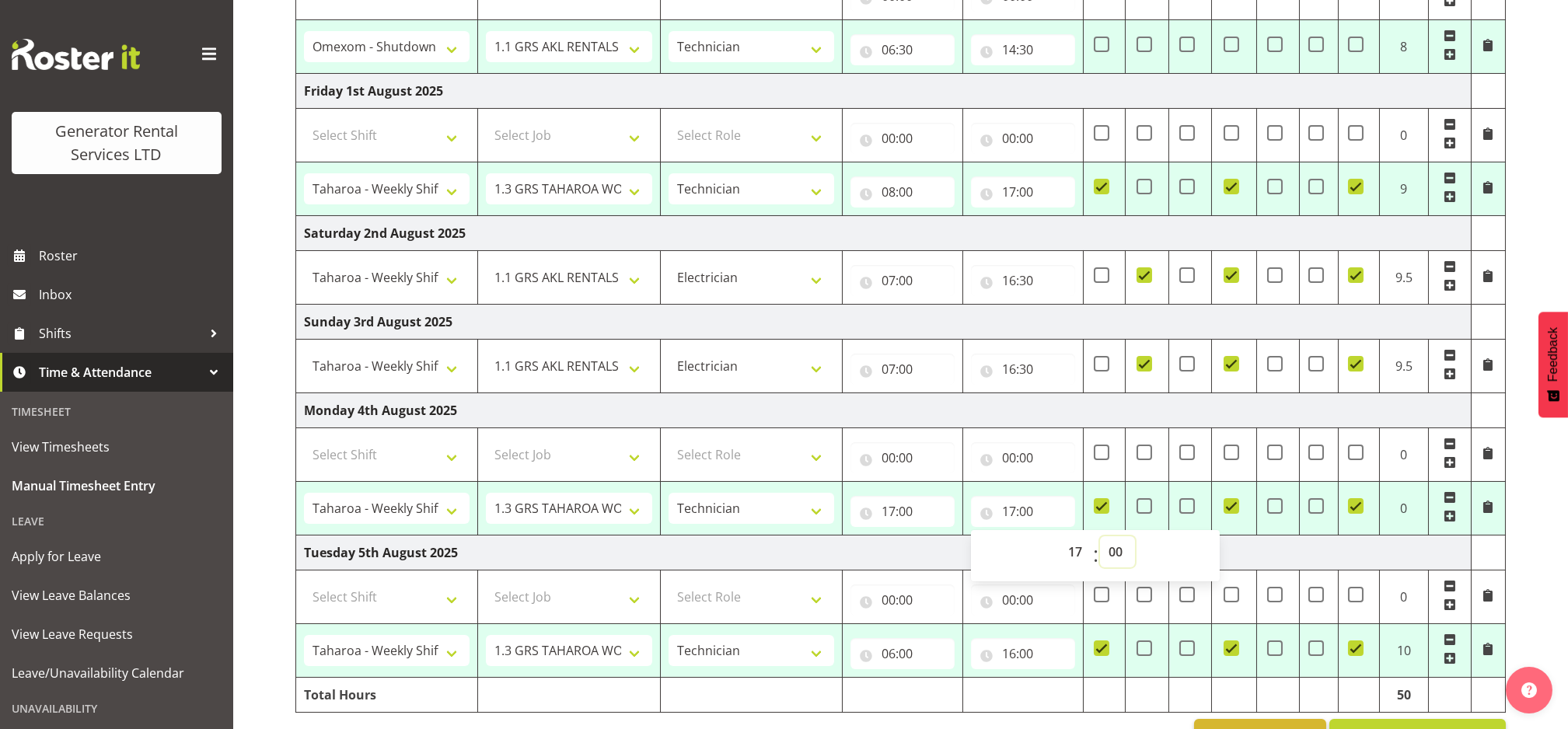 click on "00   01   02   03   04   05   06   07   08   09   10   11   12   13   14   15   16   17   18   19   20   21   22   23   24   25   26   27   28   29   30   31   32   33   34   35   36   37   38   39   40   41   42   43   44   45   46   47   48   49   50   51   52   53   54   55   56   57   58   59" at bounding box center (1117, 552) 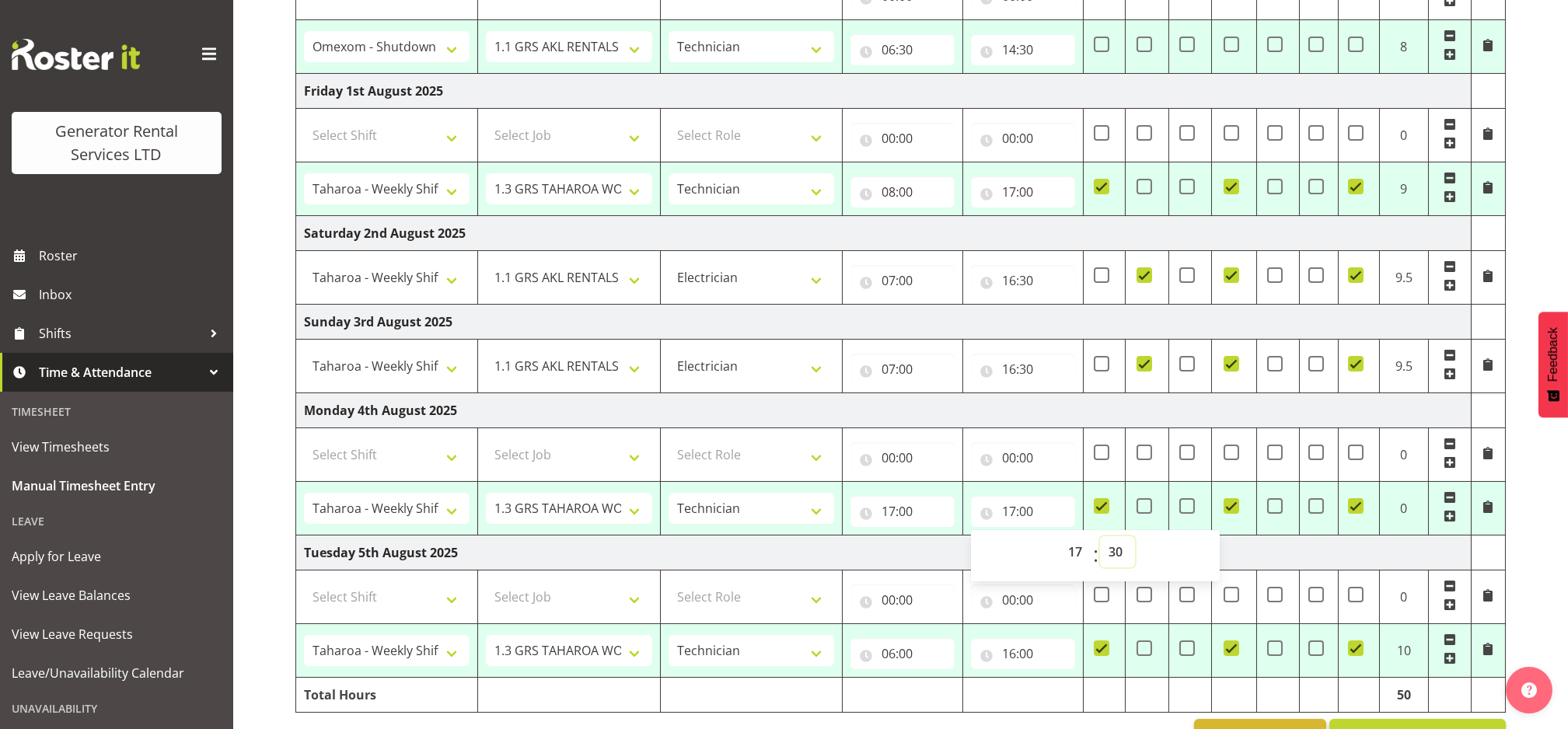 click on "00   01   02   03   04   05   06   07   08   09   10   11   12   13   14   15   16   17   18   19   20   21   22   23   24   25   26   27   28   29   30   31   32   33   34   35   36   37   38   39   40   41   42   43   44   45   46   47   48   49   50   51   52   53   54   55   56   57   58   59" at bounding box center (1117, 552) 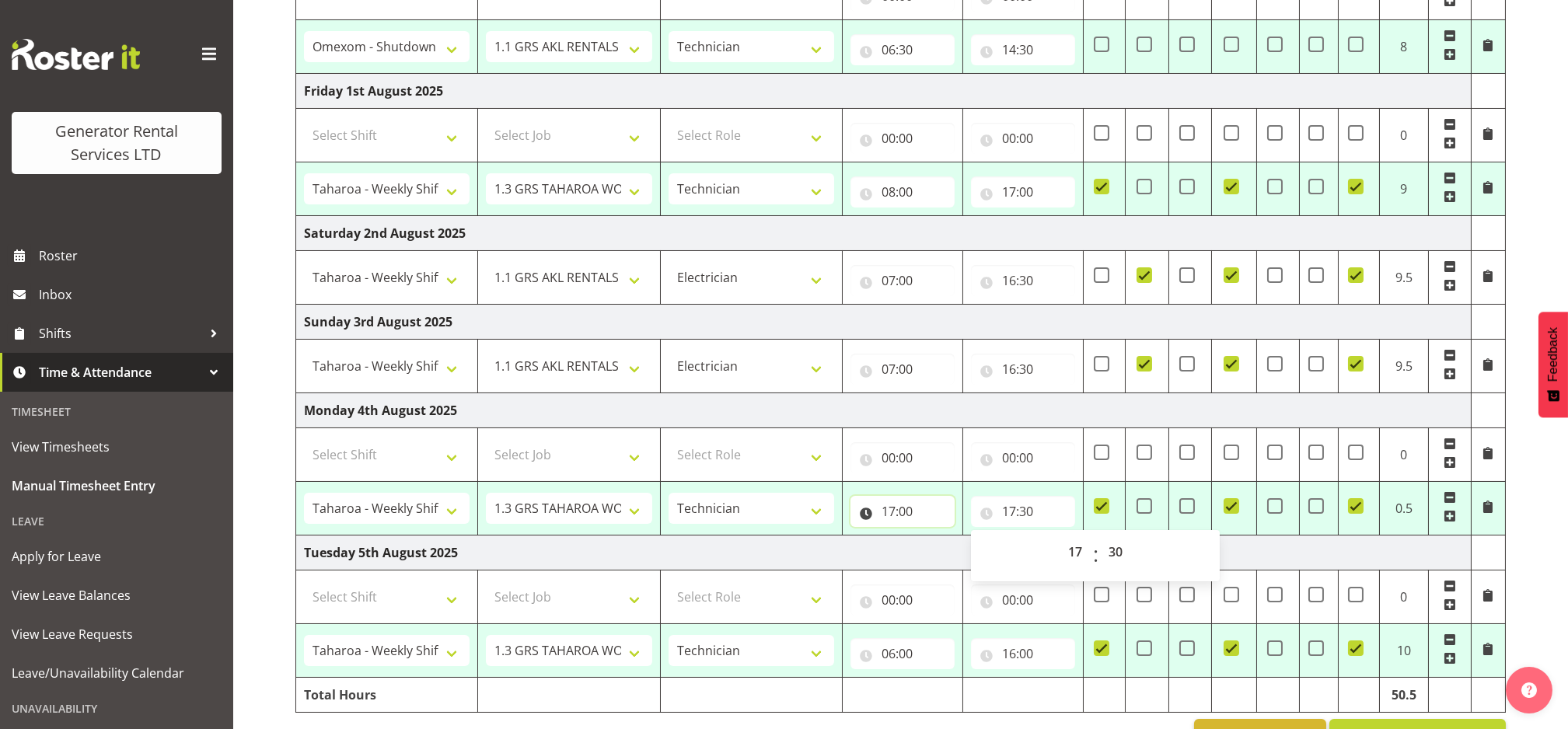 click on "17:00" at bounding box center (903, 511) 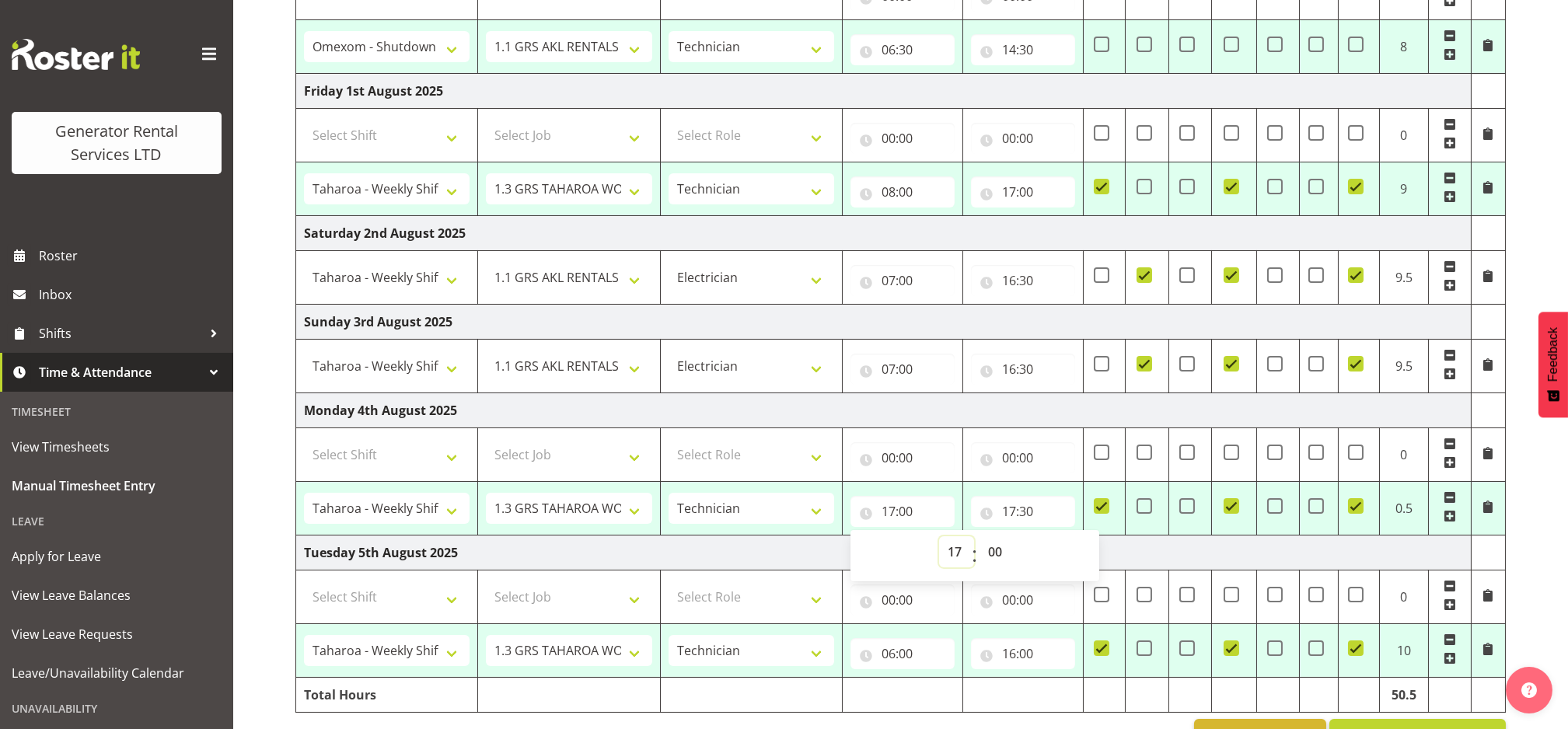 click on "00   01   02   03   04   05   06   07   08   09   10   11   12   13   14   15   16   17   18   19   20   21   22   23" at bounding box center (956, 552) 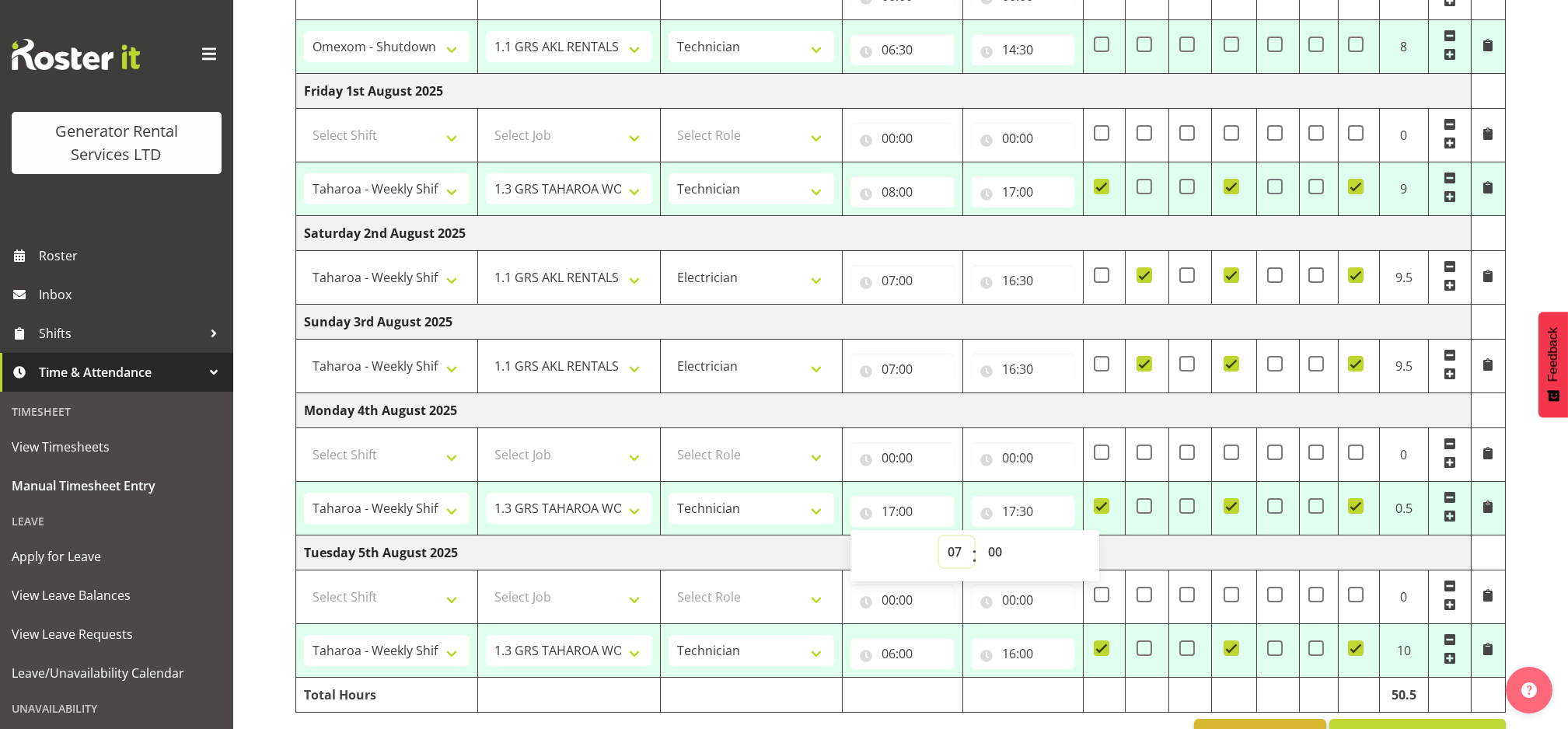 click on "00   01   02   03   04   05   06   07   08   09   10   11   12   13   14   15   16   17   18   19   20   21   22   23" at bounding box center (956, 552) 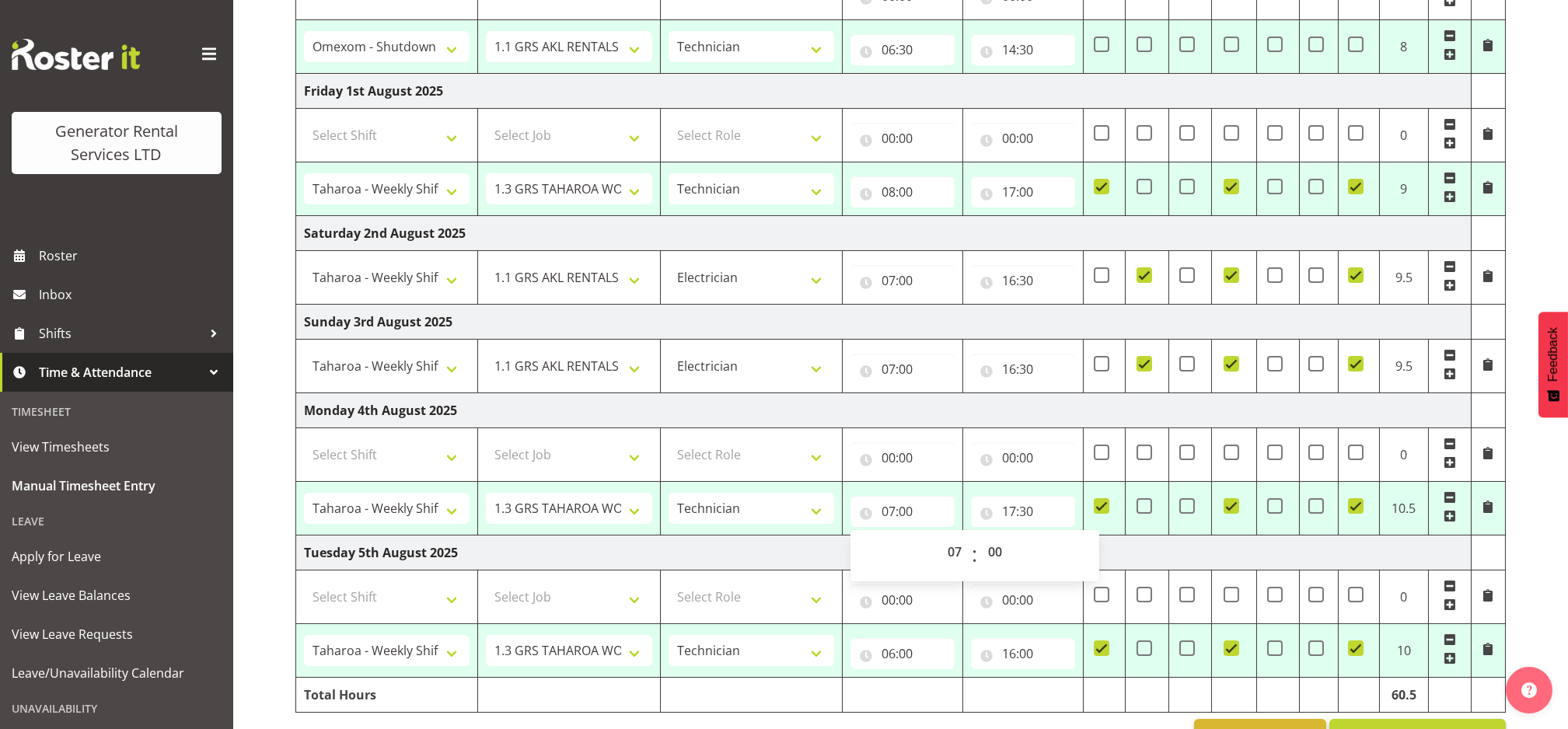 click on "Tuesday 5th August 2025" at bounding box center (884, 552) 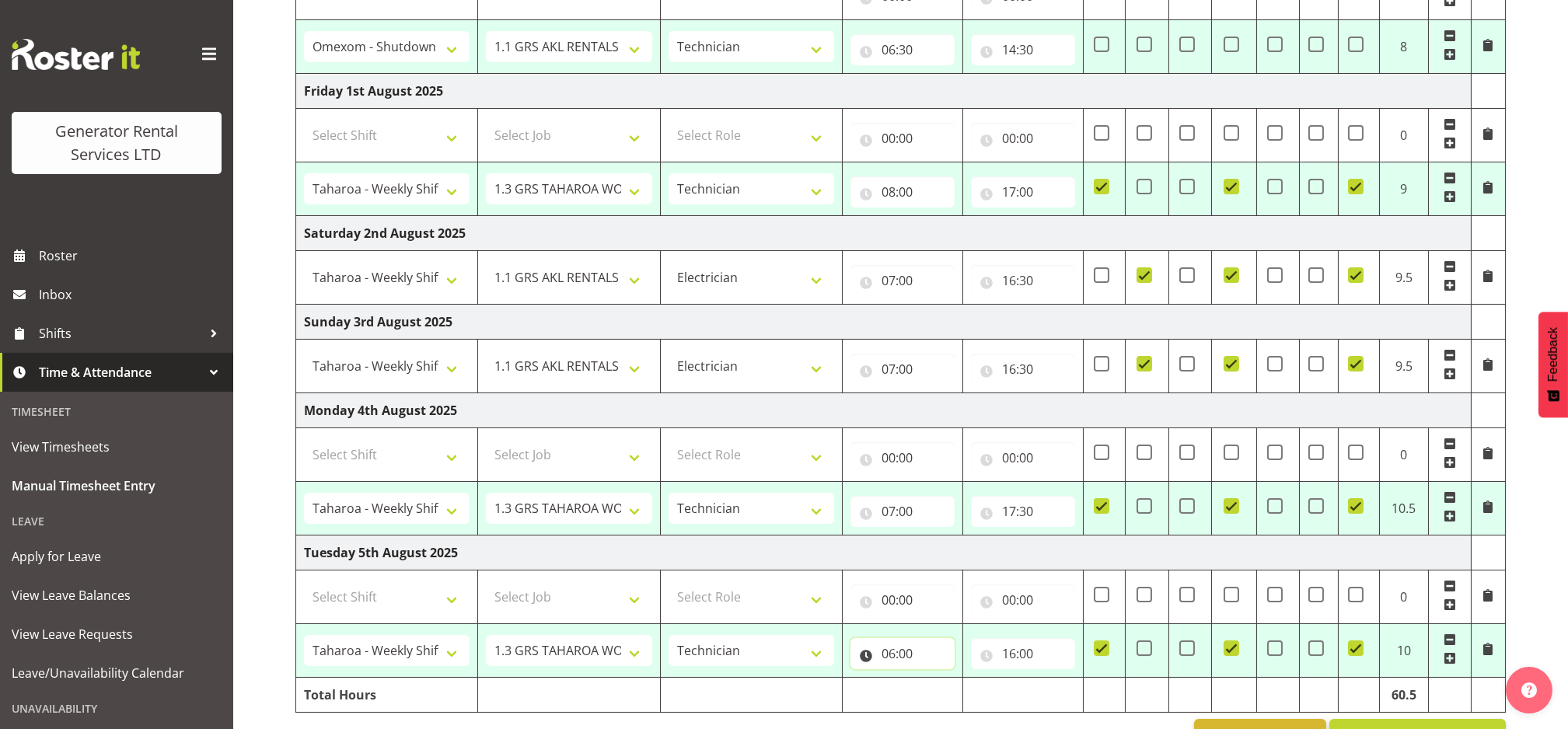 click on "06:00" at bounding box center [903, 654] 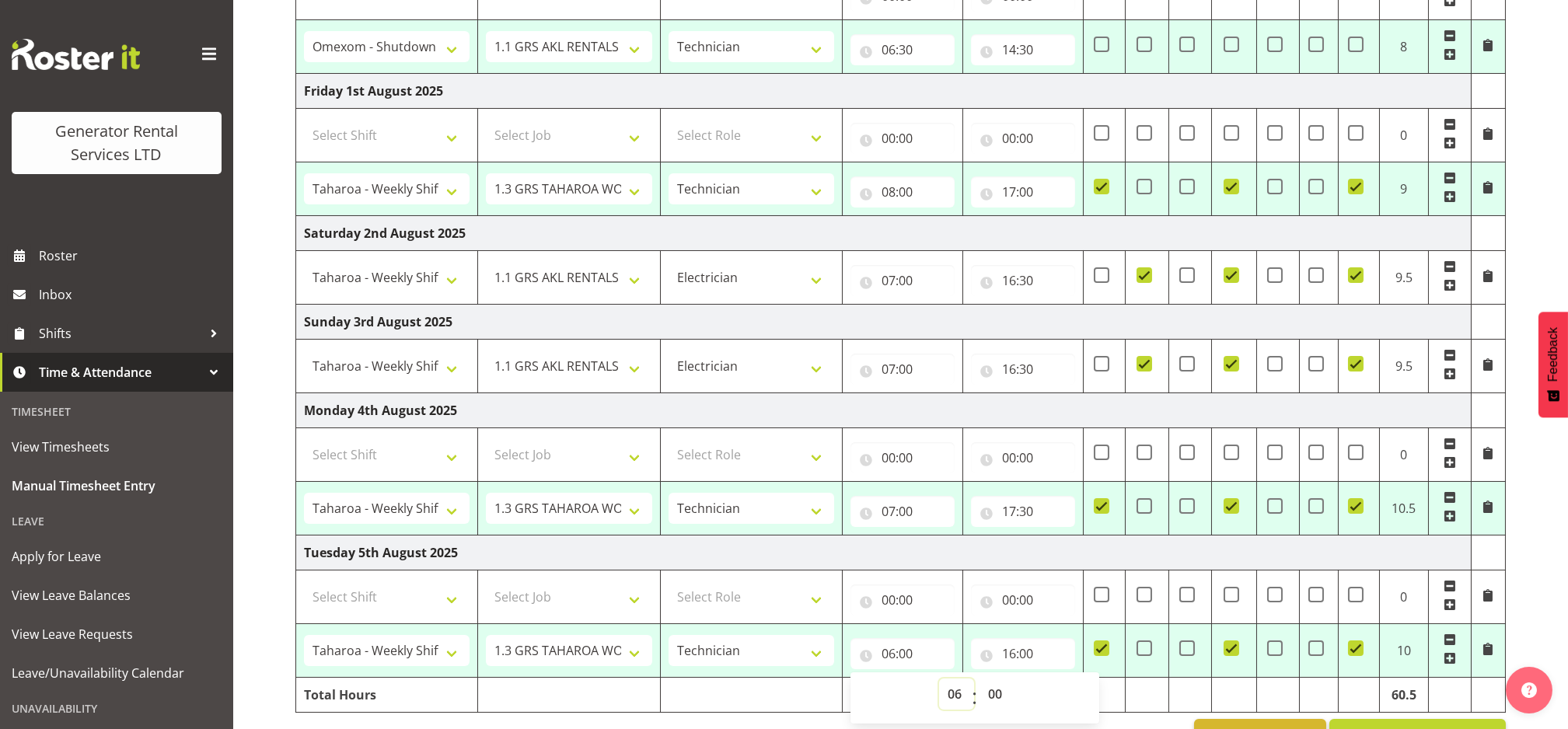 click on "00   01   02   03   04   05   06   07   08   09   10   11   12   13   14   15   16   17   18   19   20   21   22   23" at bounding box center (956, 694) 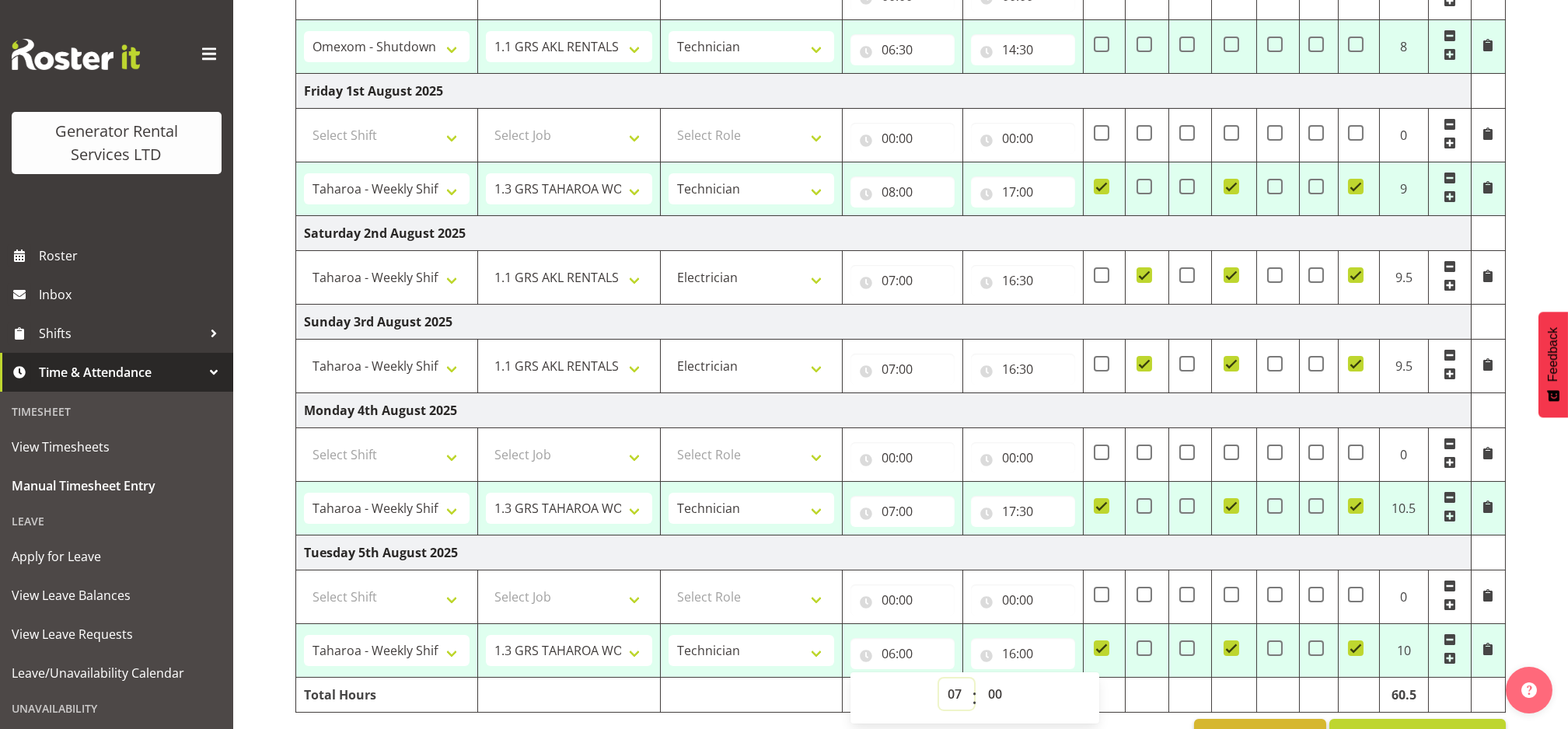 click on "00   01   02   03   04   05   06   07   08   09   10   11   12   13   14   15   16   17   18   19   20   21   22   23" at bounding box center [956, 694] 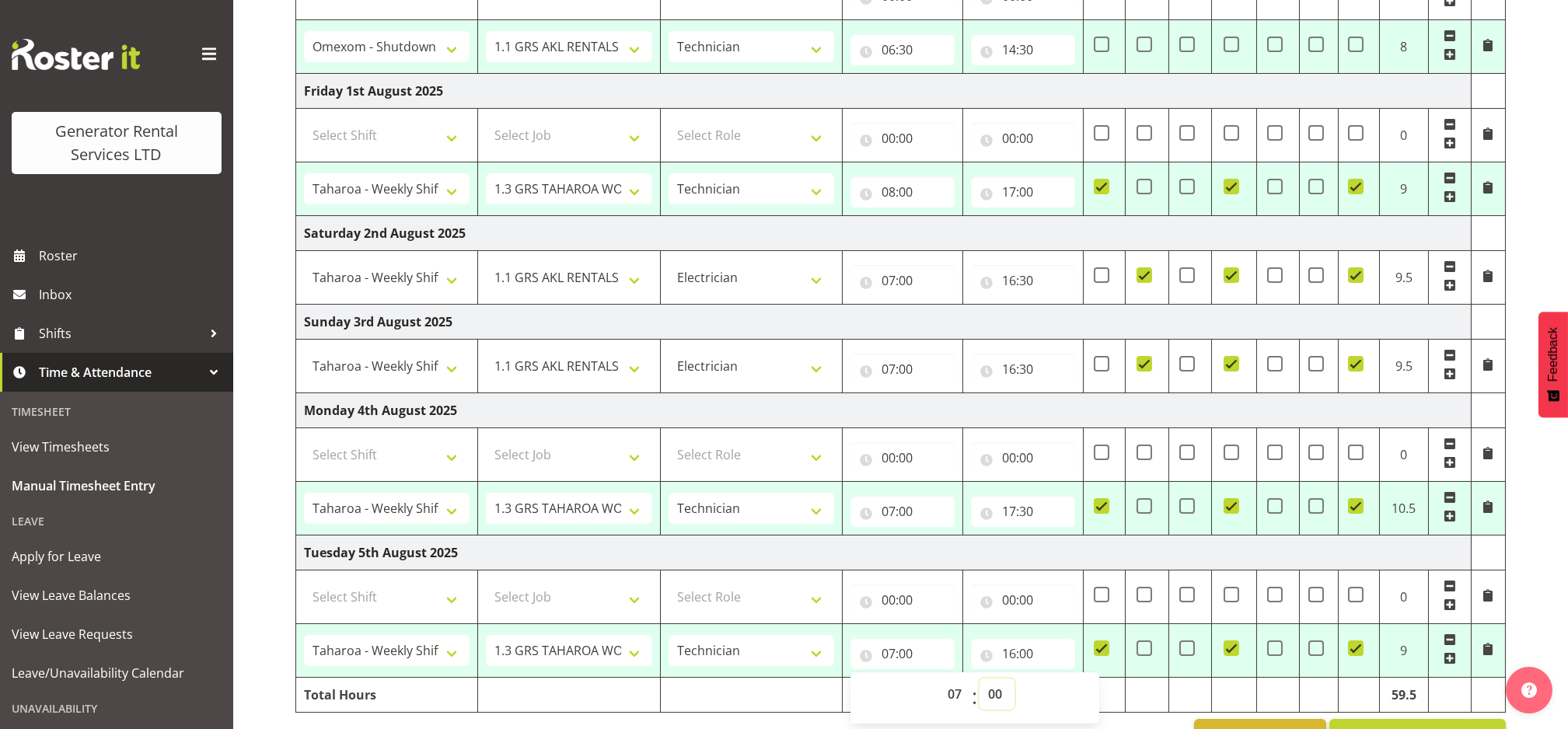 click on "00   01   02   03   04   05   06   07   08   09   10   11   12   13   14   15   16   17   18   19   20   21   22   23   24   25   26   27   28   29   30   31   32   33   34   35   36   37   38   39   40   41   42   43   44   45   46   47   48   49   50   51   52   53   54   55   56   57   58   59" at bounding box center [997, 694] 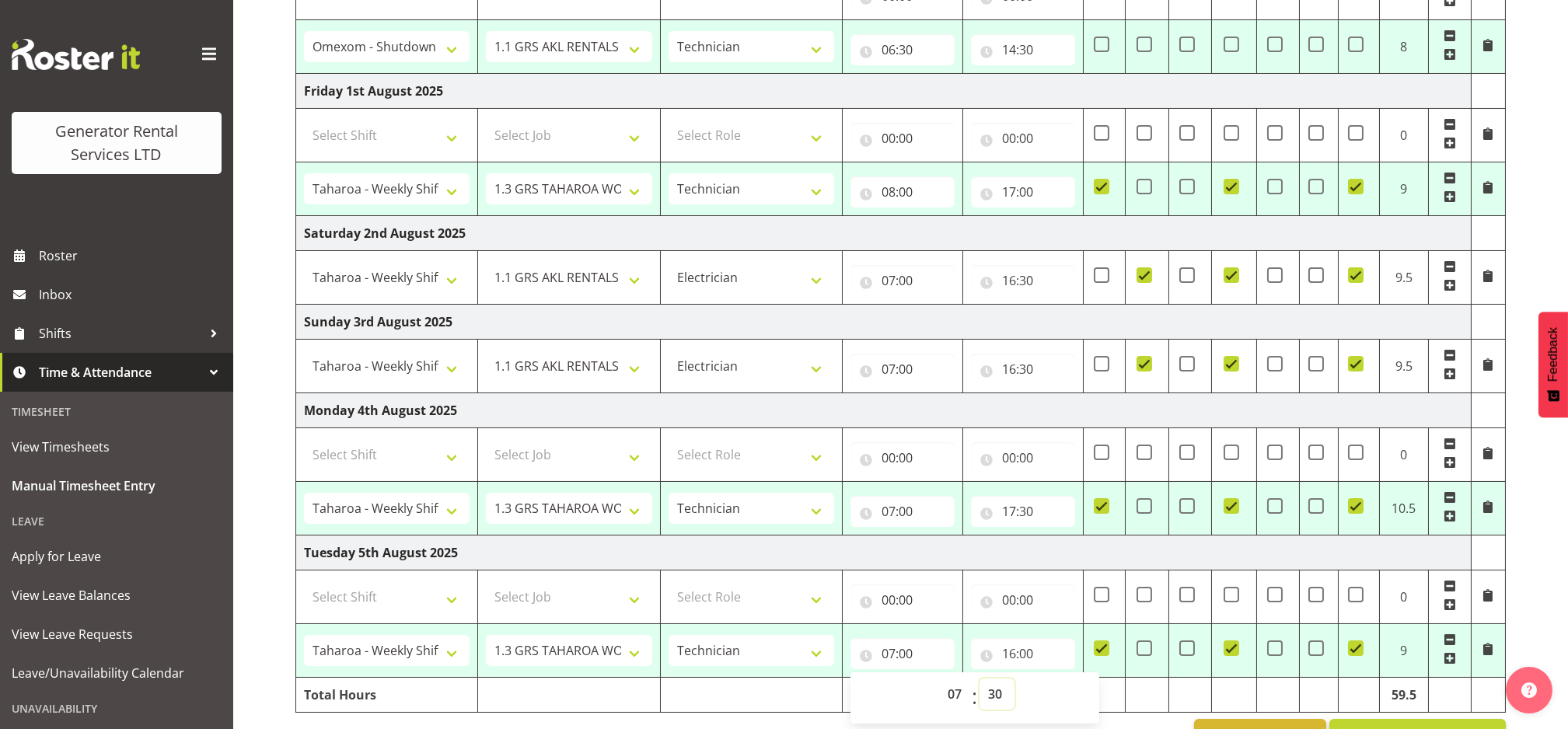 click on "00   01   02   03   04   05   06   07   08   09   10   11   12   13   14   15   16   17   18   19   20   21   22   23   24   25   26   27   28   29   30   31   32   33   34   35   36   37   38   39   40   41   42   43   44   45   46   47   48   49   50   51   52   53   54   55   56   57   58   59" at bounding box center (997, 694) 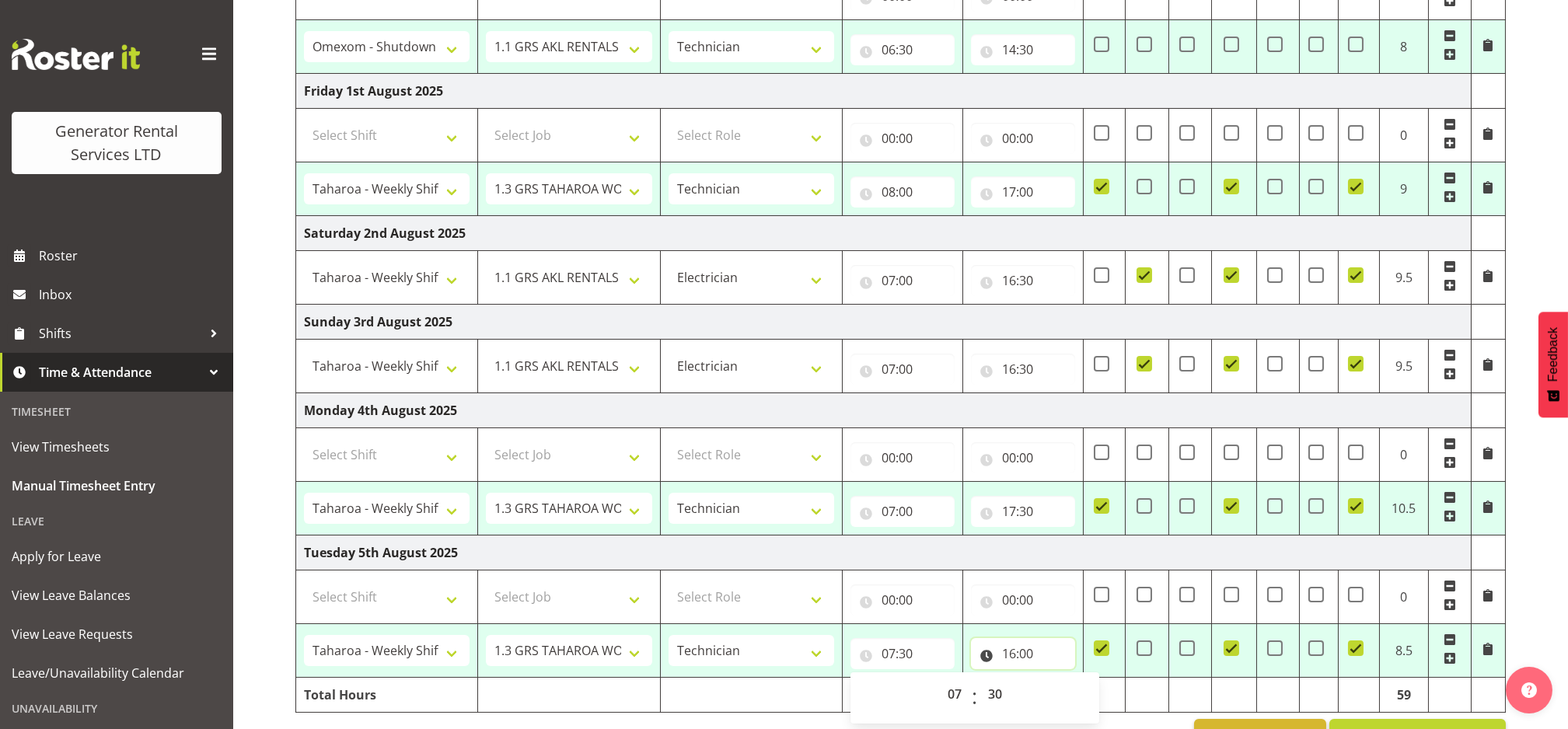 click on "16:00" at bounding box center [1023, 654] 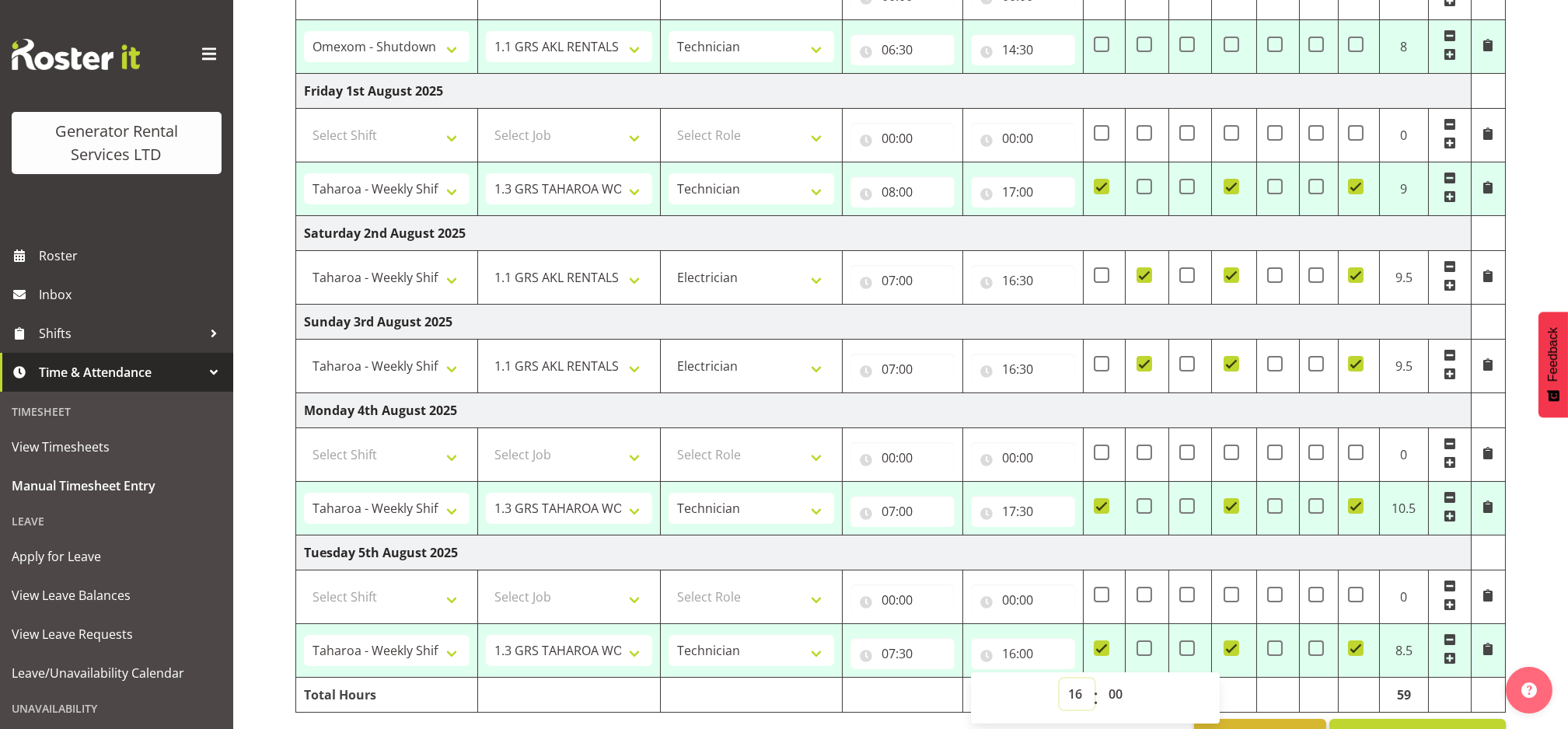 click on "00   01   02   03   04   05   06   07   08   09   10   11   12   13   14   15   16   17   18   19   20   21   22   23" at bounding box center (1077, 694) 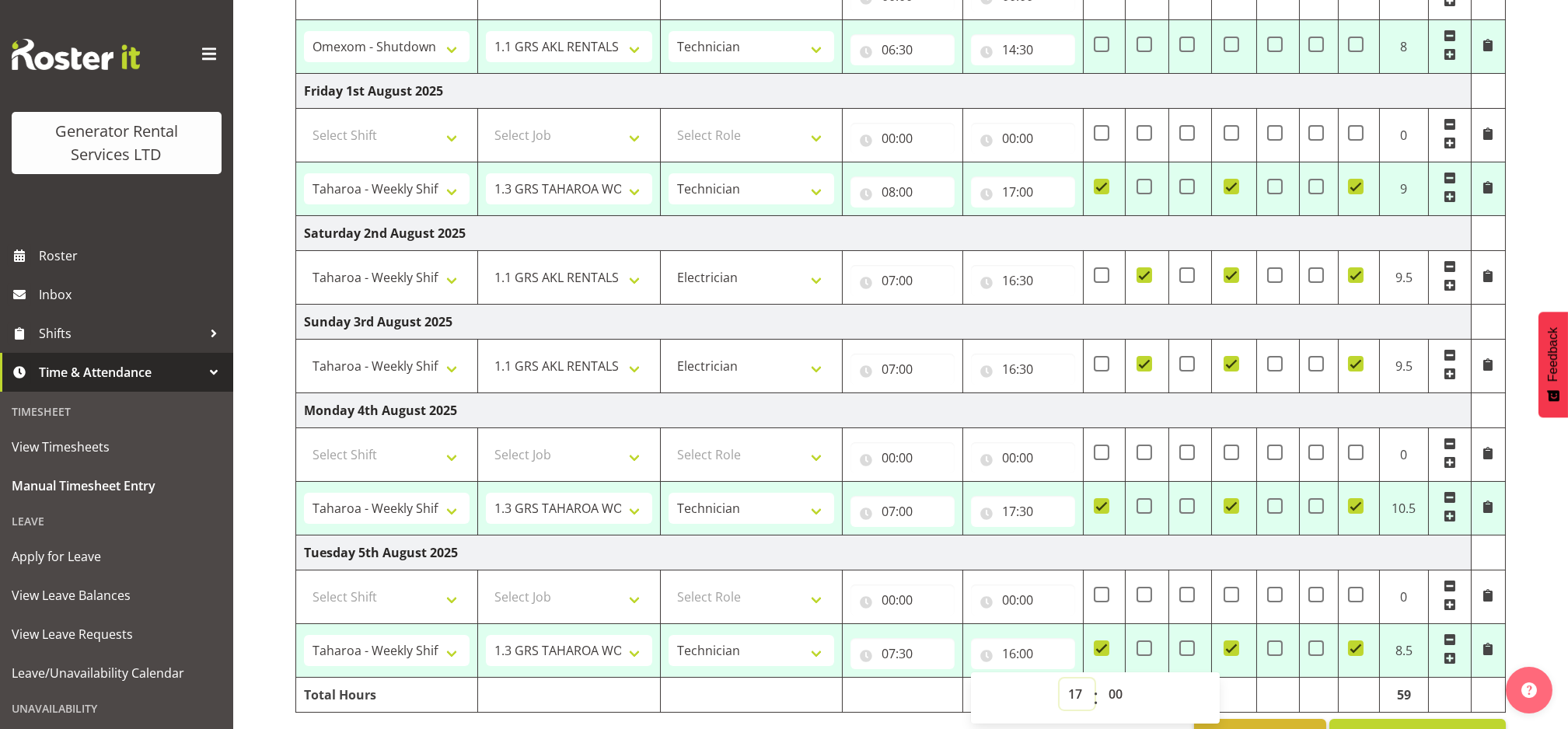 click on "00   01   02   03   04   05   06   07   08   09   10   11   12   13   14   15   16   17   18   19   20   21   22   23" at bounding box center [1077, 694] 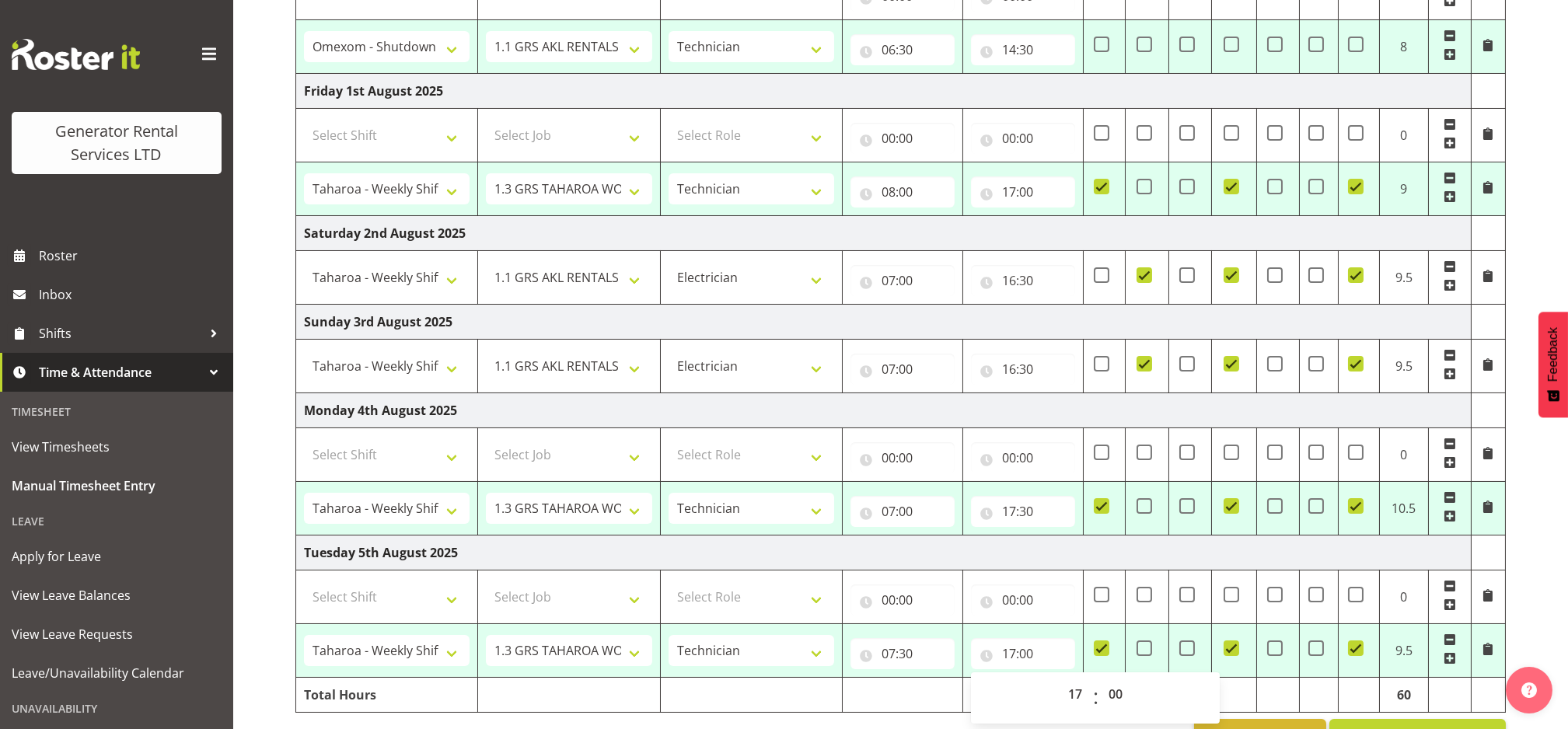 click on "Tuesday 5th August 2025" at bounding box center (884, 552) 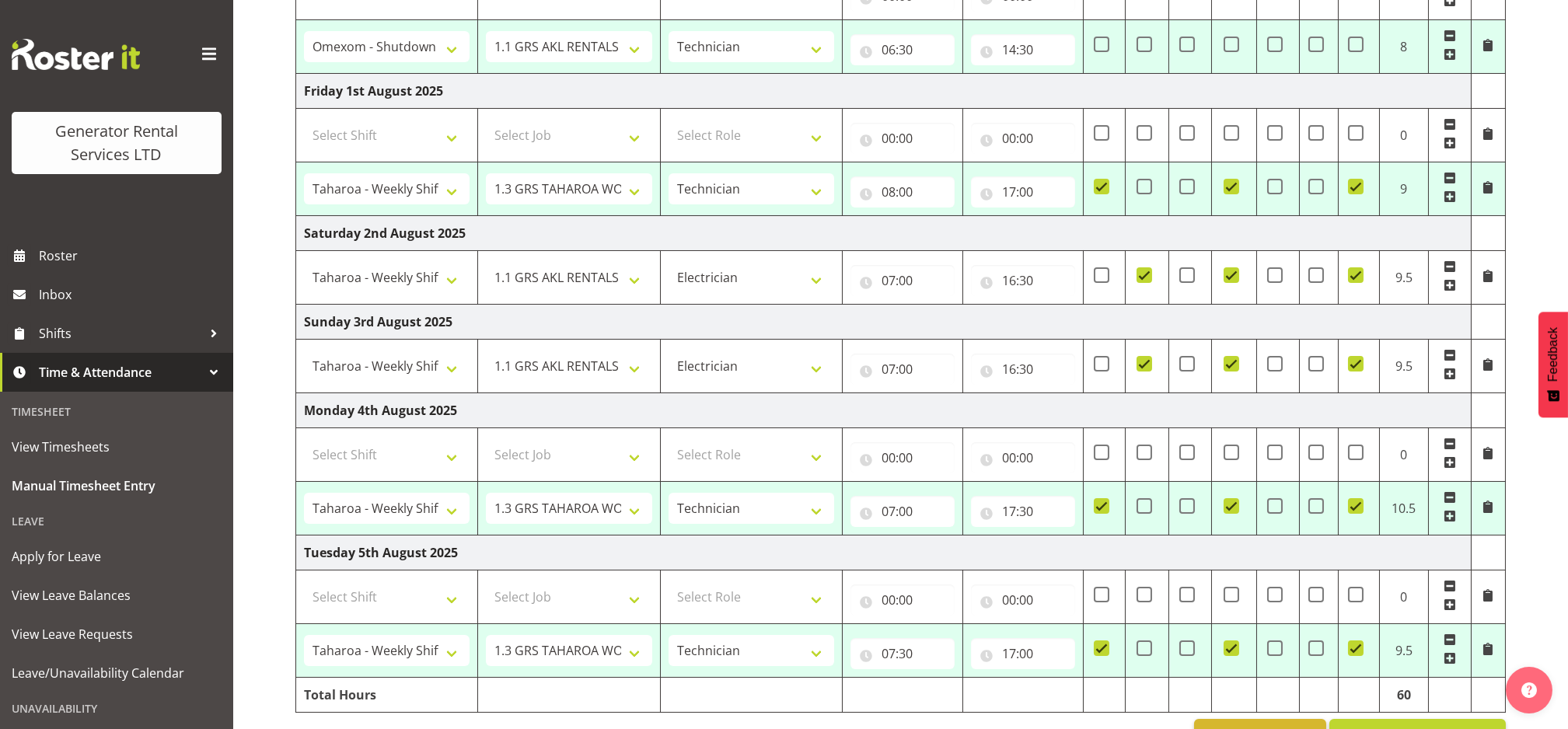 scroll, scrollTop: 542, scrollLeft: 0, axis: vertical 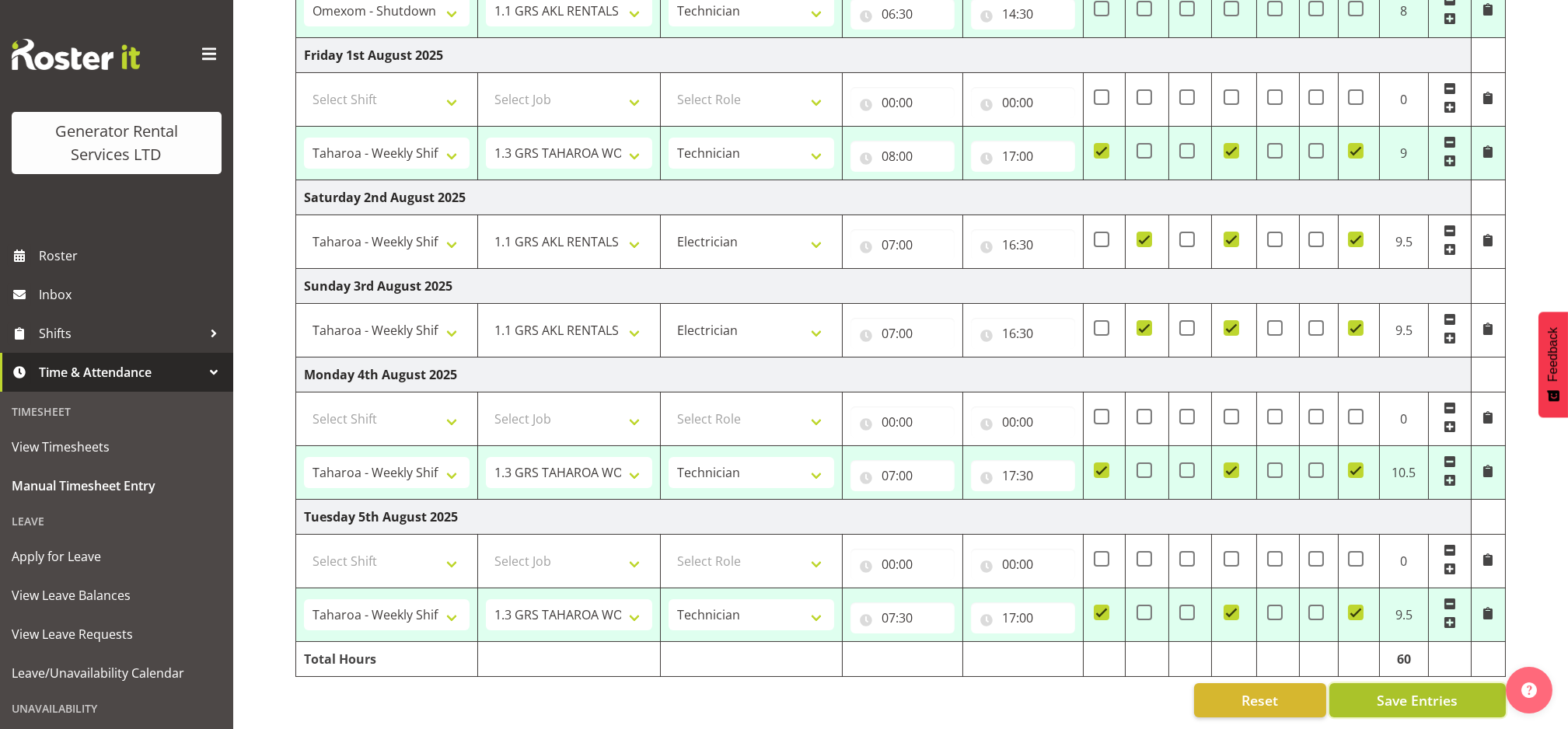 click on "Save
Entries" at bounding box center (1417, 700) 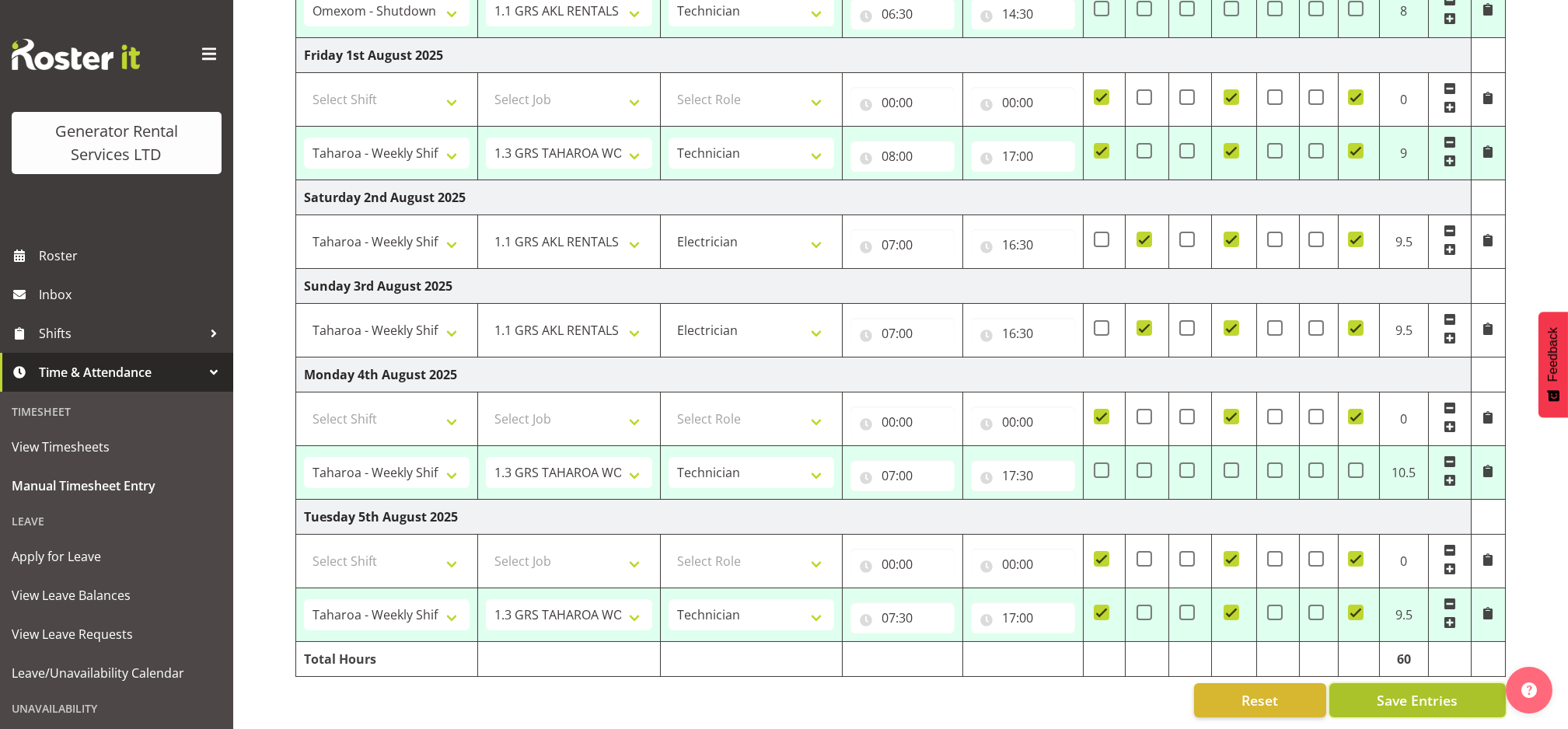 select on "79298" 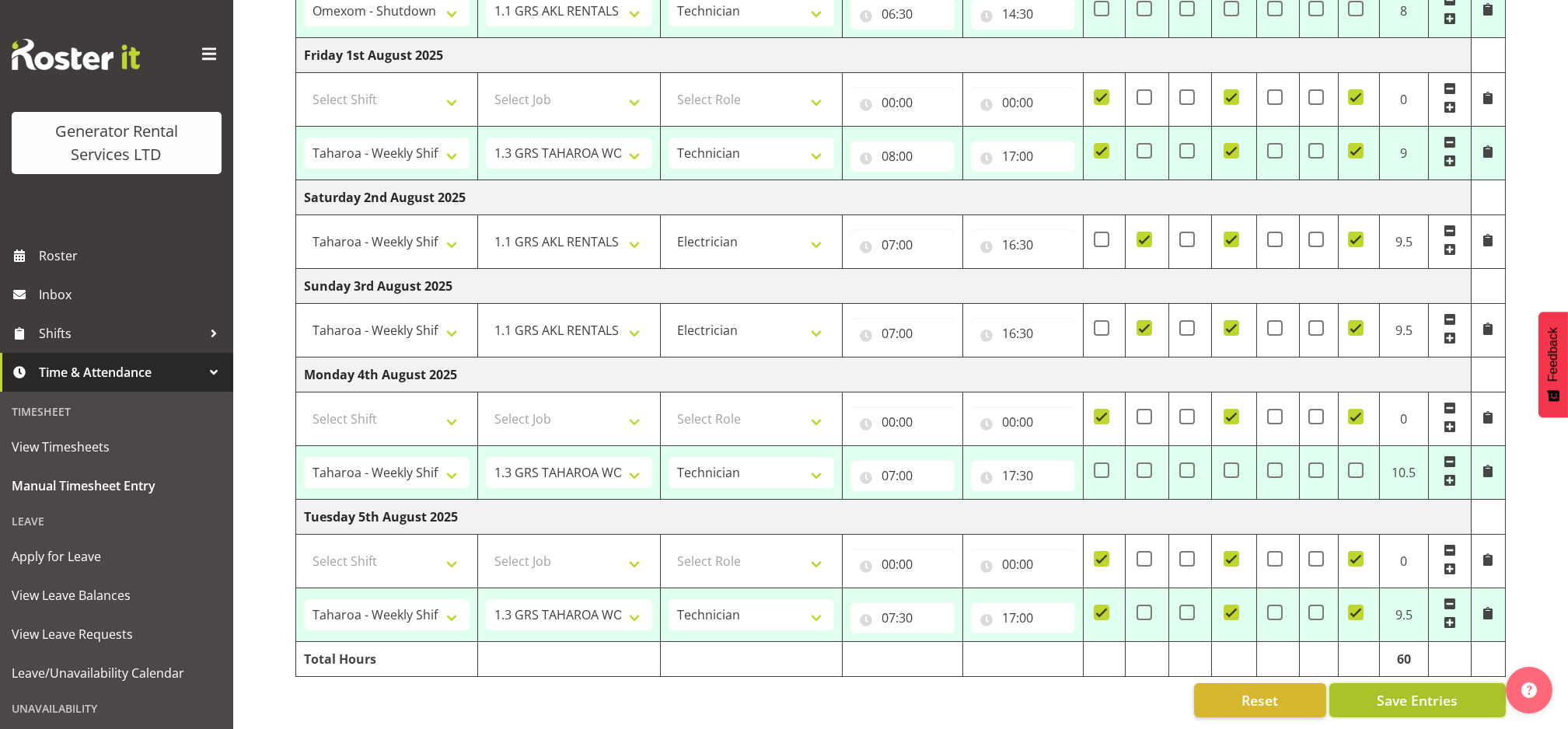 select on "7504" 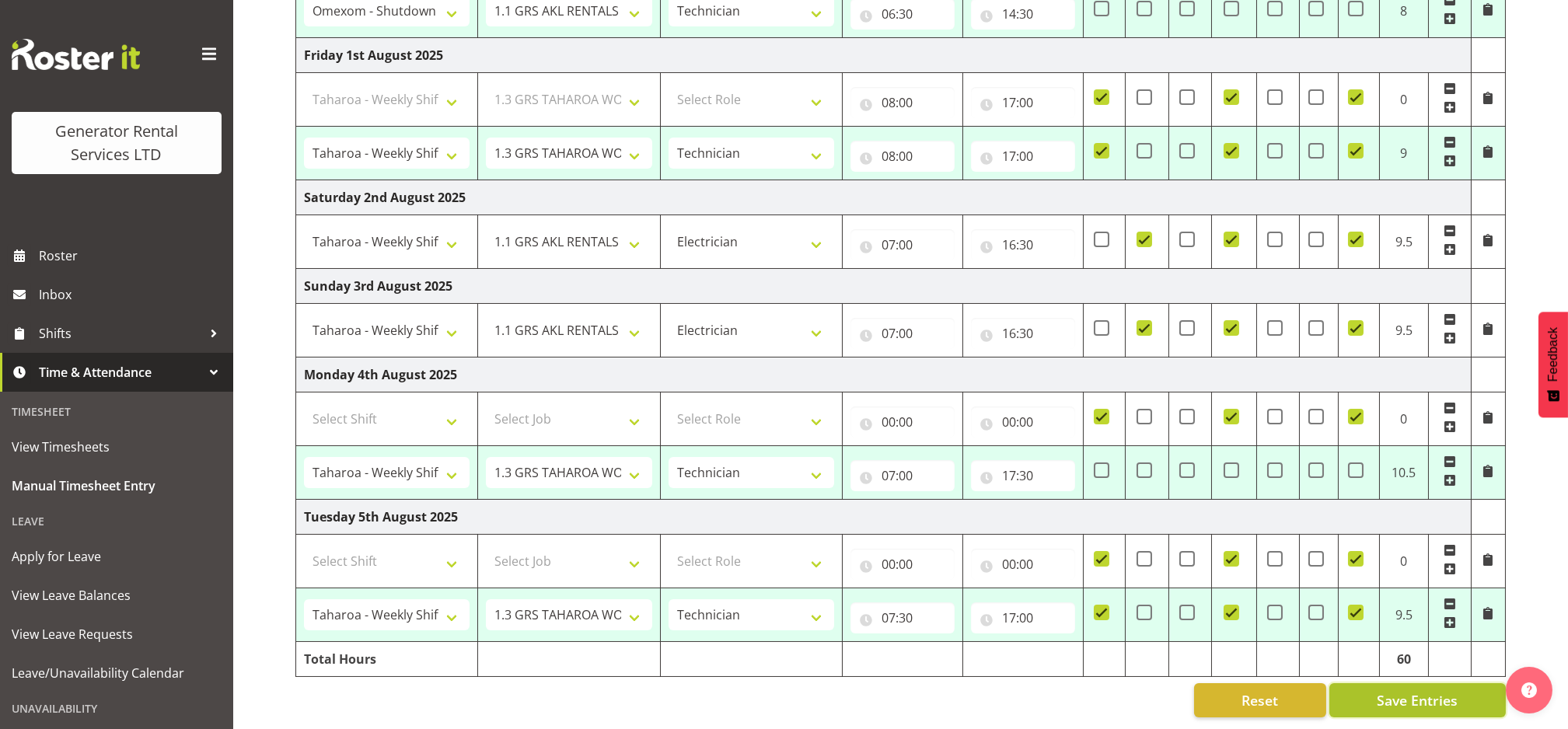 select on "34214" 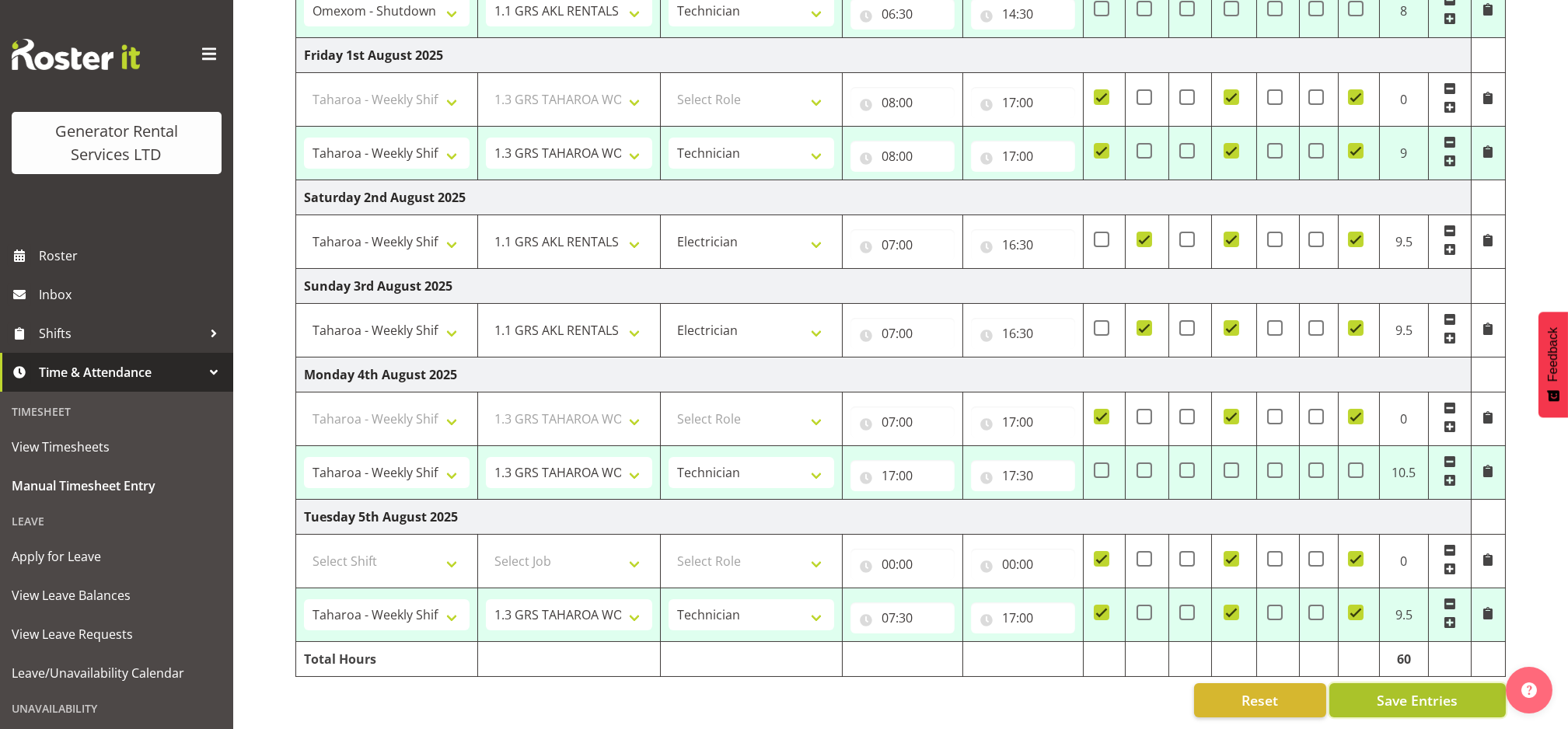 select on "34214" 